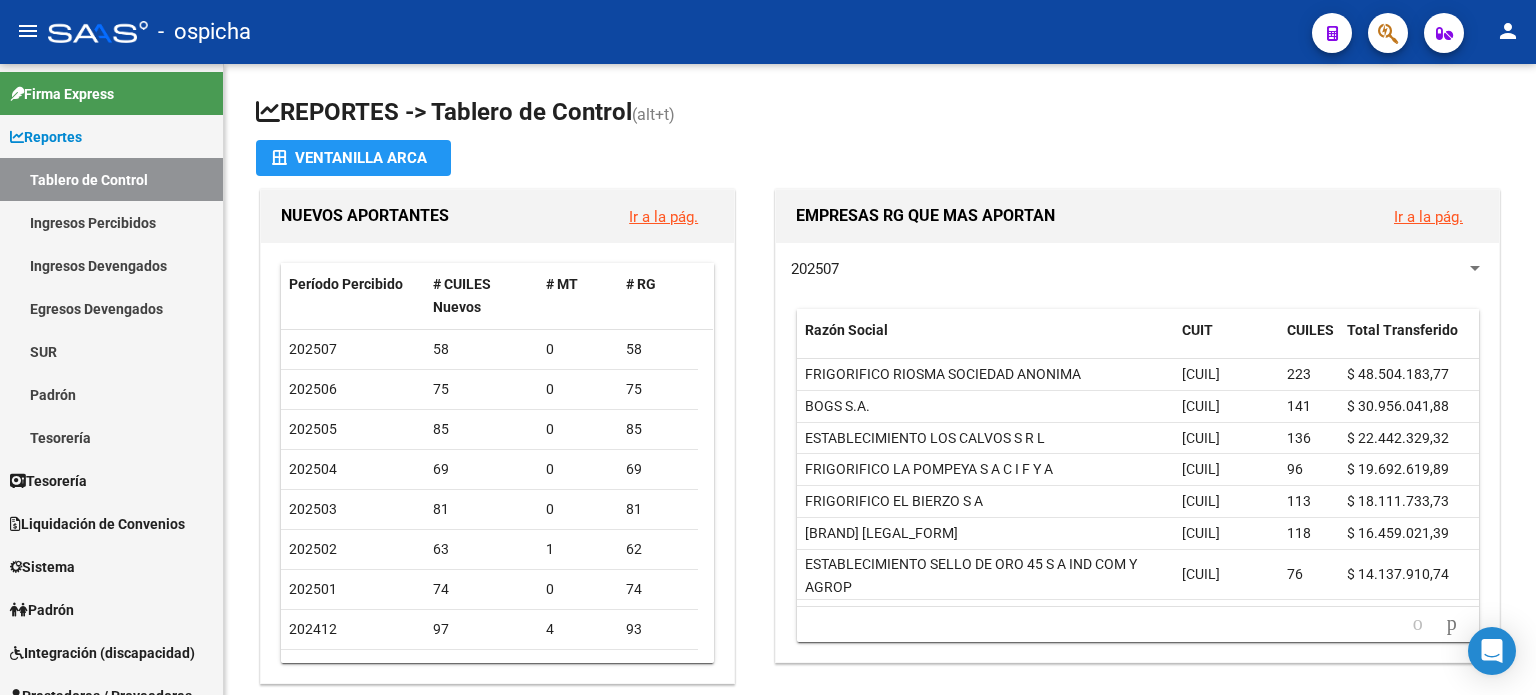 scroll, scrollTop: 0, scrollLeft: 0, axis: both 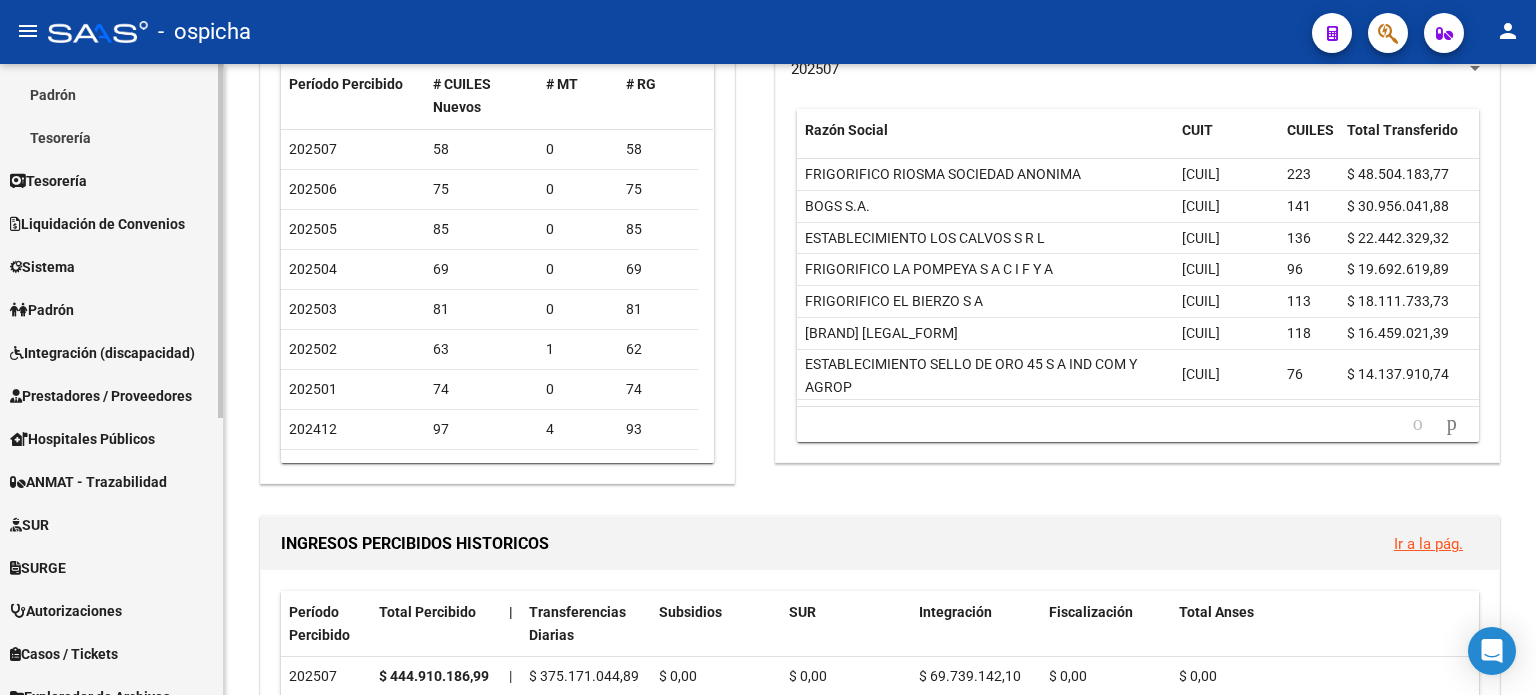 click on "Integración (discapacidad)" at bounding box center [102, 353] 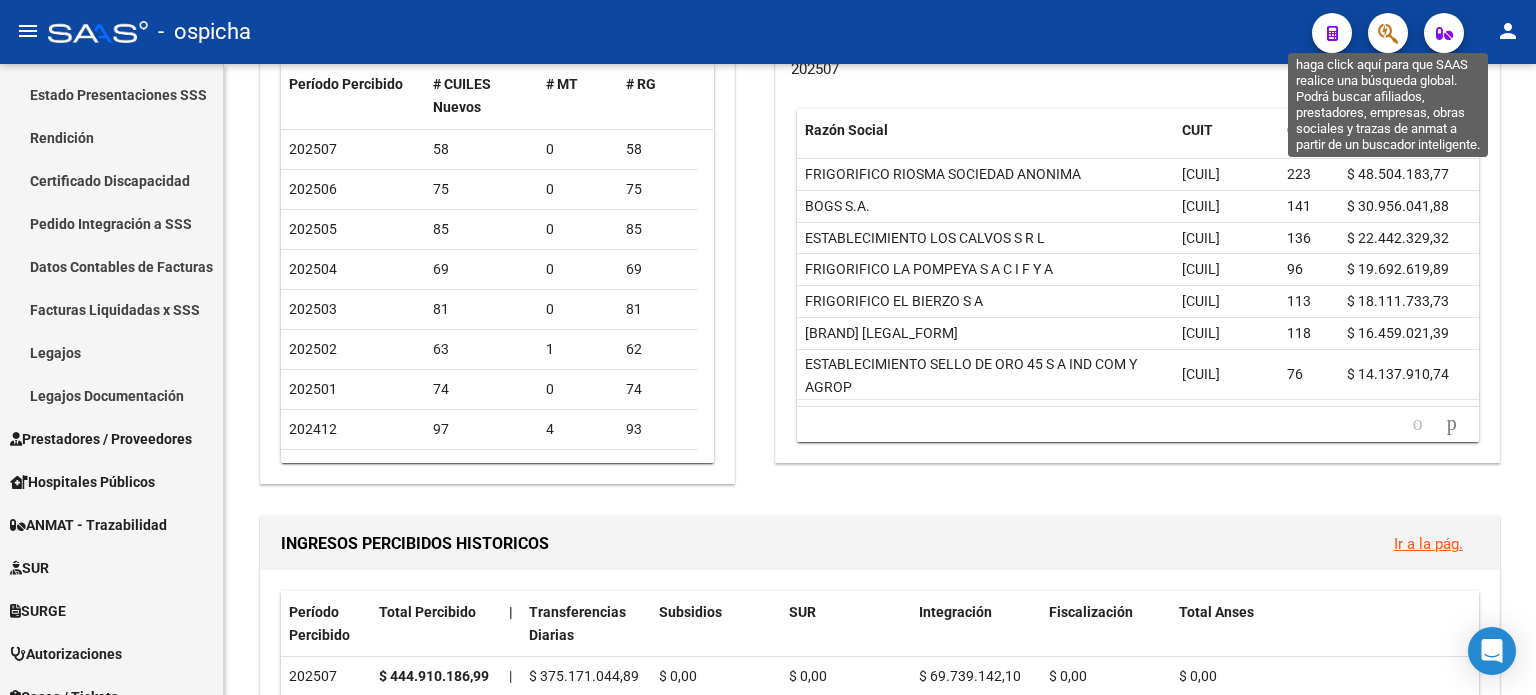 click 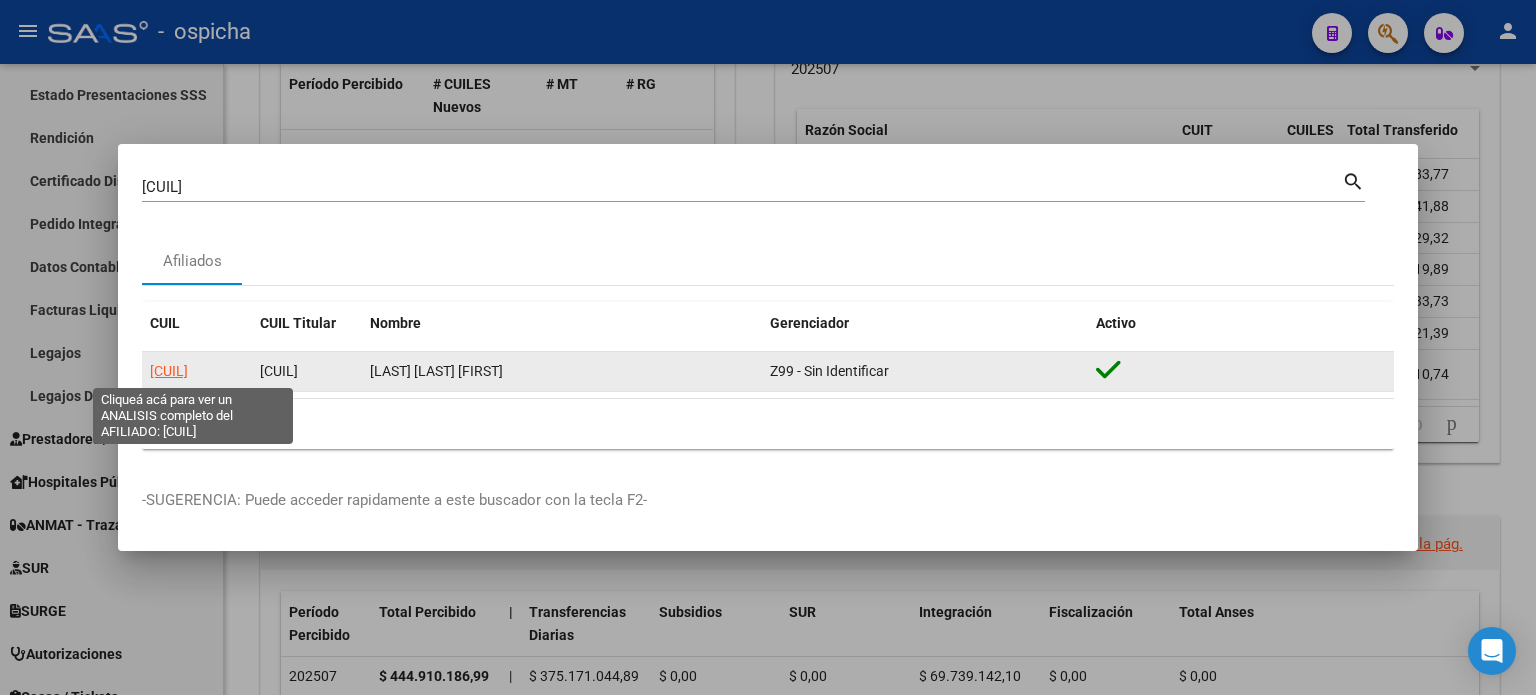 click on "27585071930" 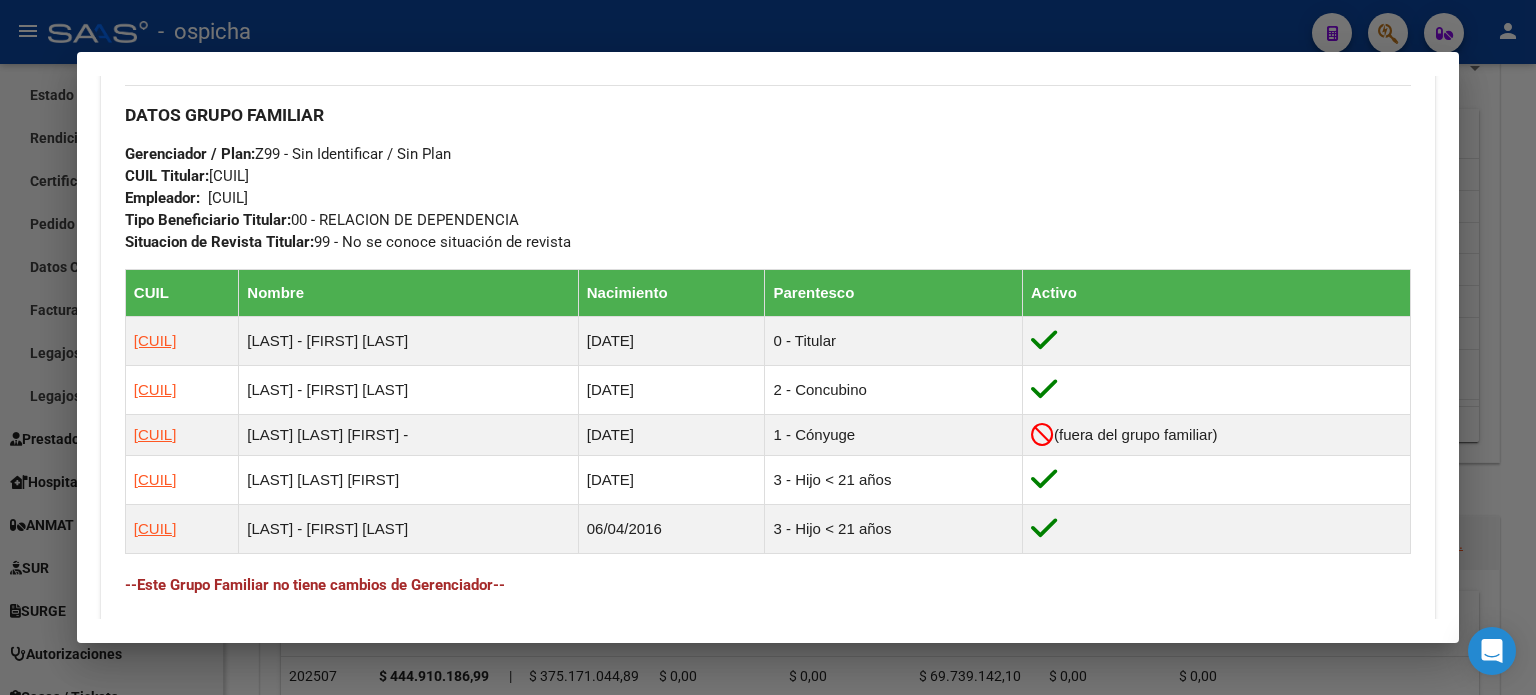 scroll, scrollTop: 1004, scrollLeft: 0, axis: vertical 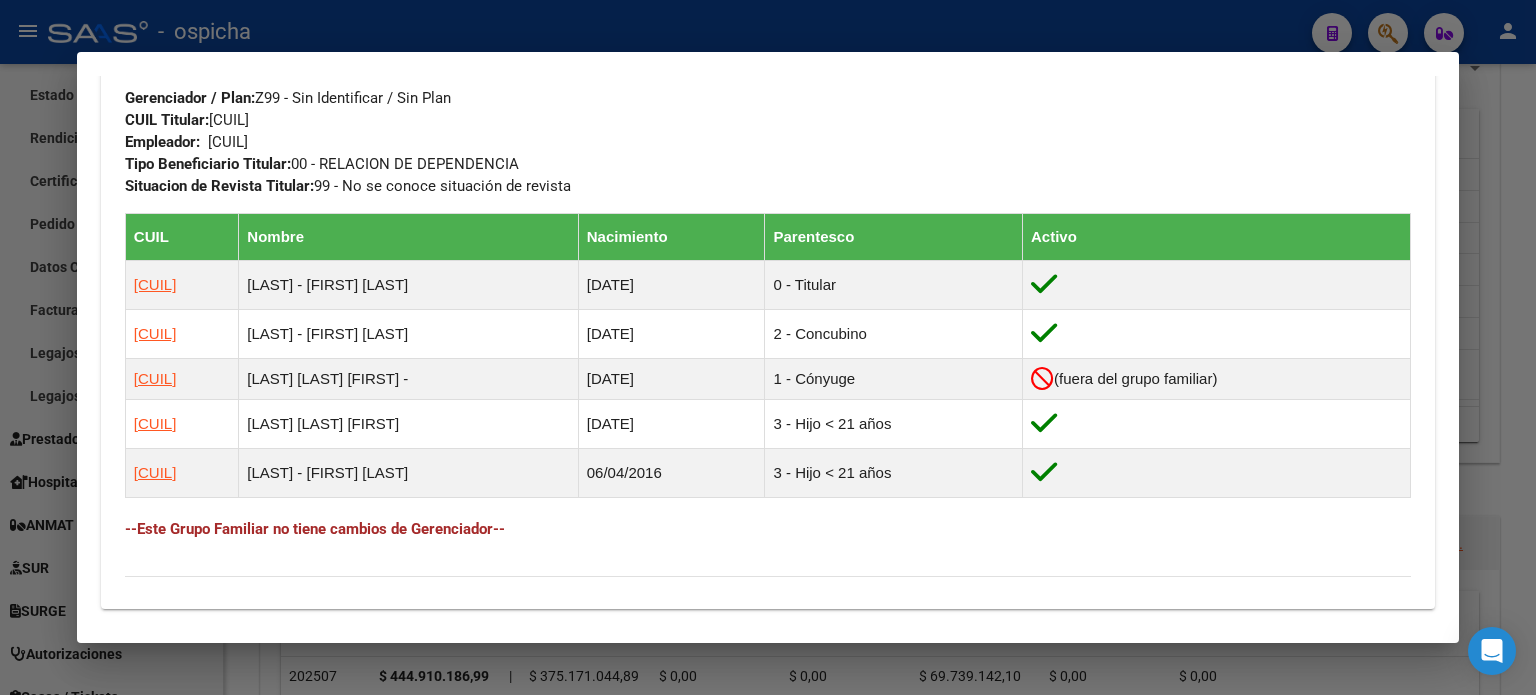 click at bounding box center [768, 347] 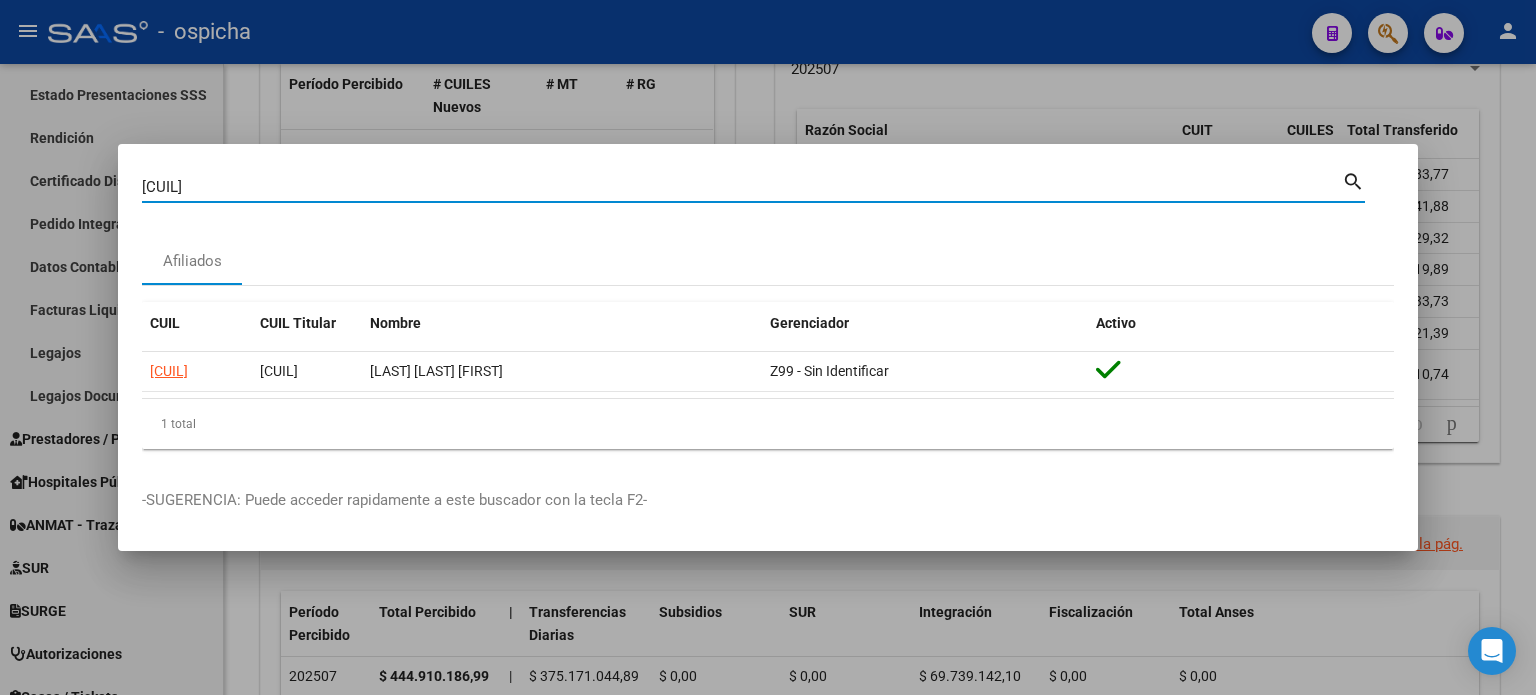 click on "27585071930" at bounding box center [742, 187] 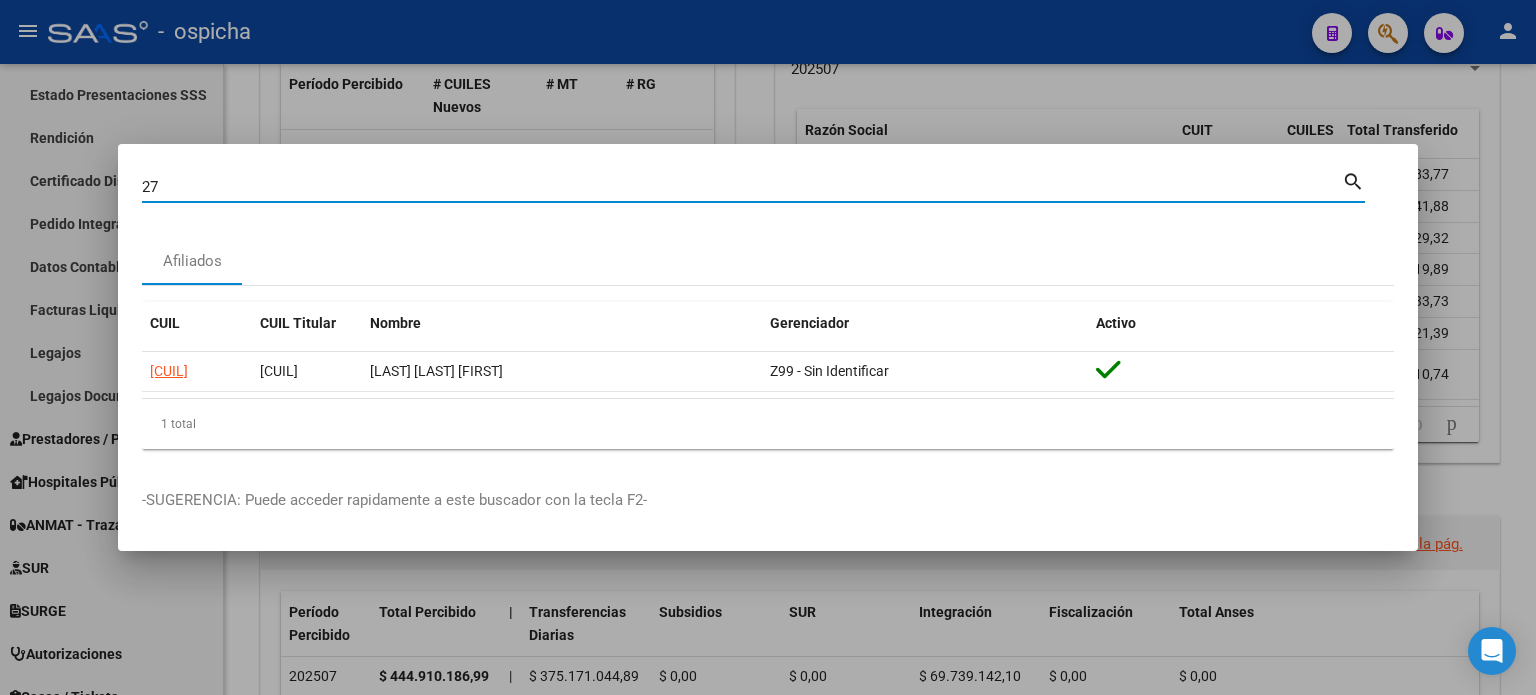 type on "2" 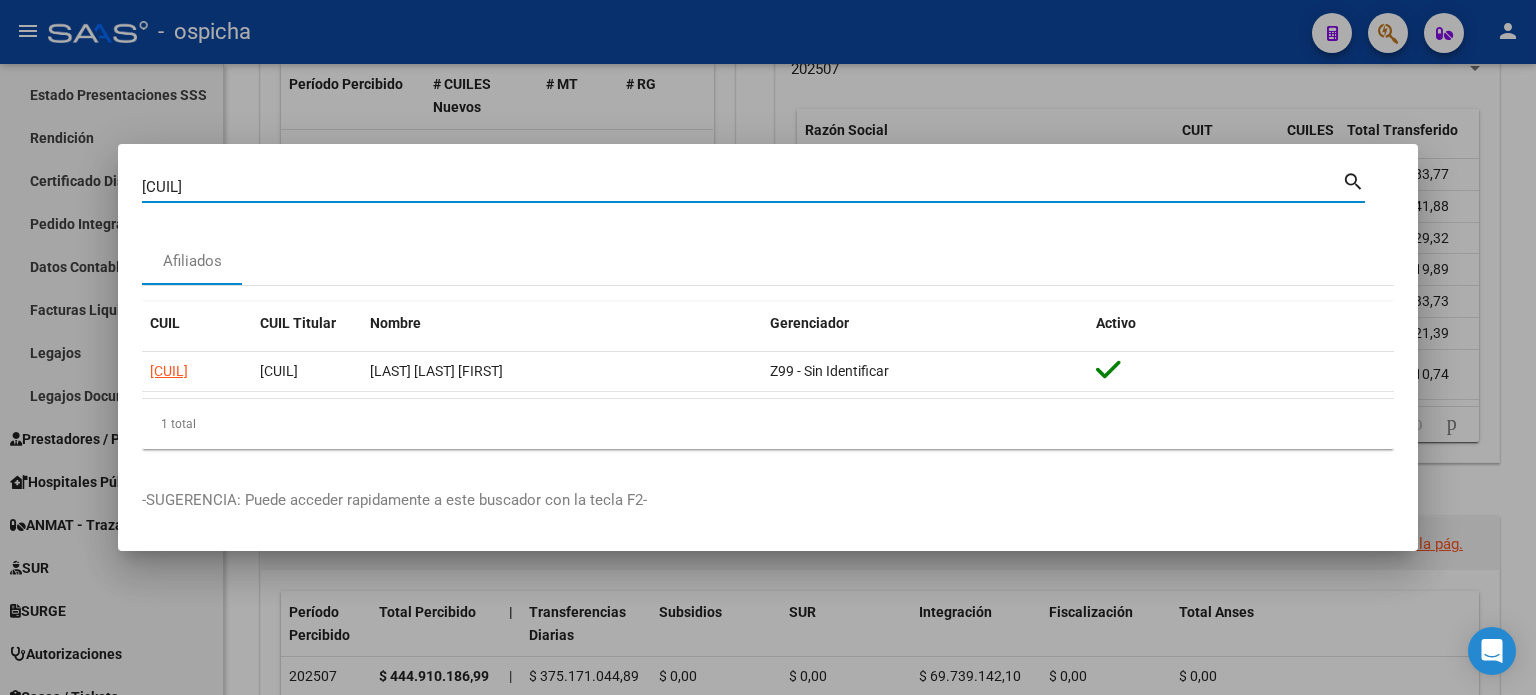 type on "27461835800" 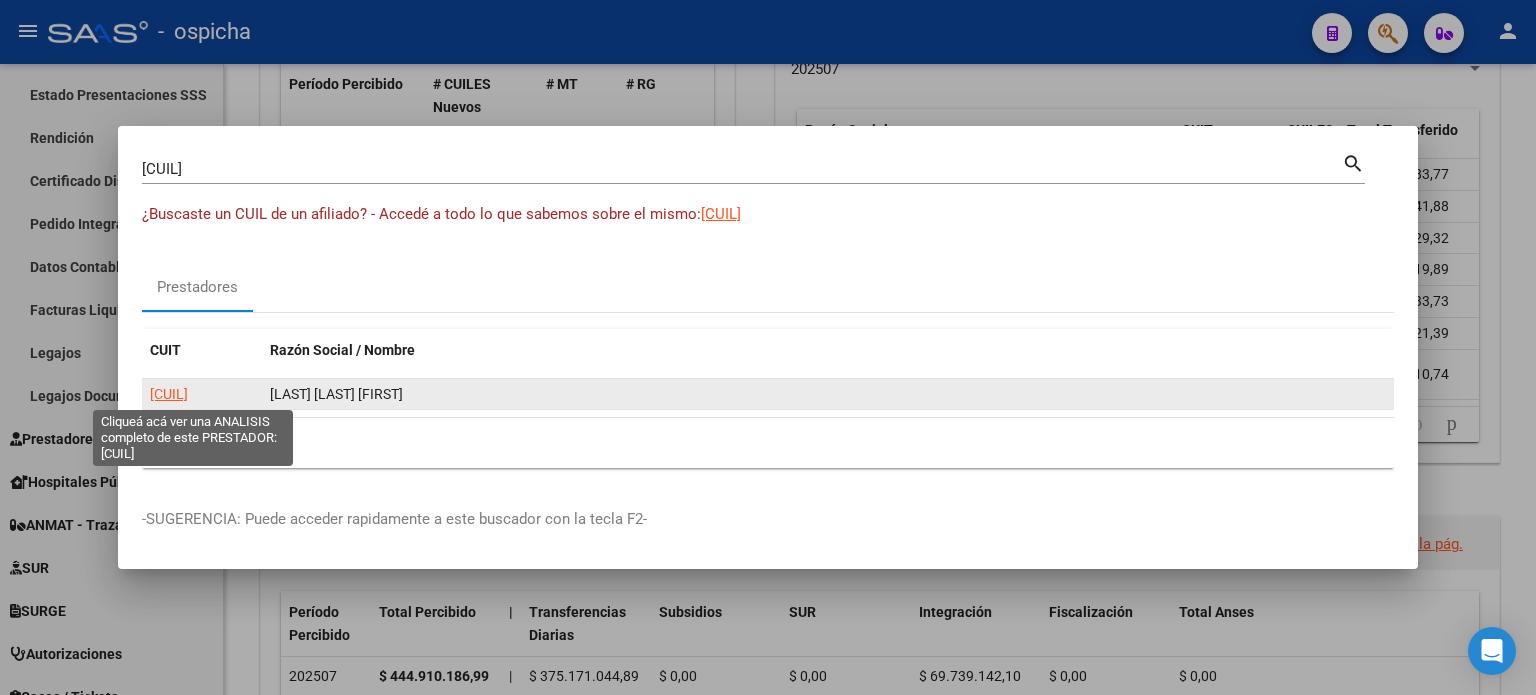 click on "27461835800" 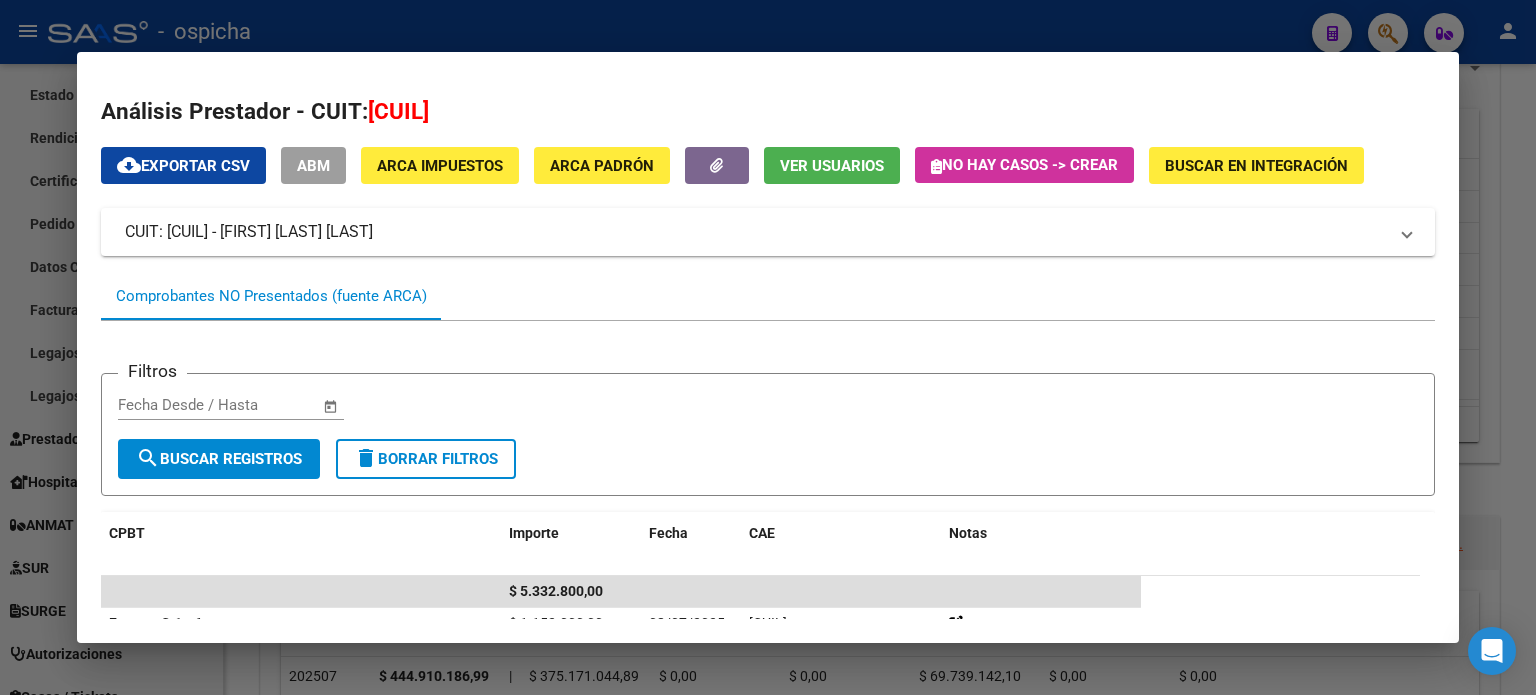 scroll, scrollTop: 240, scrollLeft: 0, axis: vertical 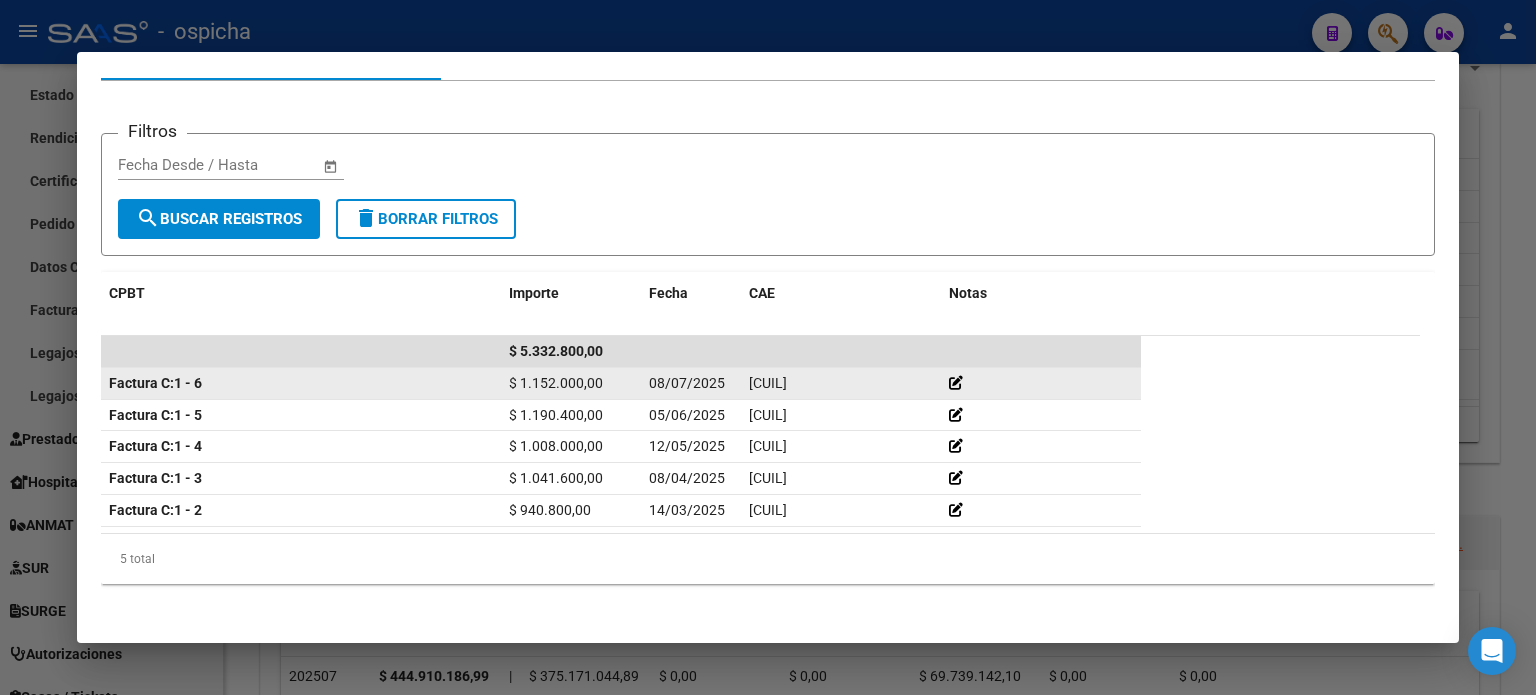 click 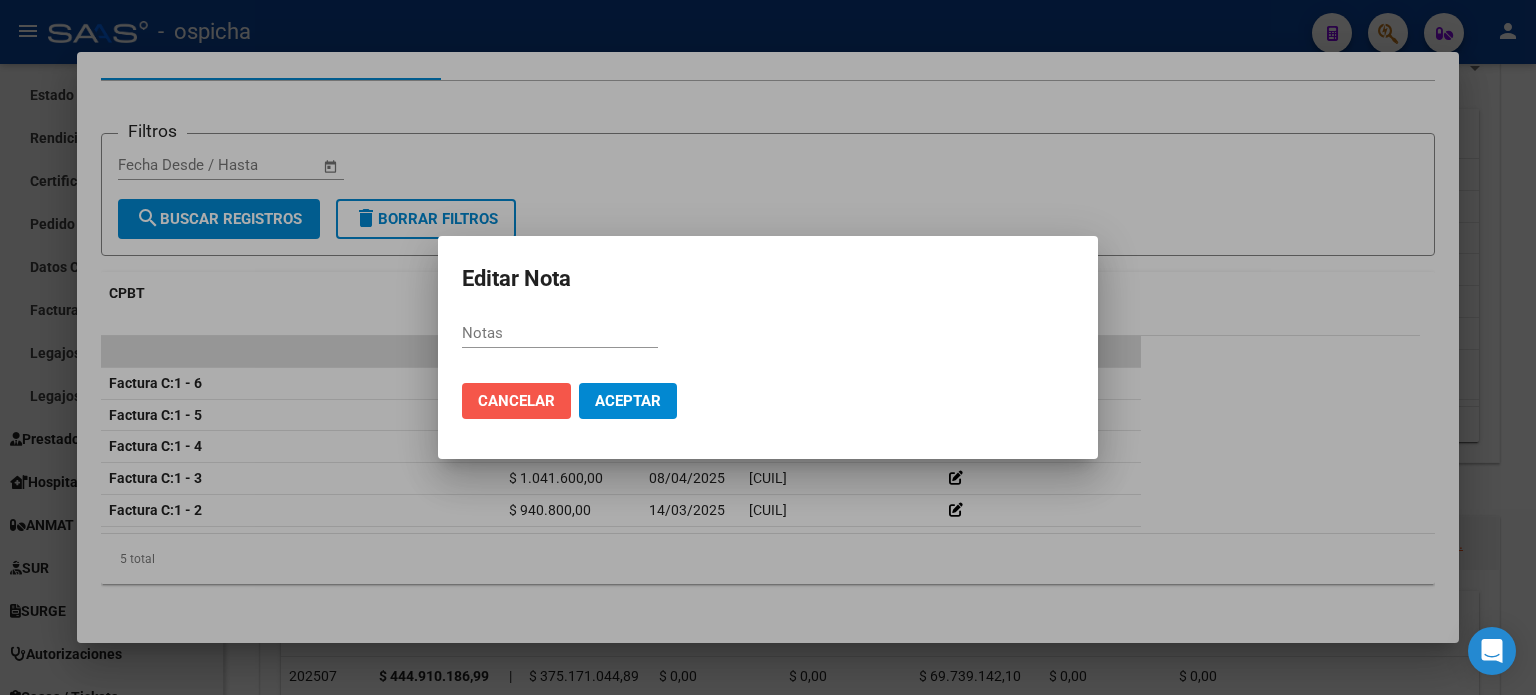 click on "Cancelar" 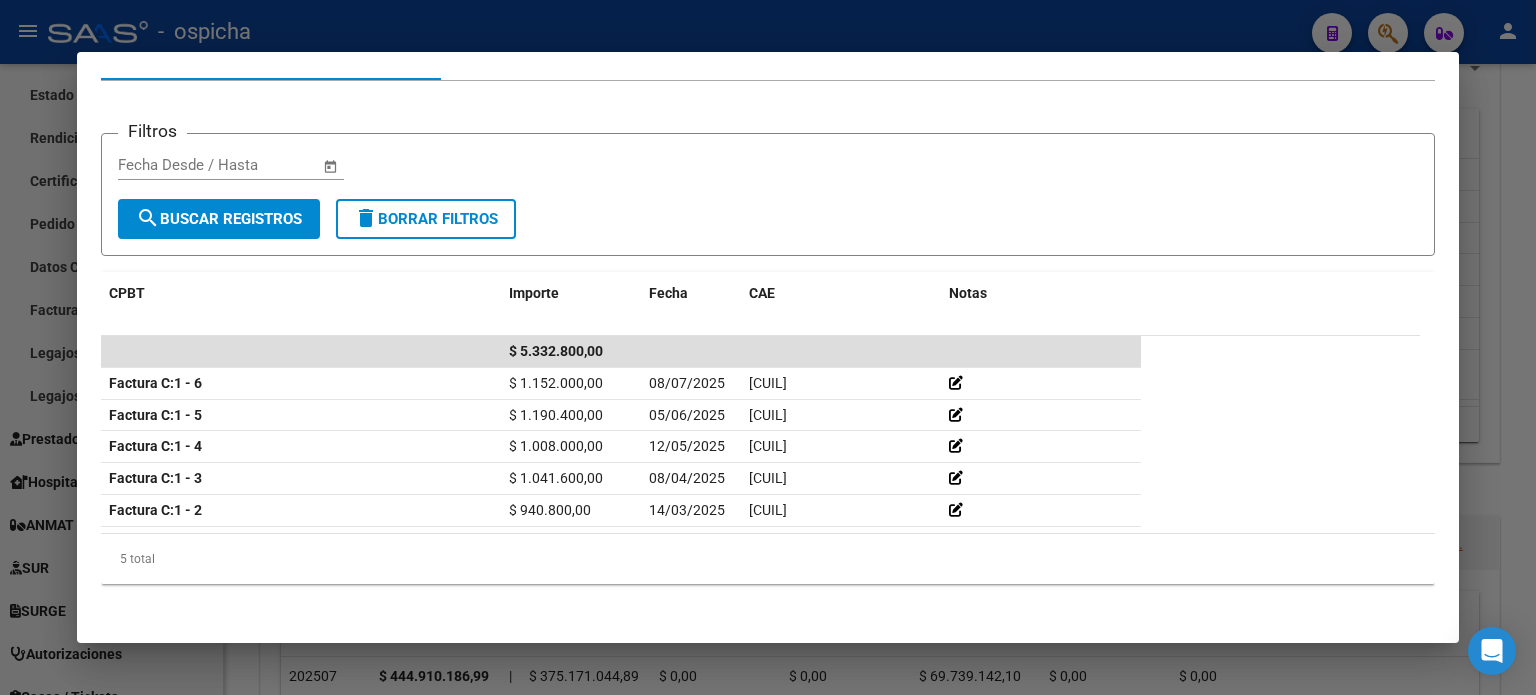 click at bounding box center [768, 347] 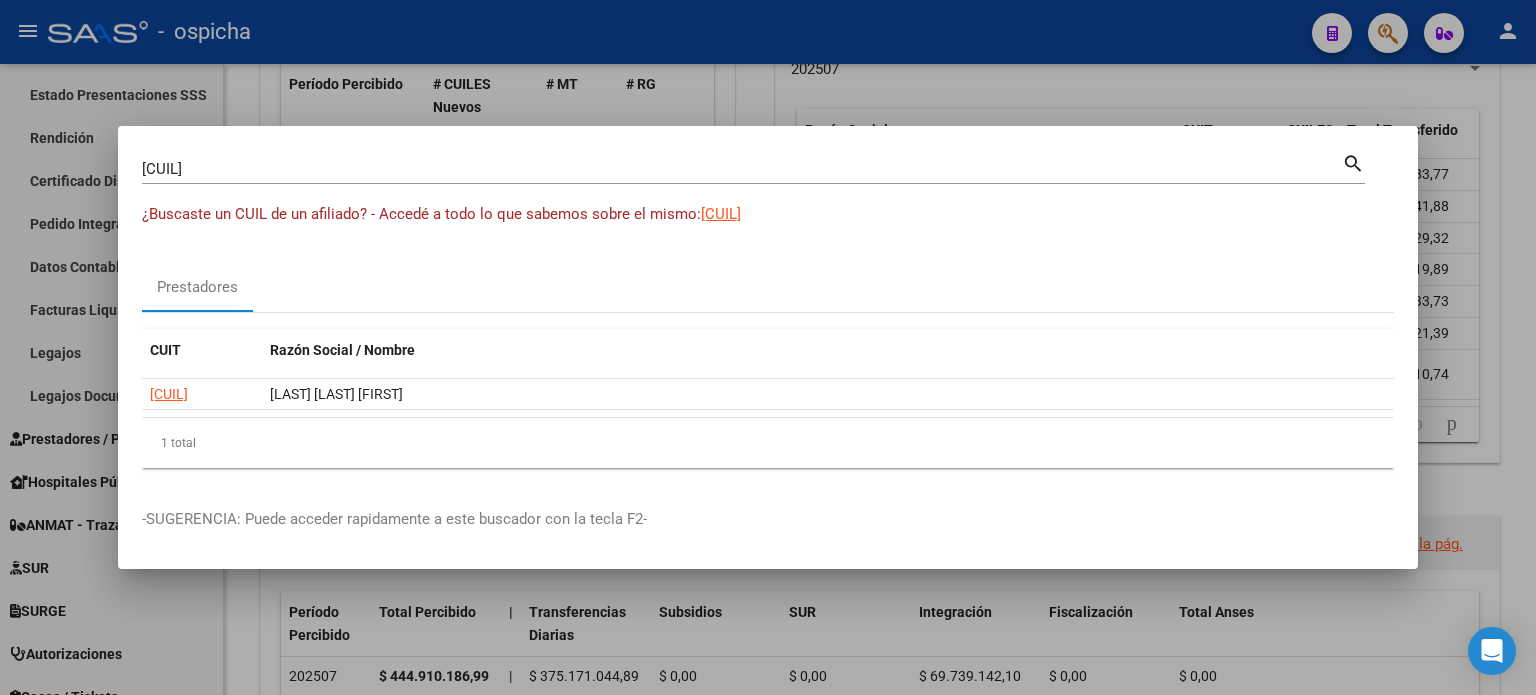 click at bounding box center [768, 347] 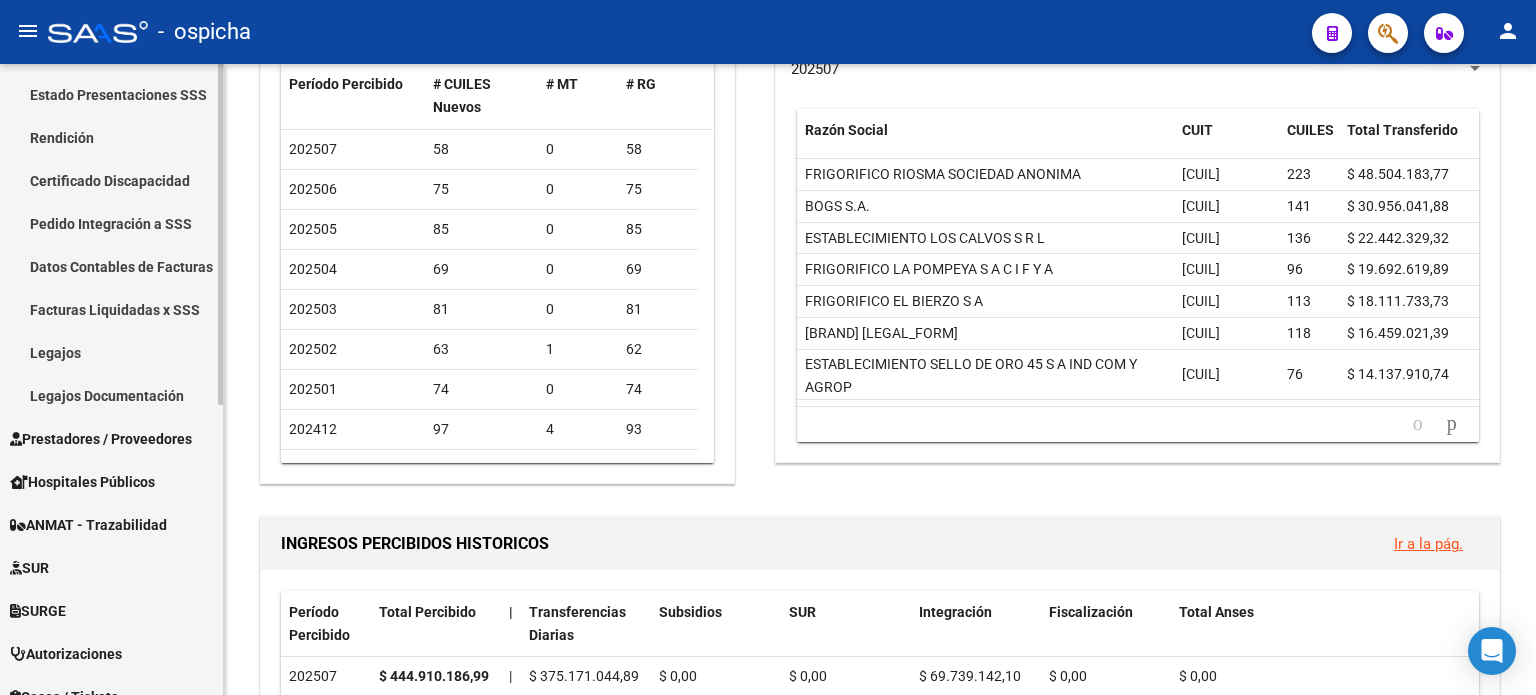click on "Facturas Liquidadas x SSS" at bounding box center (111, 309) 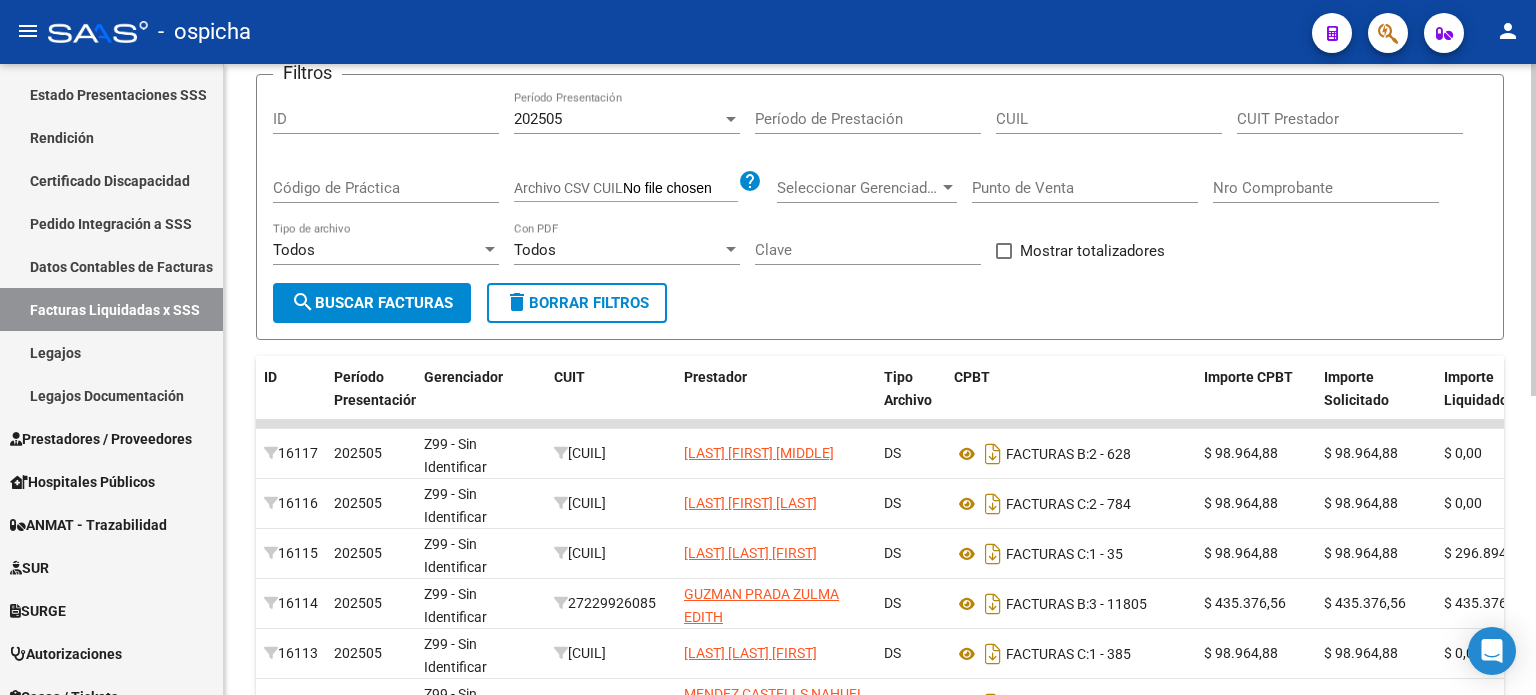scroll, scrollTop: 0, scrollLeft: 0, axis: both 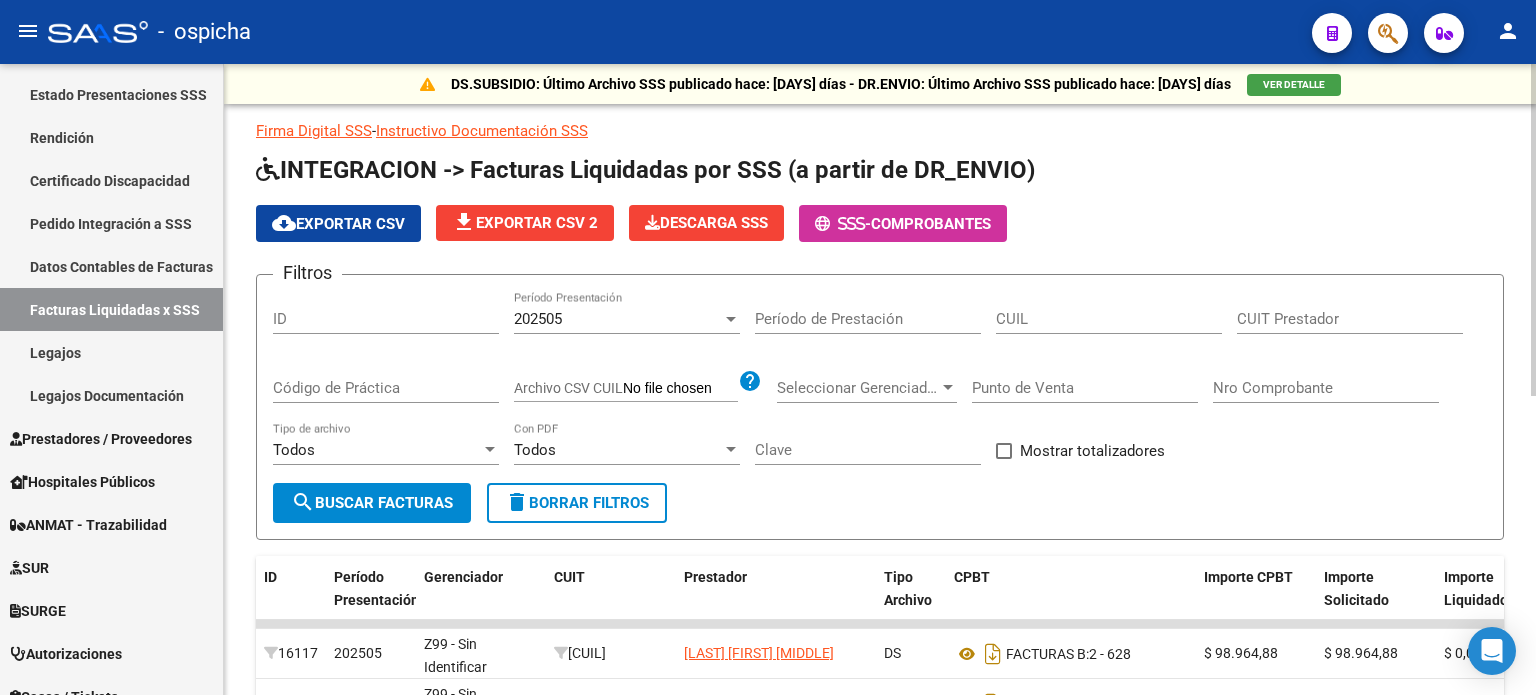 click on "CUIT Prestador" at bounding box center [1350, 319] 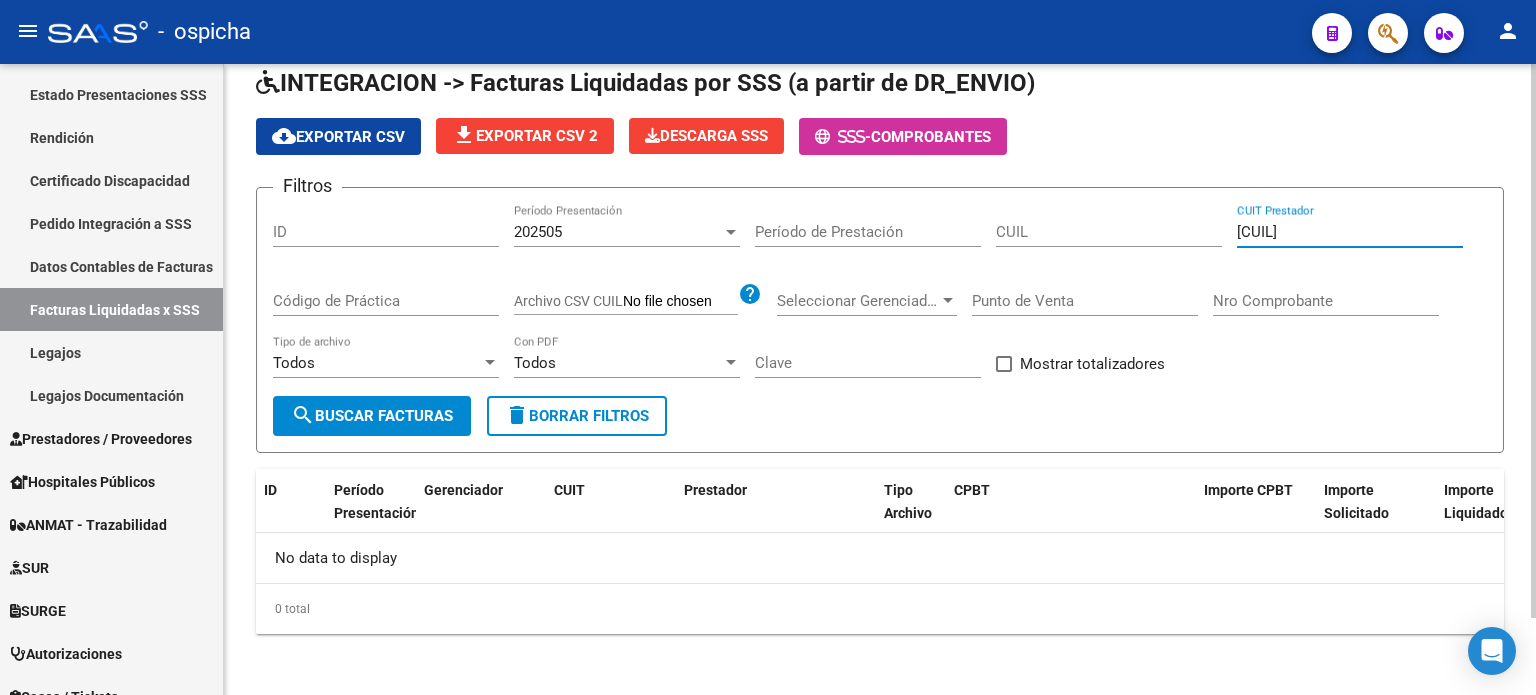 scroll, scrollTop: 88, scrollLeft: 0, axis: vertical 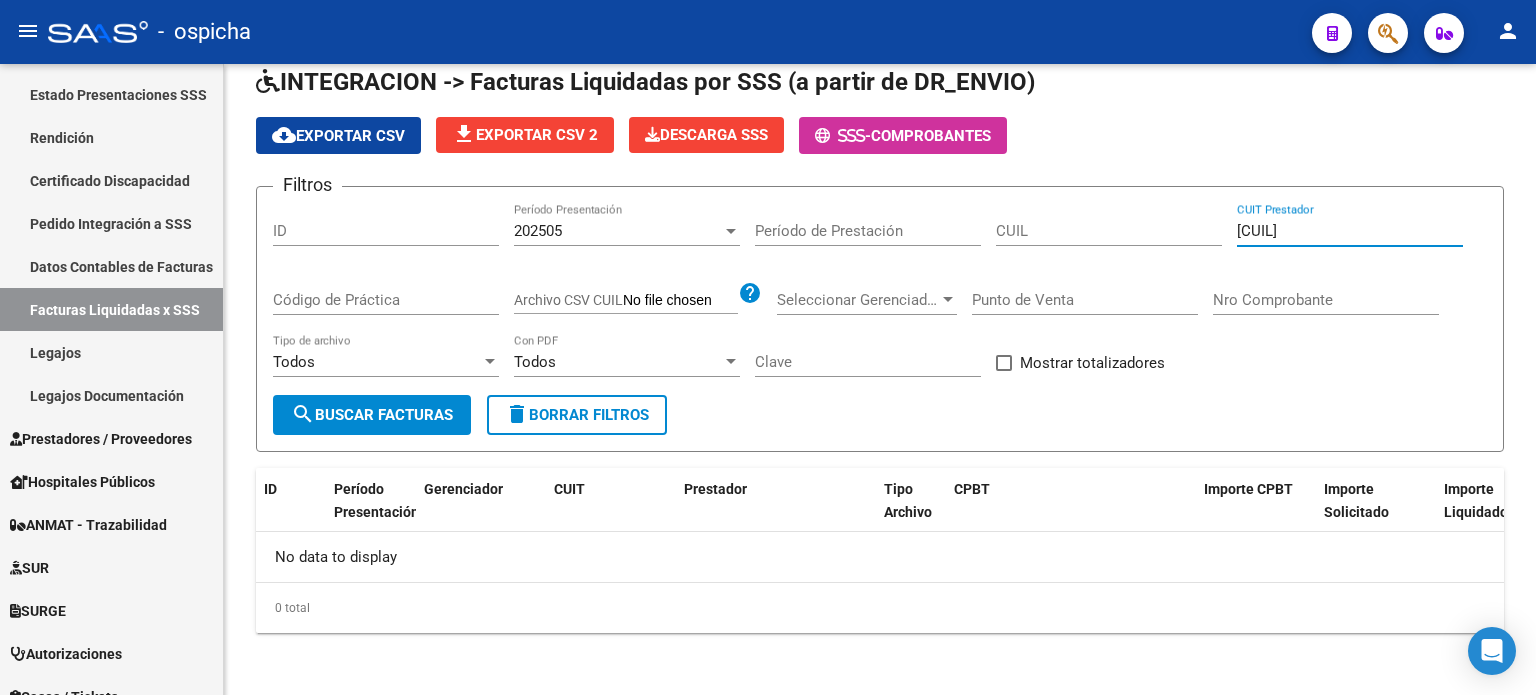 type on "27-46183580-0" 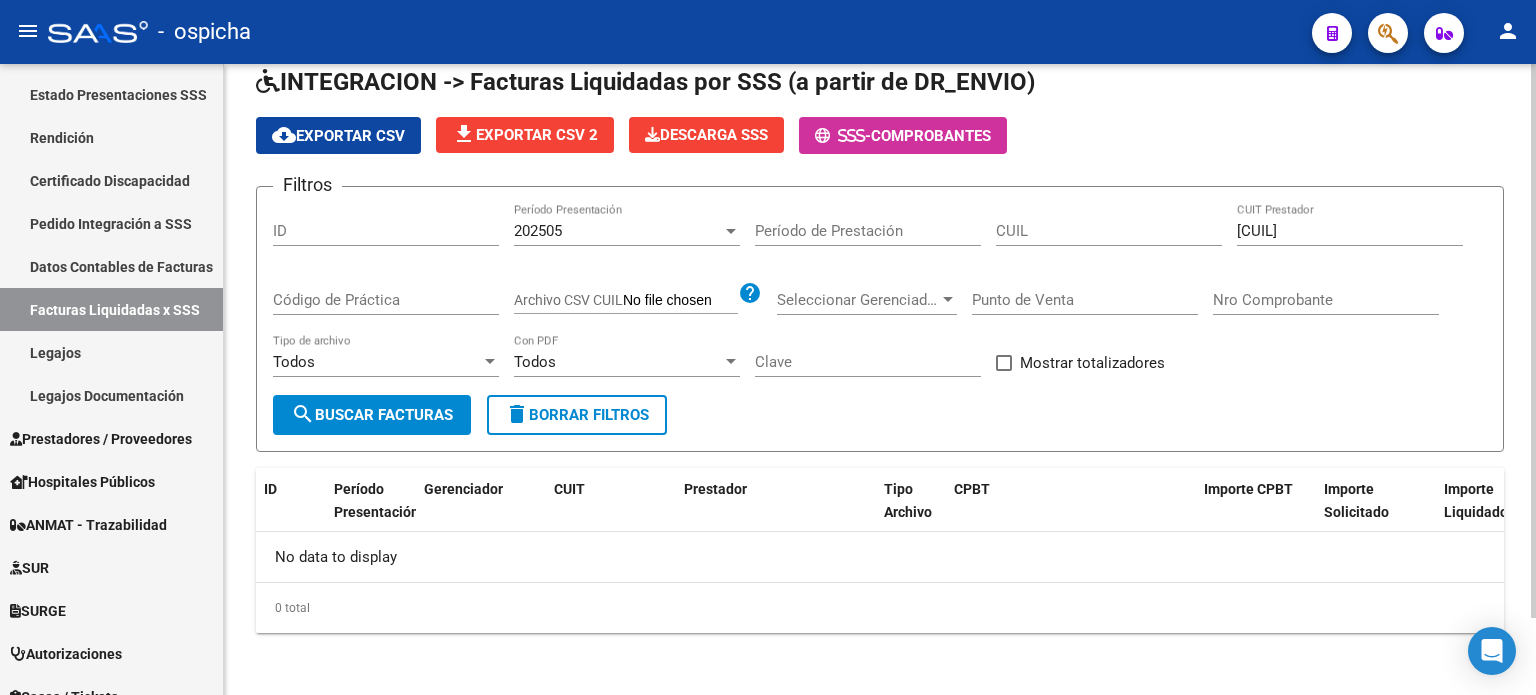 click on "cloud_download  Exportar CSV  file_download  Exportar CSV 2
Descarga SSS
-  Comprobantes" 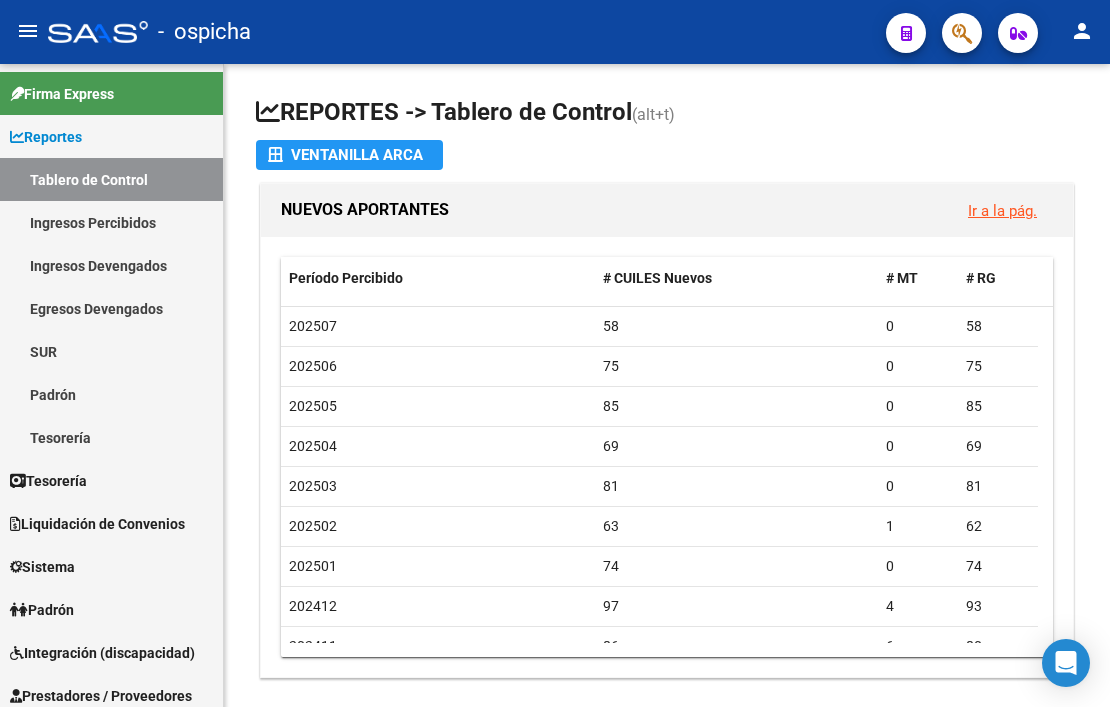 scroll, scrollTop: 0, scrollLeft: 0, axis: both 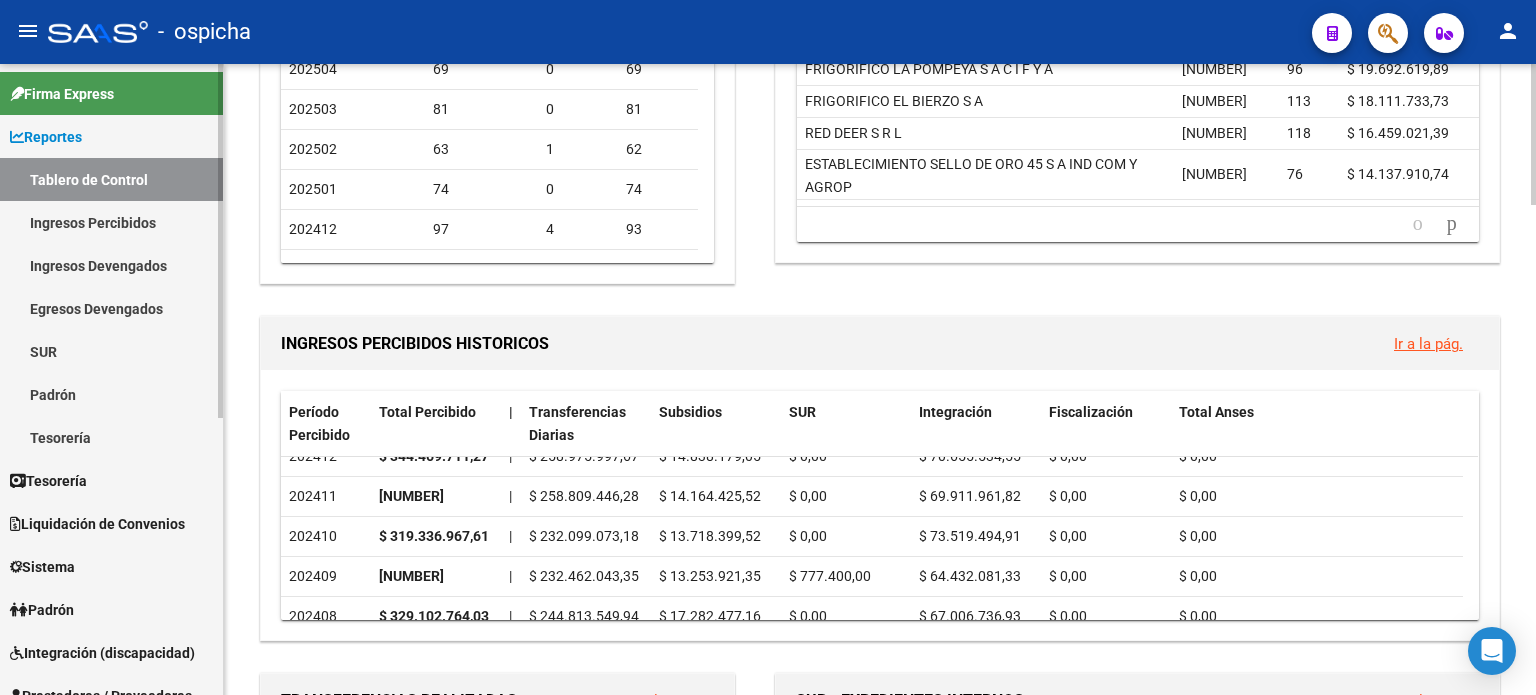 click on "Integración (discapacidad)" at bounding box center (102, 653) 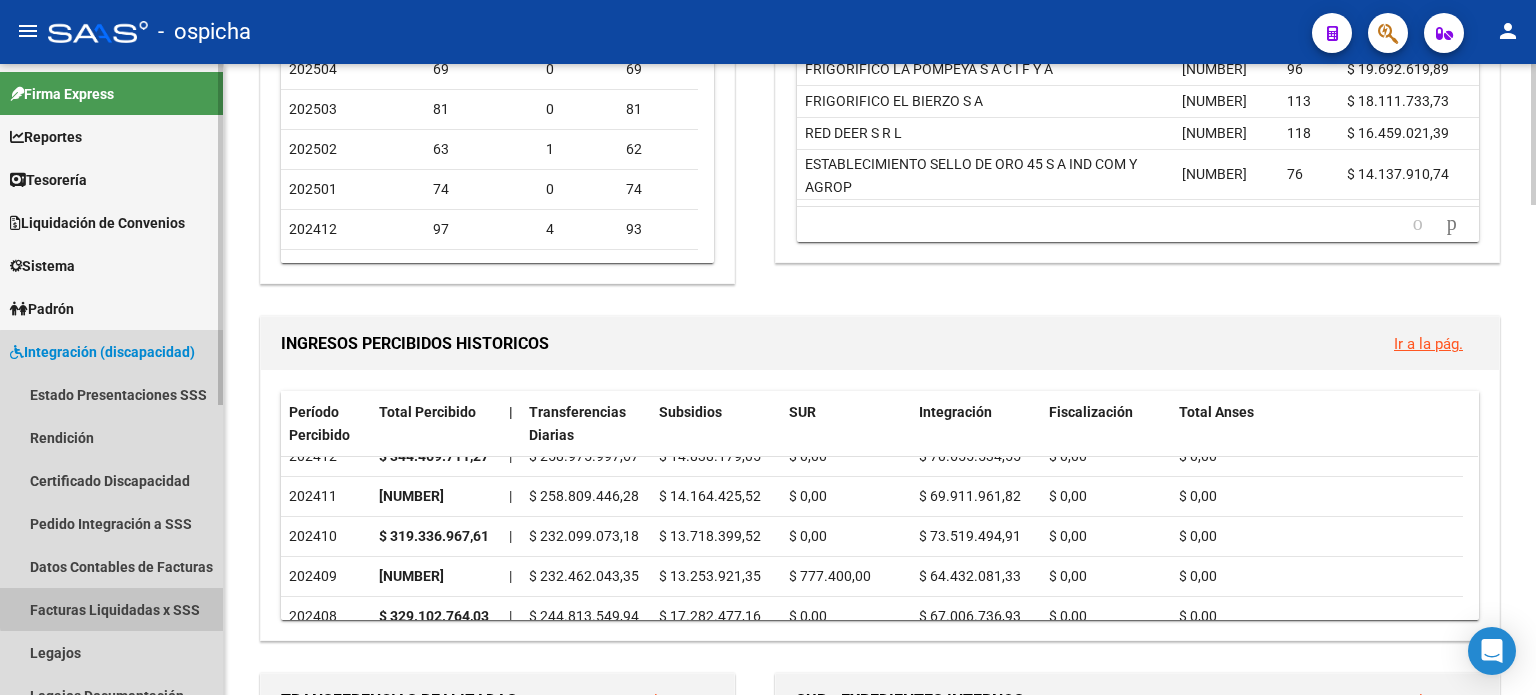 click on "Facturas Liquidadas x SSS" at bounding box center [111, 609] 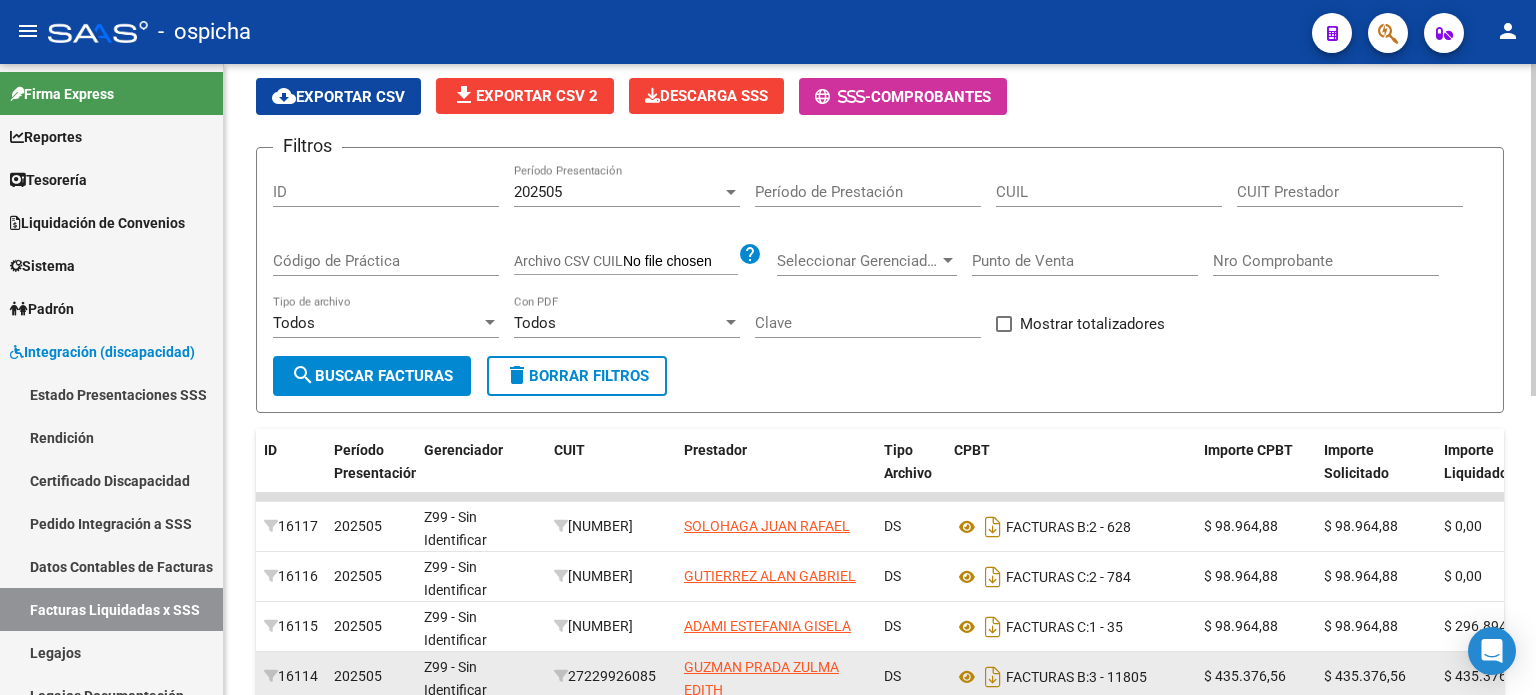scroll, scrollTop: 0, scrollLeft: 0, axis: both 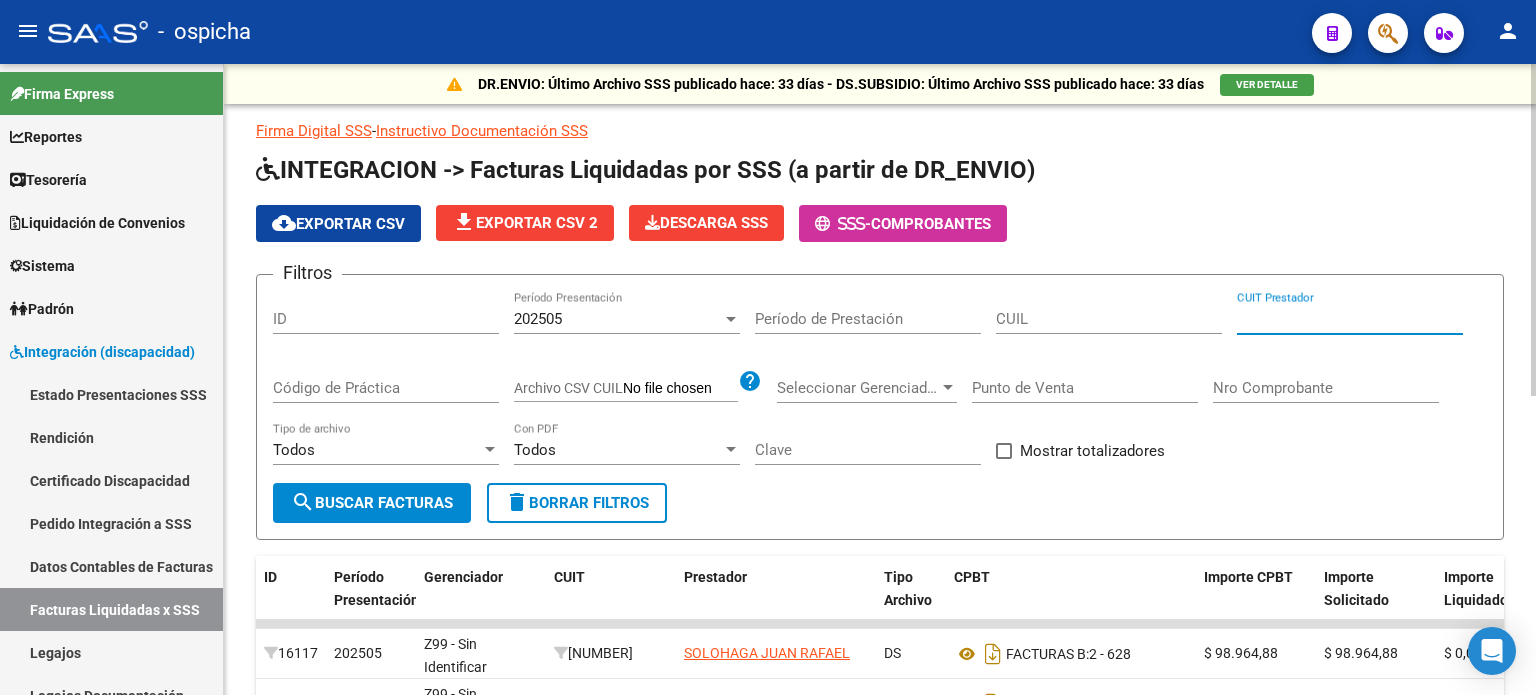 click on "CUIT Prestador" at bounding box center [1350, 319] 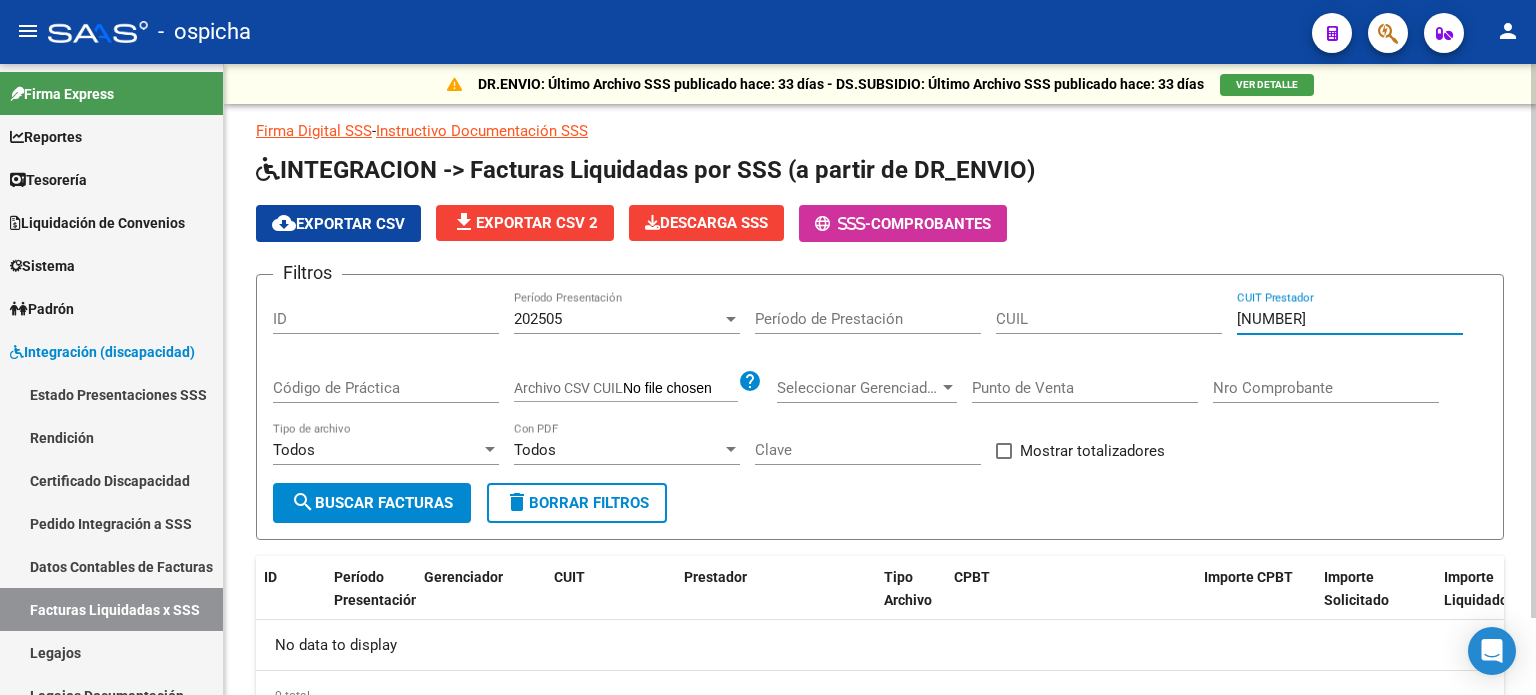 scroll, scrollTop: 88, scrollLeft: 0, axis: vertical 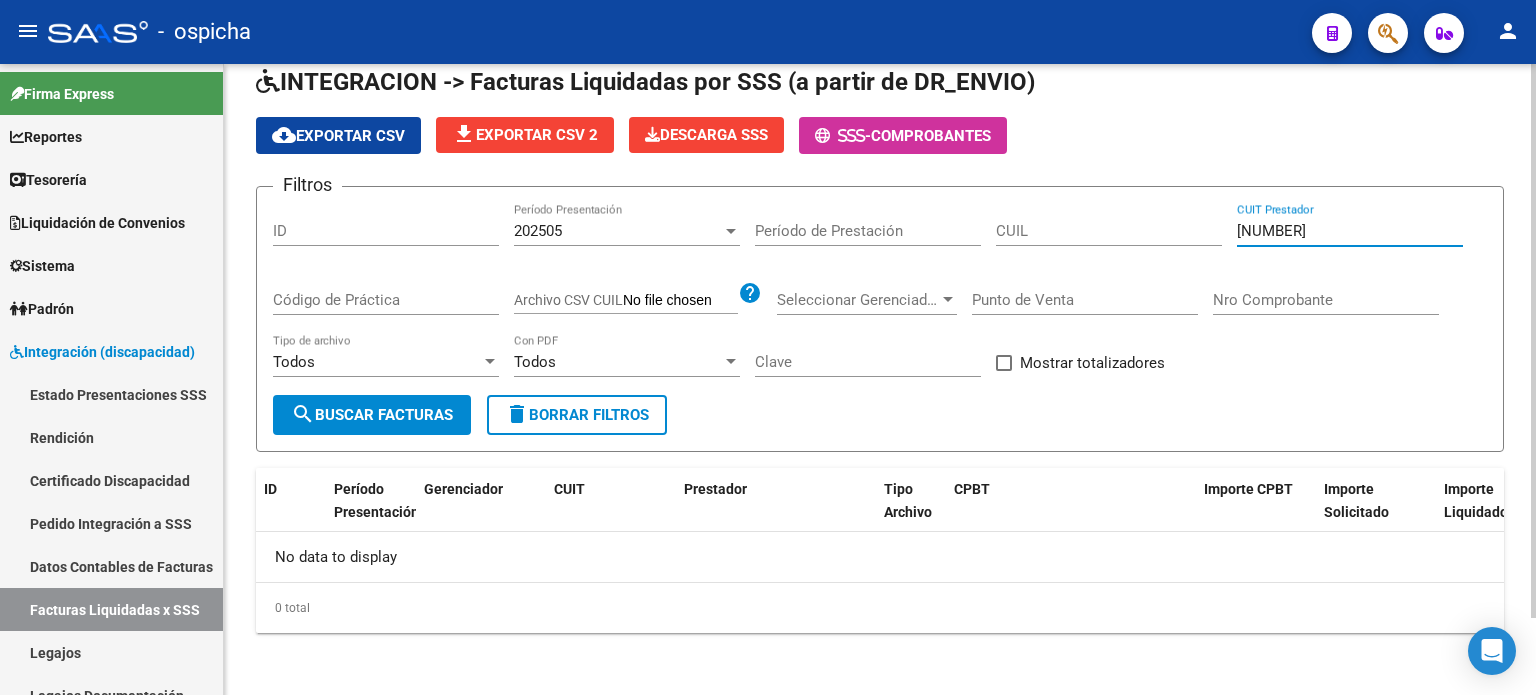 type on "27-46183580-0" 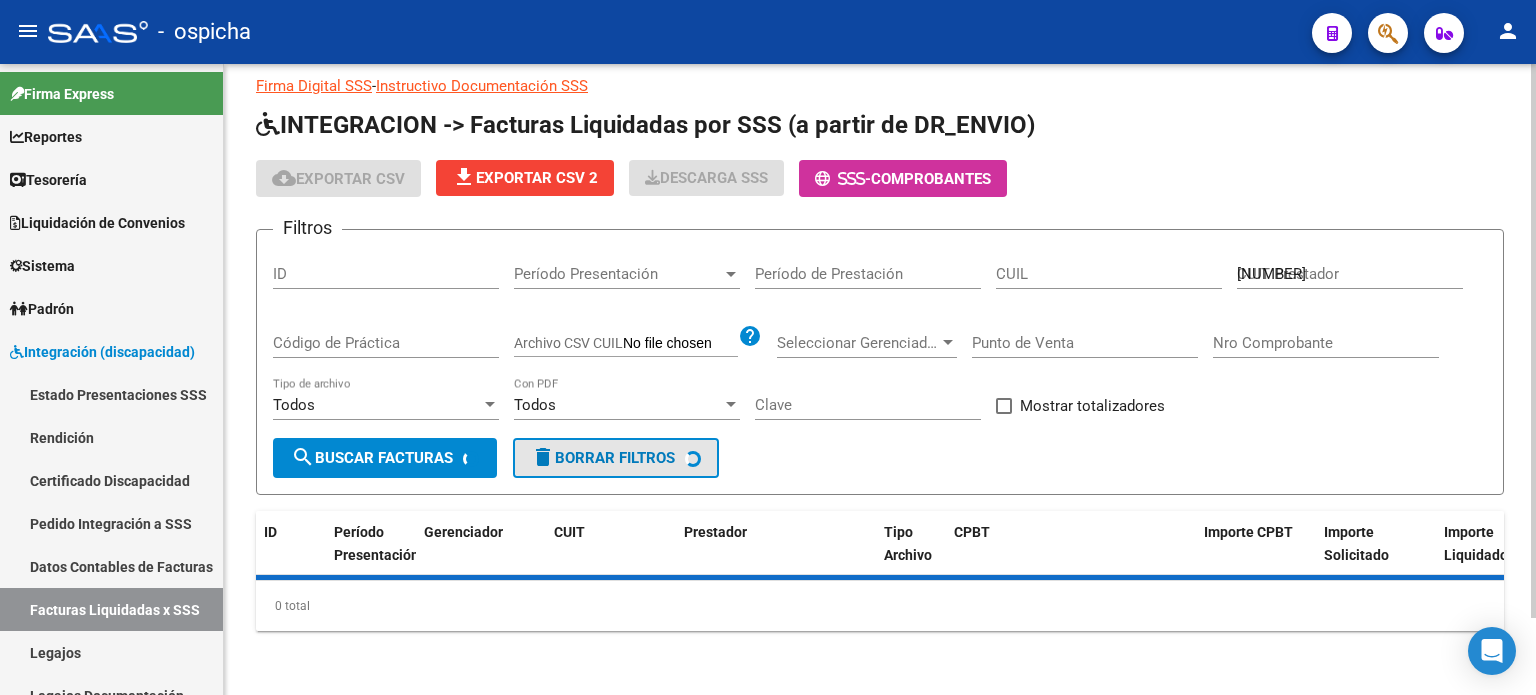 type 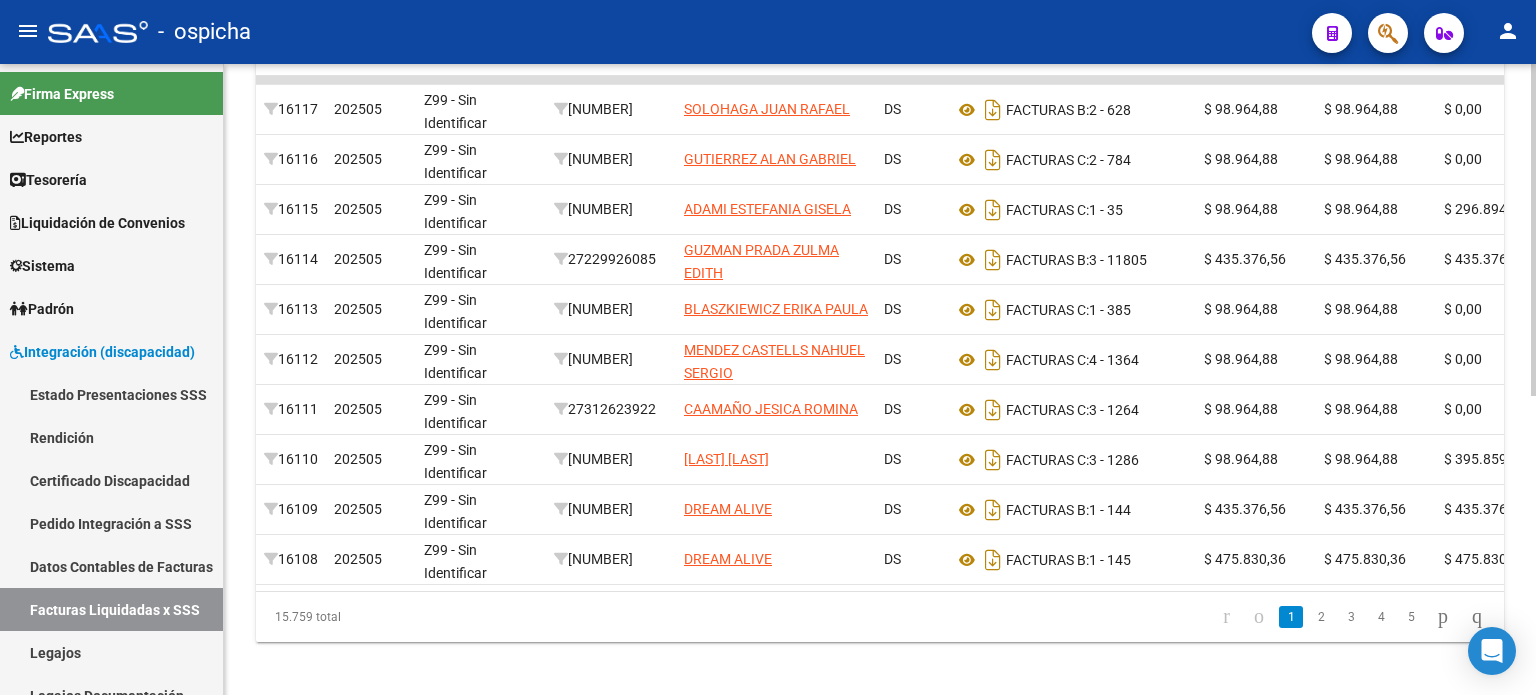 scroll, scrollTop: 568, scrollLeft: 0, axis: vertical 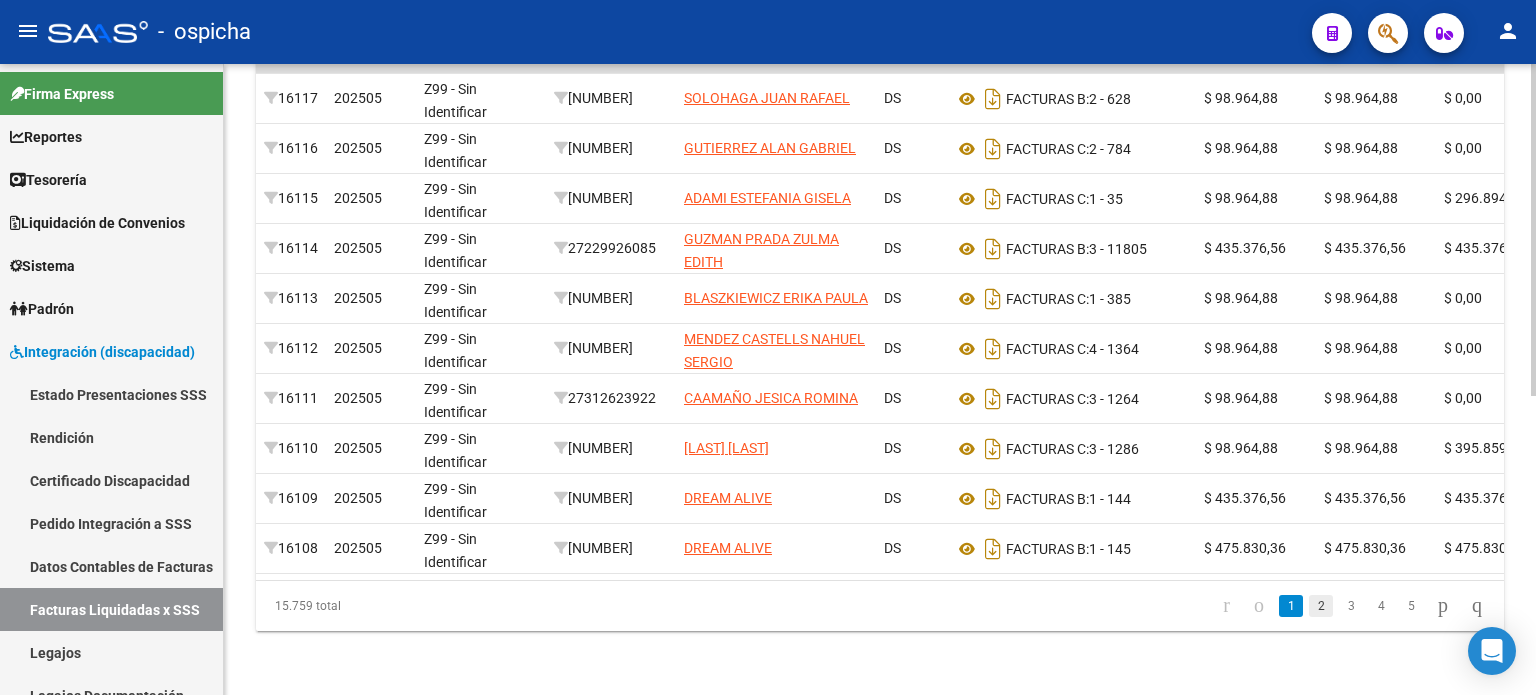 click on "2" 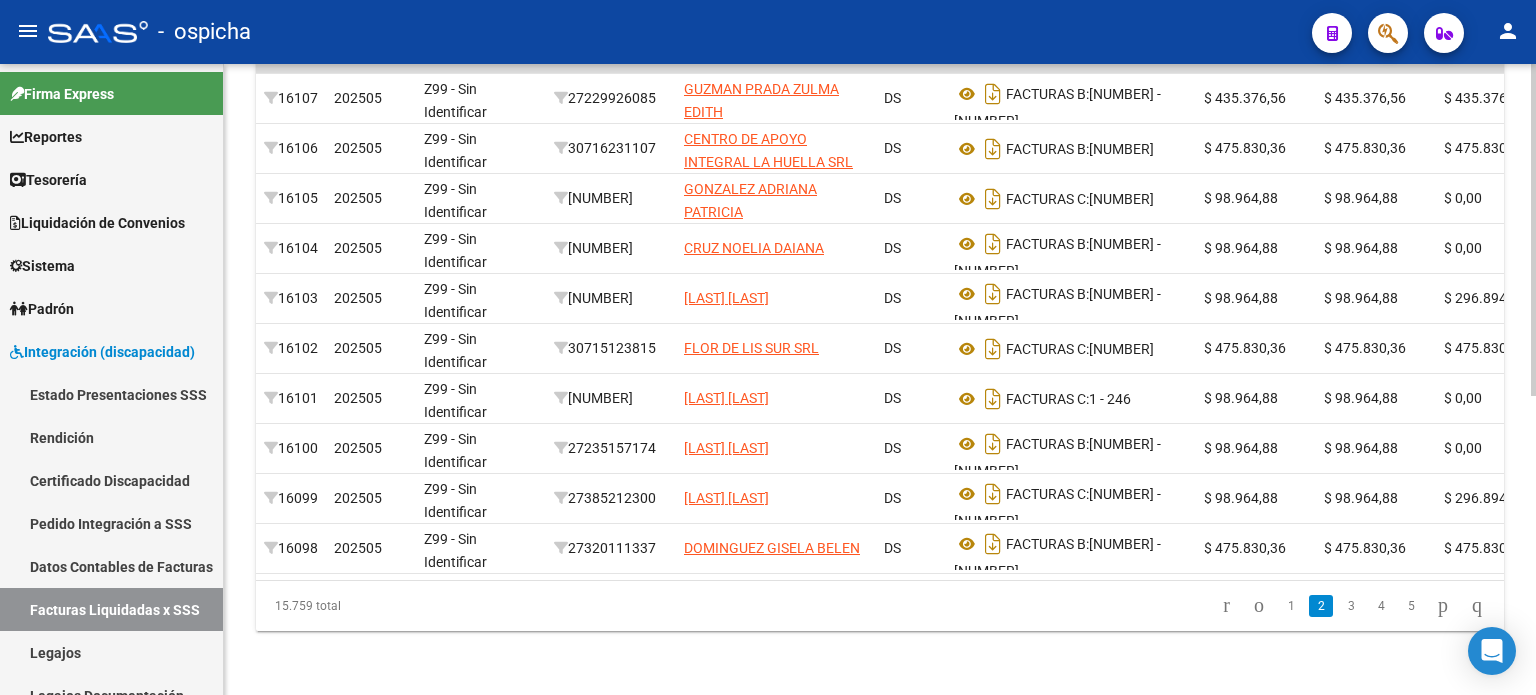 scroll, scrollTop: 0, scrollLeft: 0, axis: both 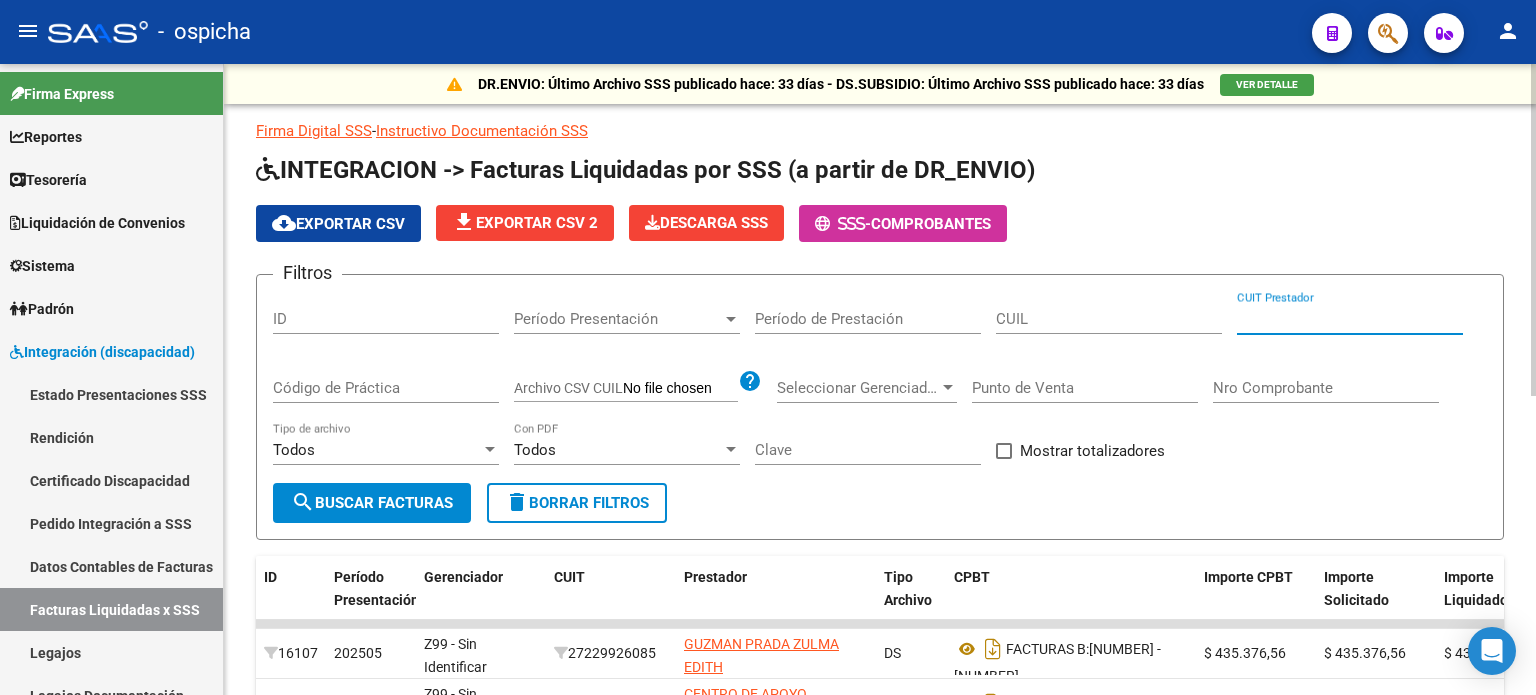 click on "CUIT Prestador" at bounding box center [1350, 319] 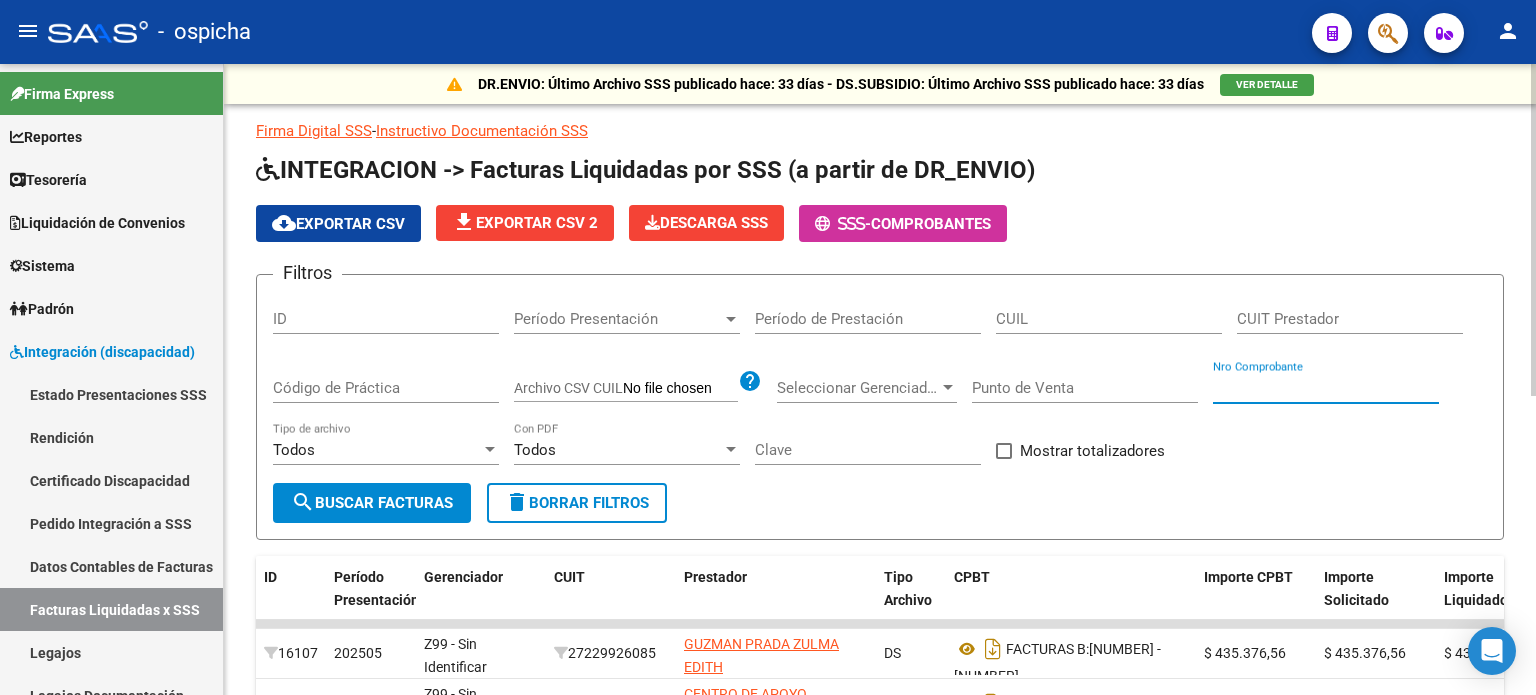 click on "Nro Comprobante" at bounding box center [1326, 388] 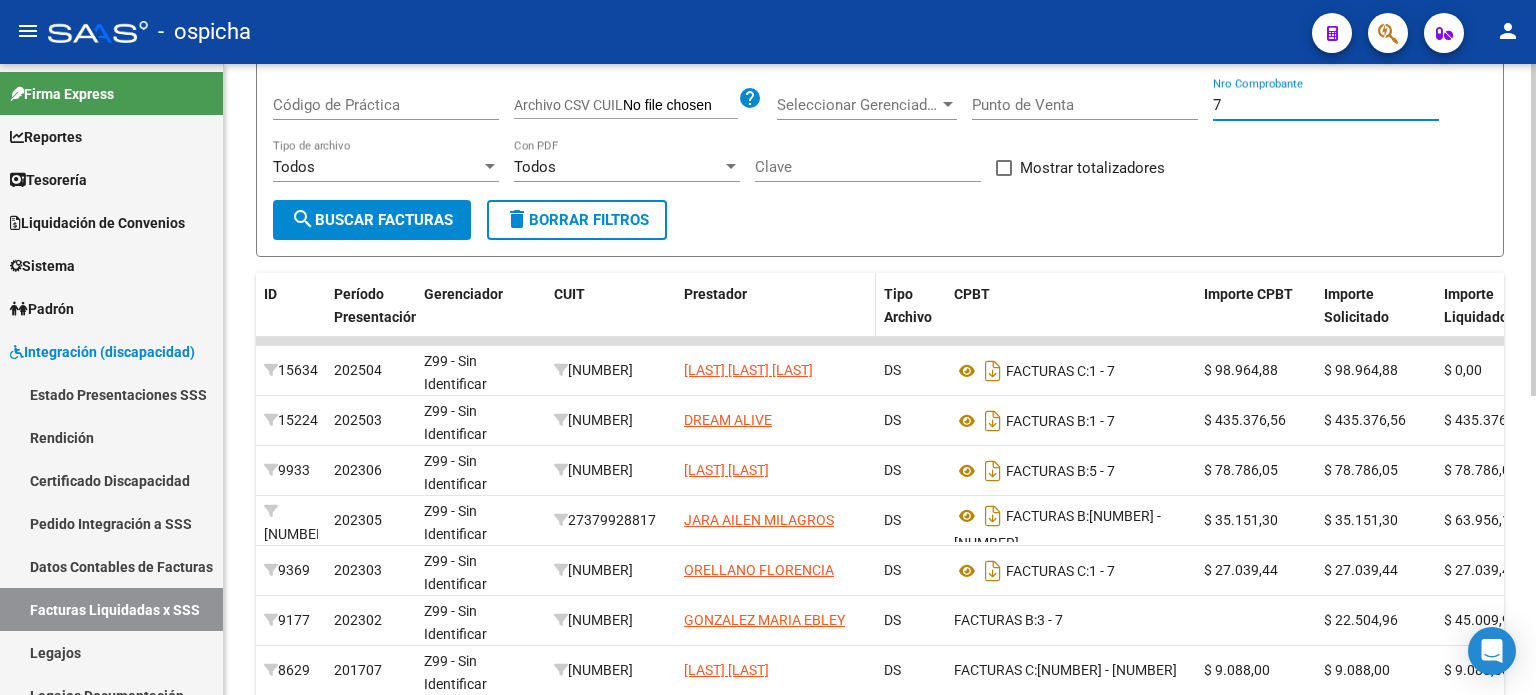 scroll, scrollTop: 500, scrollLeft: 0, axis: vertical 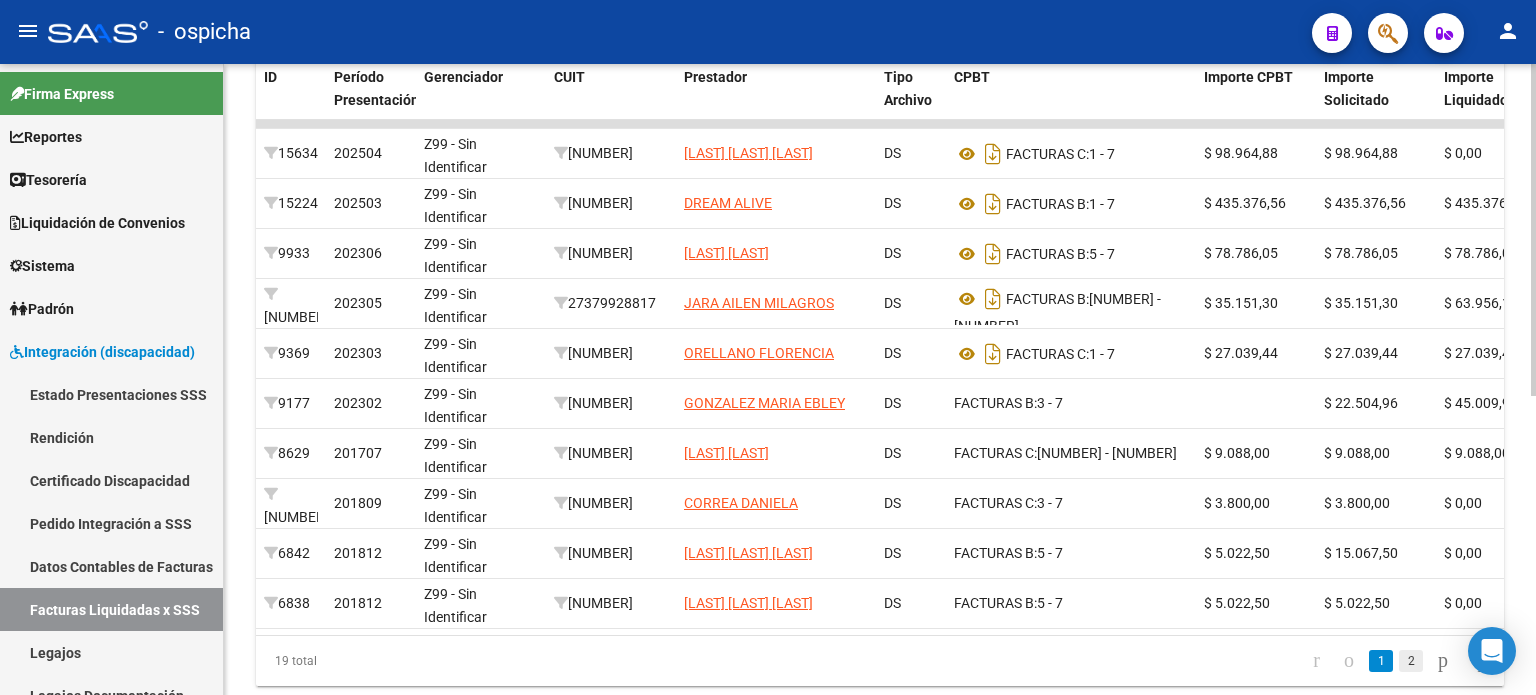 type on "7" 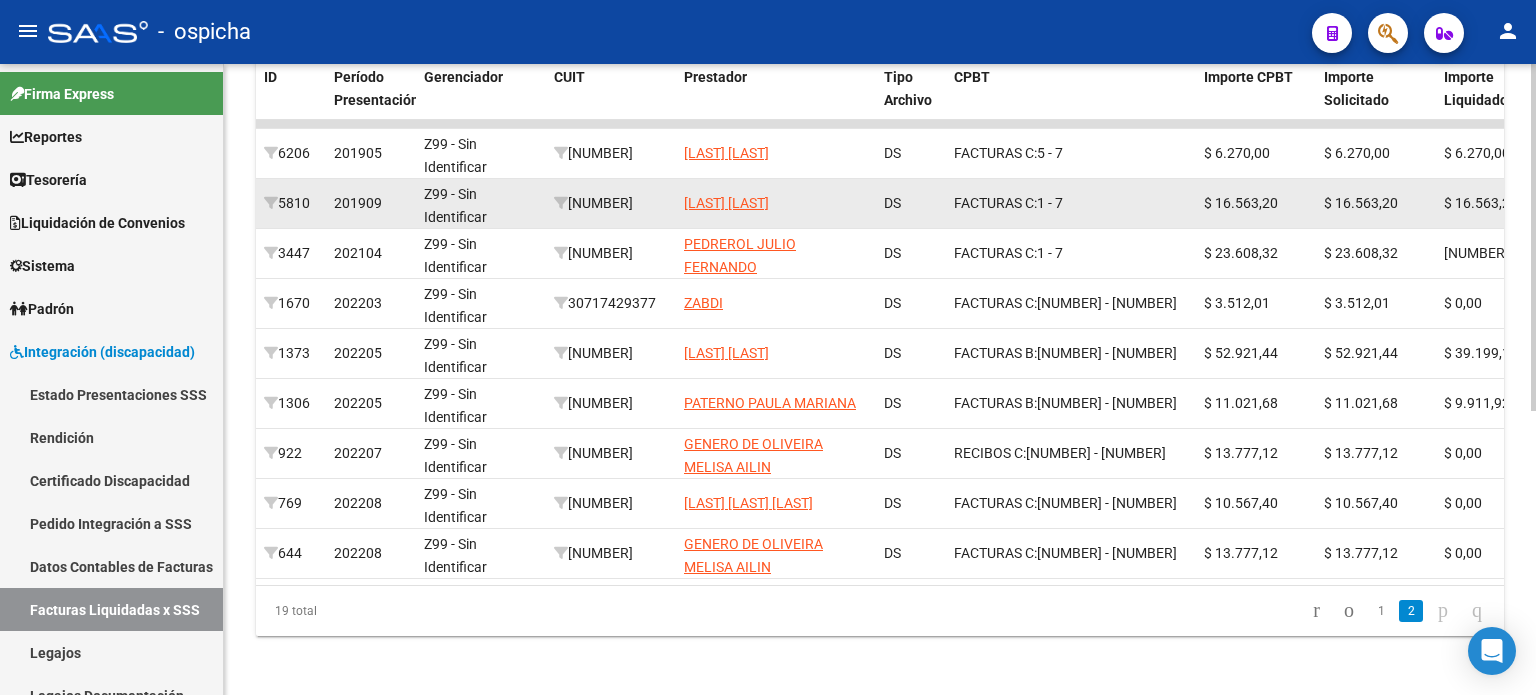 scroll, scrollTop: 0, scrollLeft: 0, axis: both 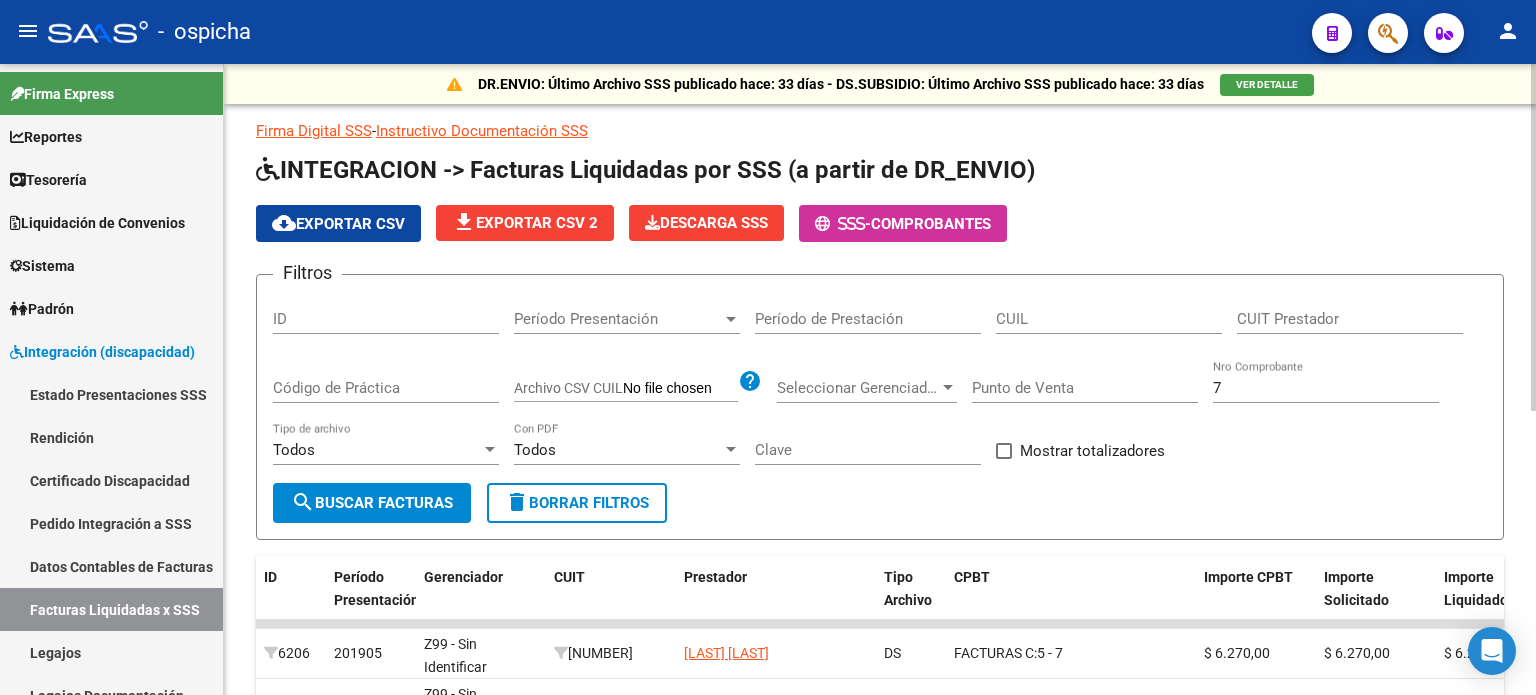 click on "CUIT Prestador" at bounding box center (1350, 319) 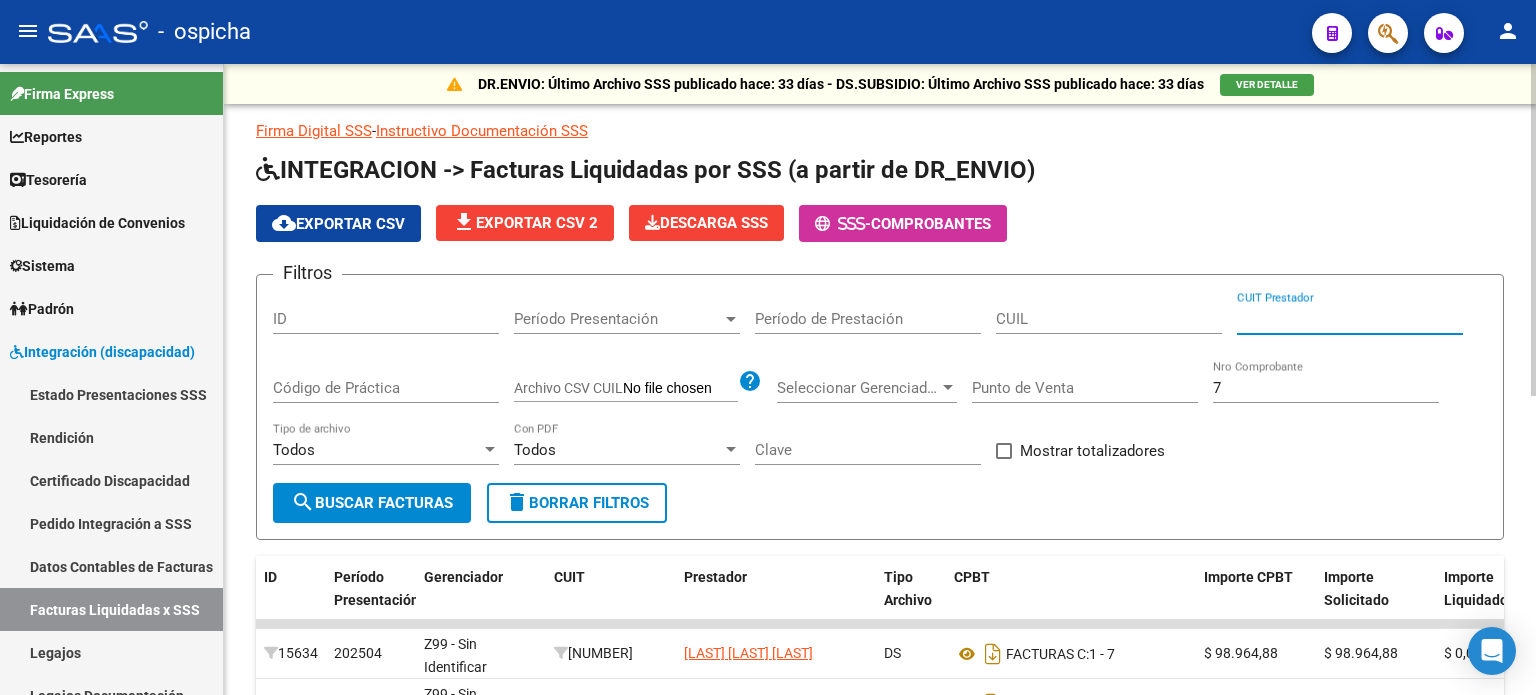 click on "CUIT Prestador" at bounding box center (1350, 319) 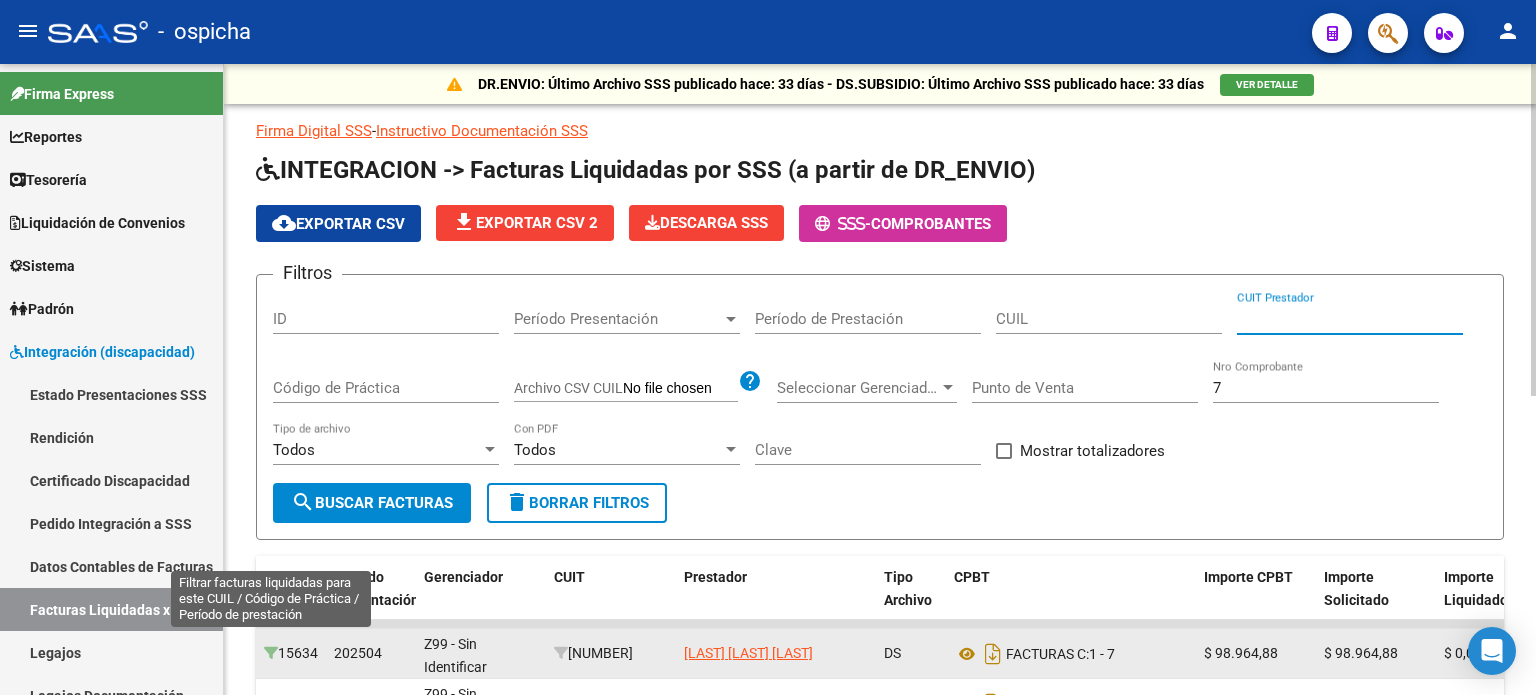 scroll, scrollTop: 3, scrollLeft: 0, axis: vertical 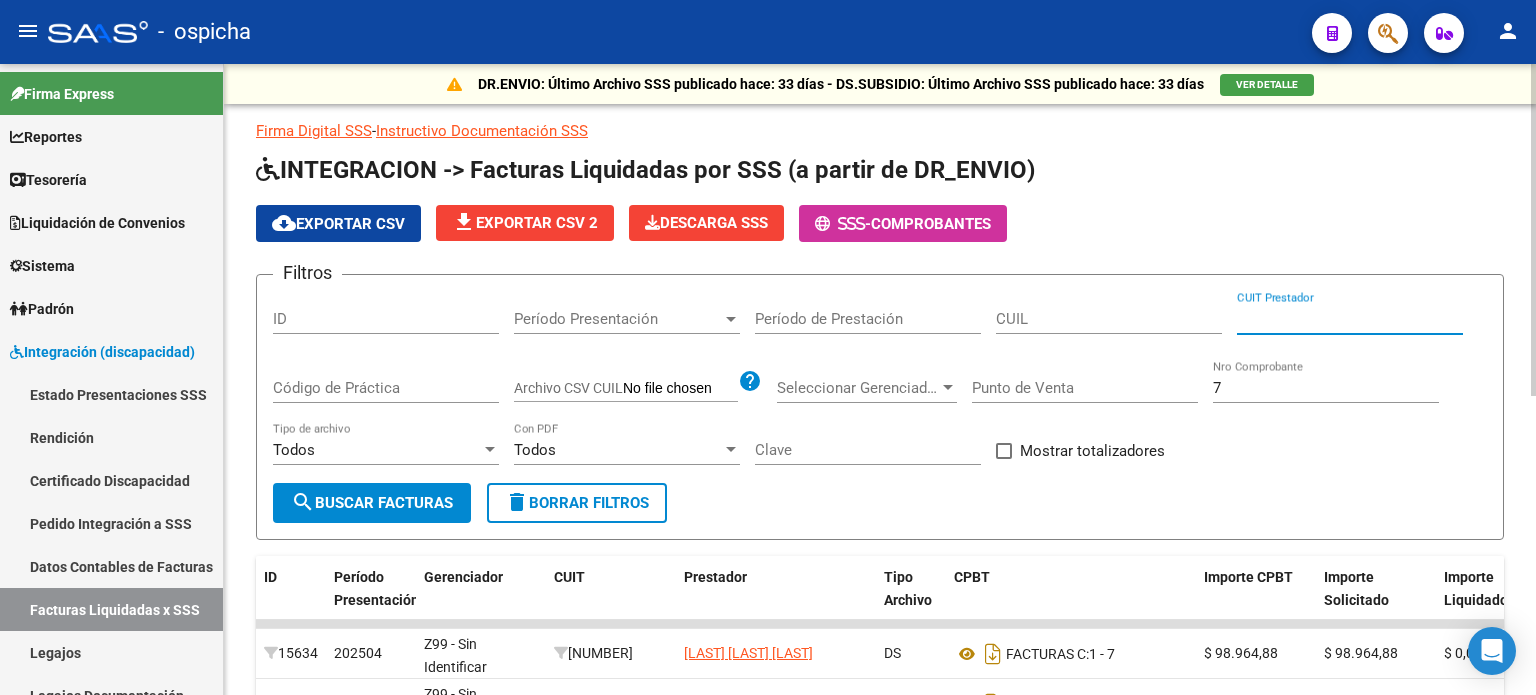 click on "CUIL" at bounding box center (1109, 319) 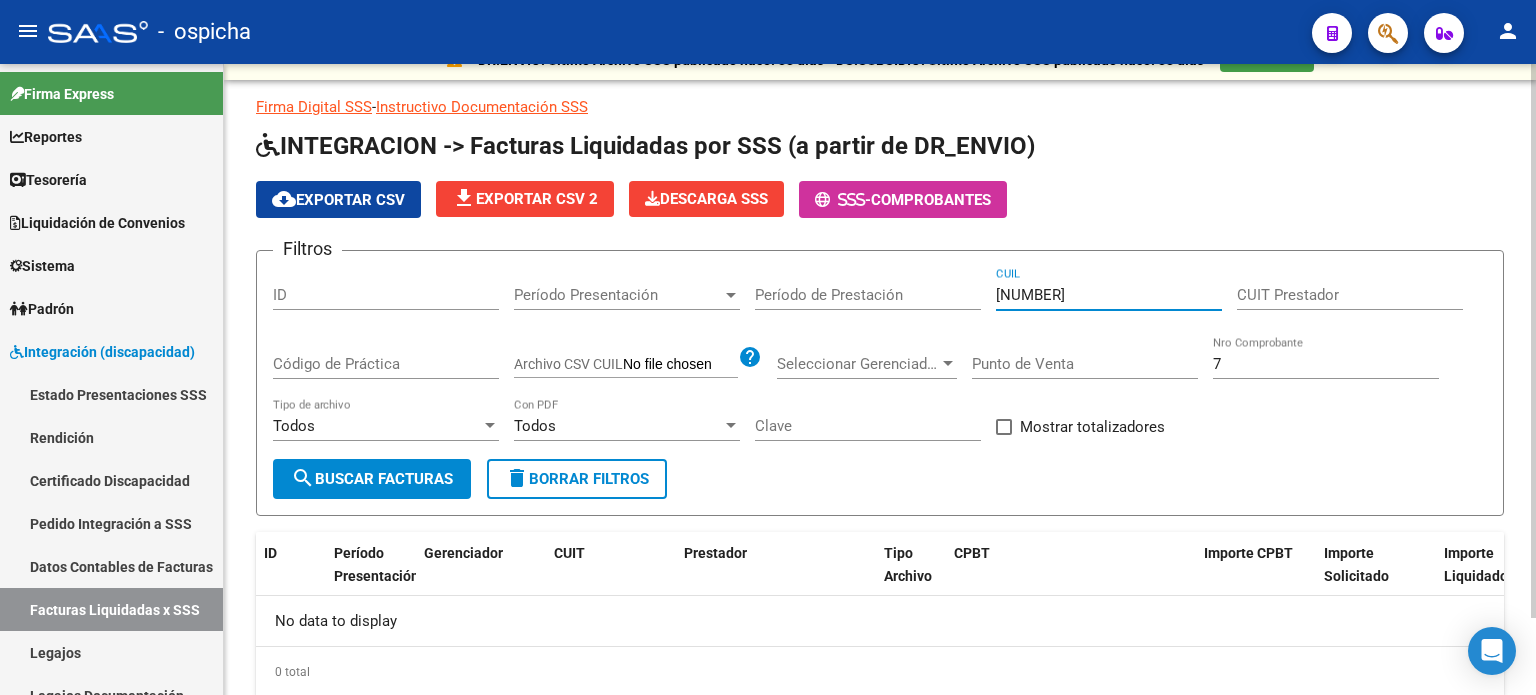 scroll, scrollTop: 0, scrollLeft: 0, axis: both 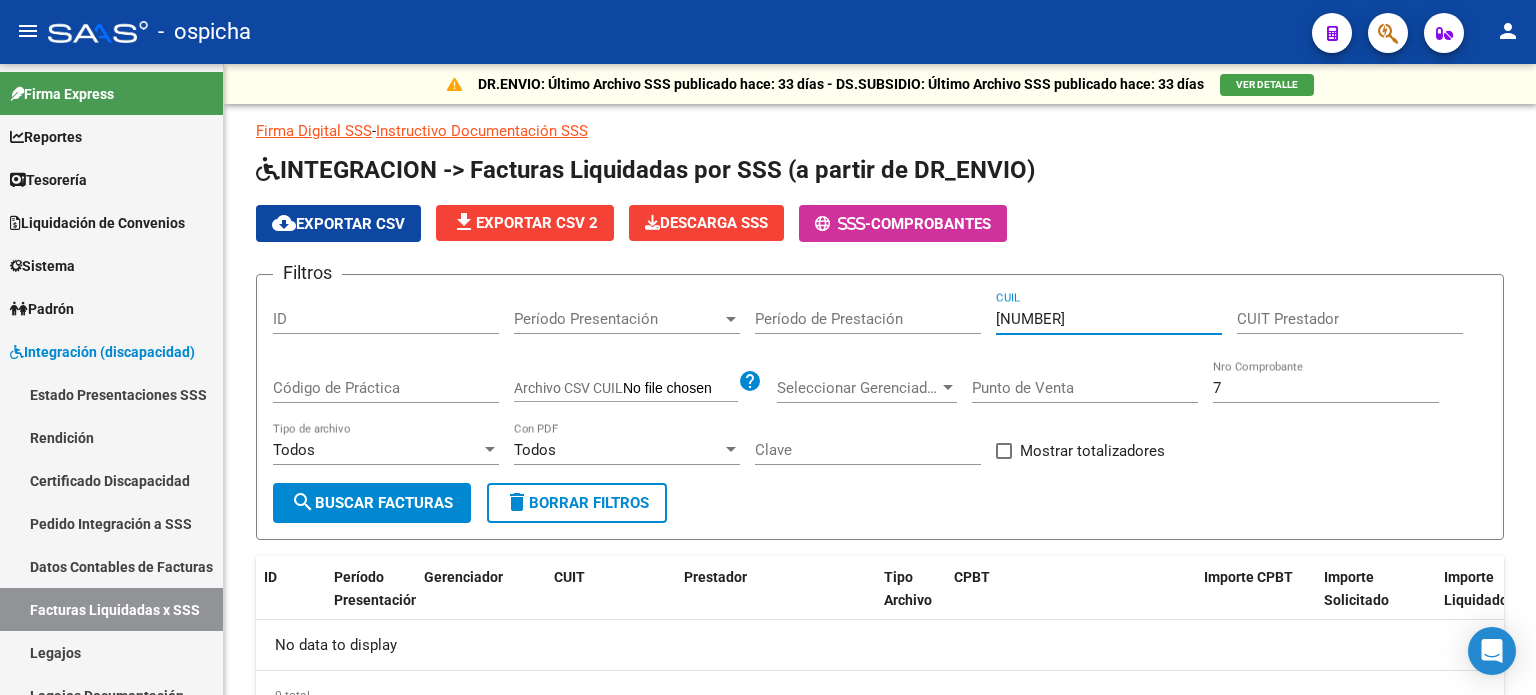 type on "27-53981498-8" 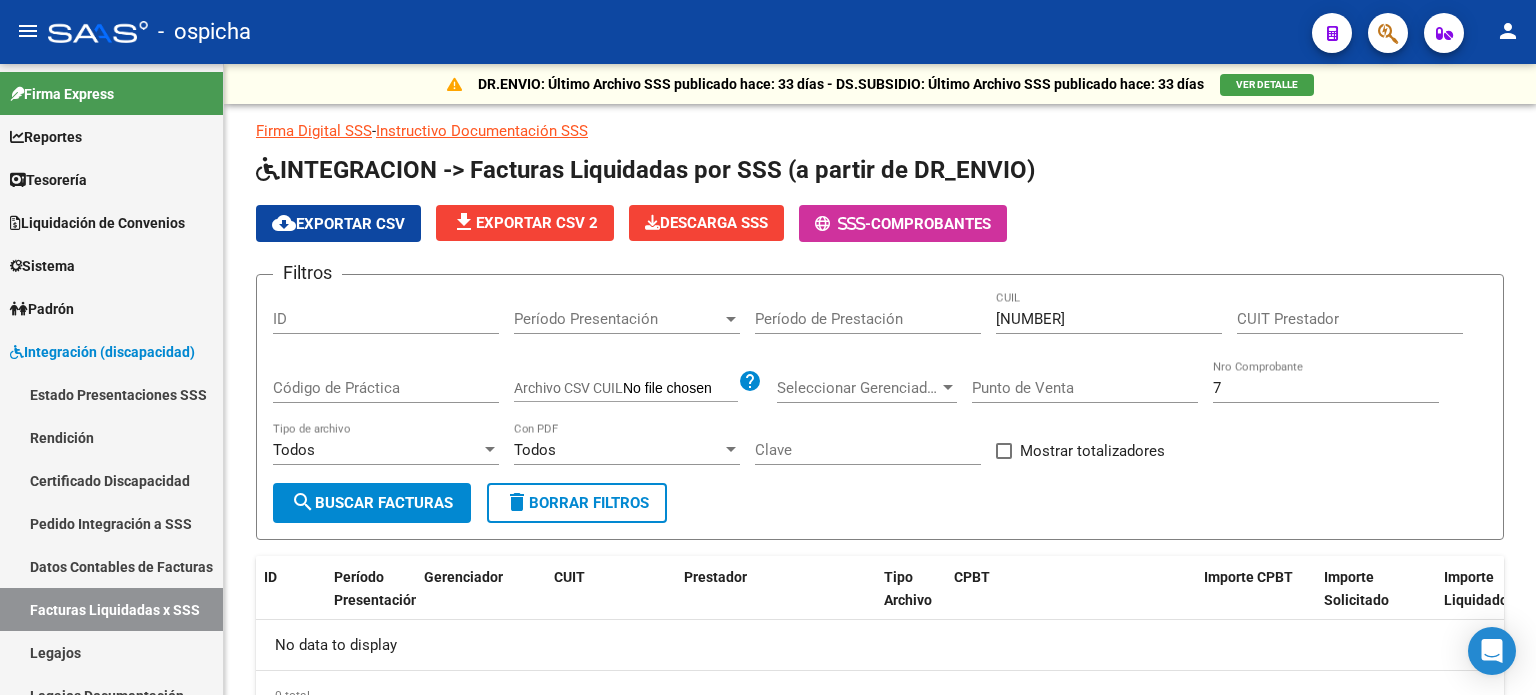 click on "Período Presentación Período Presentación" 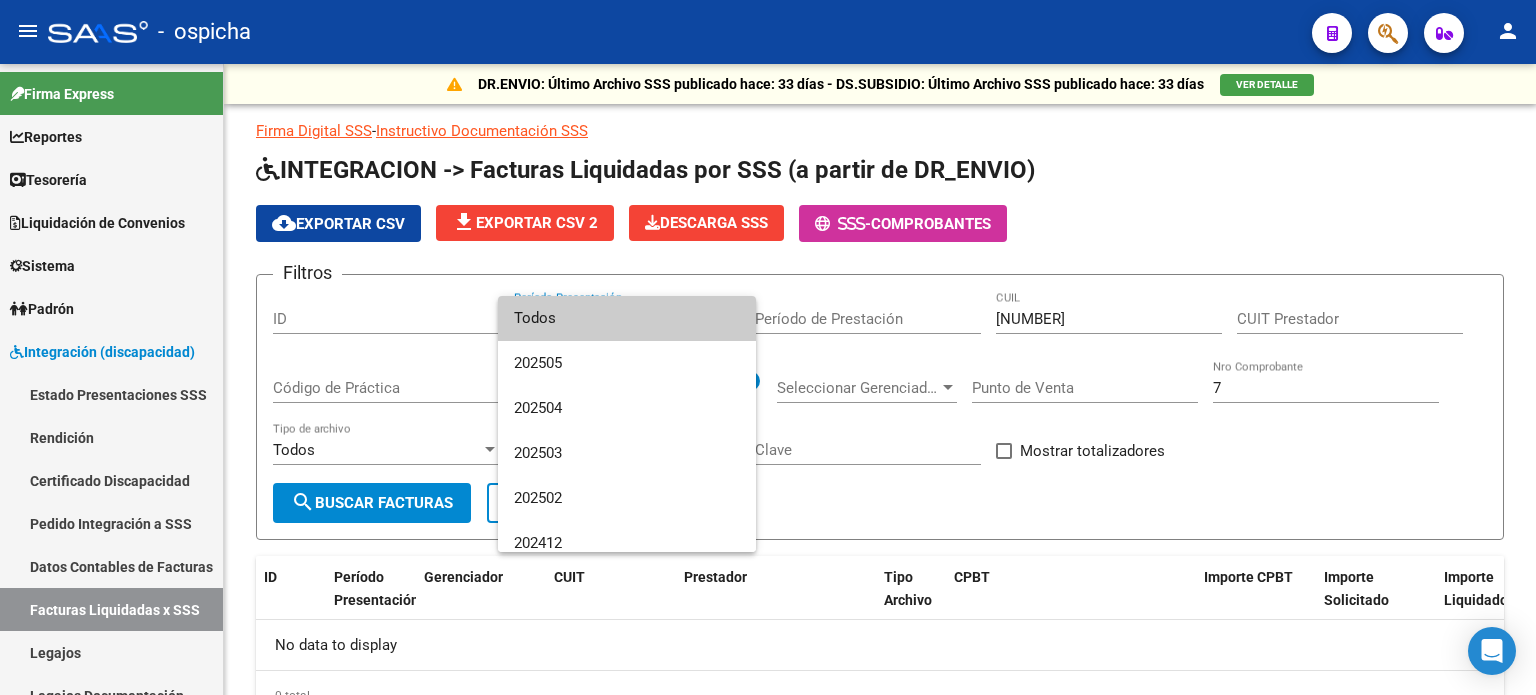 click at bounding box center [768, 347] 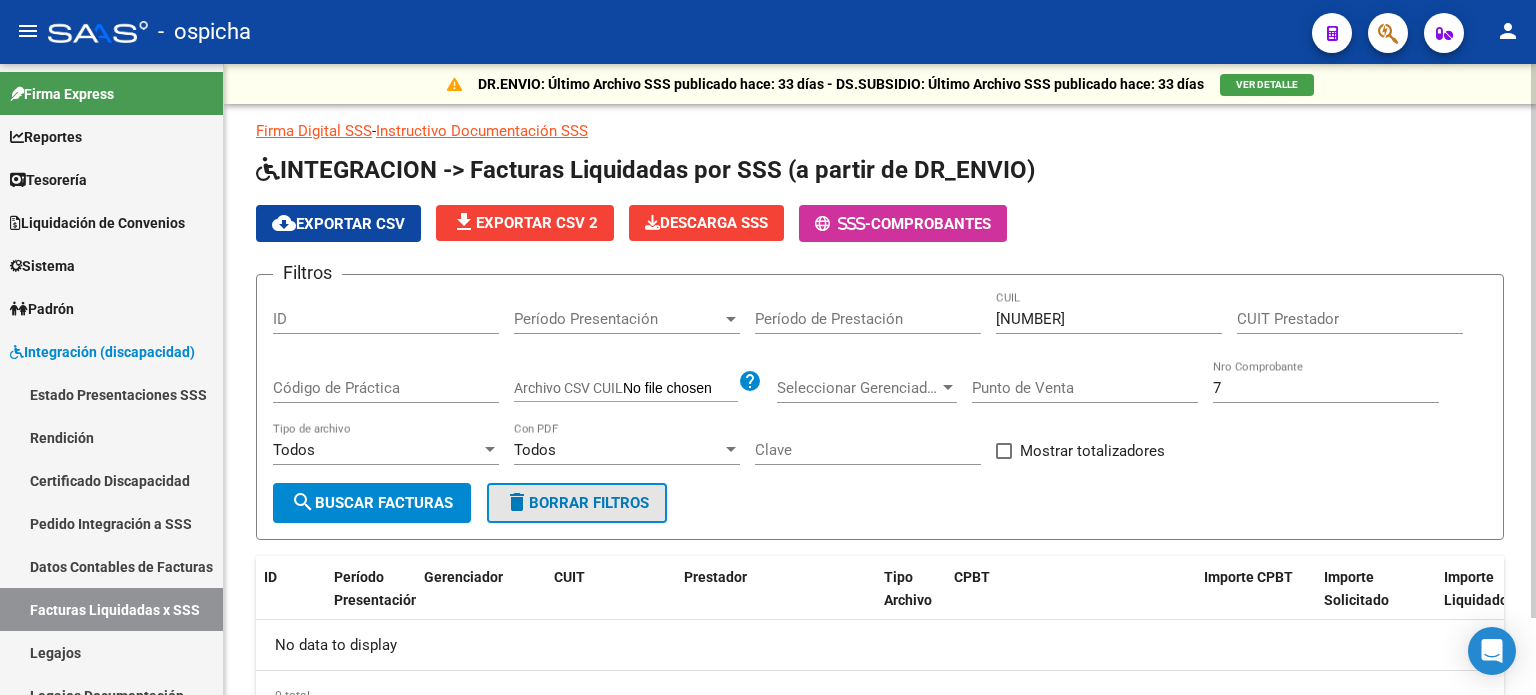 click on "delete  Borrar Filtros" 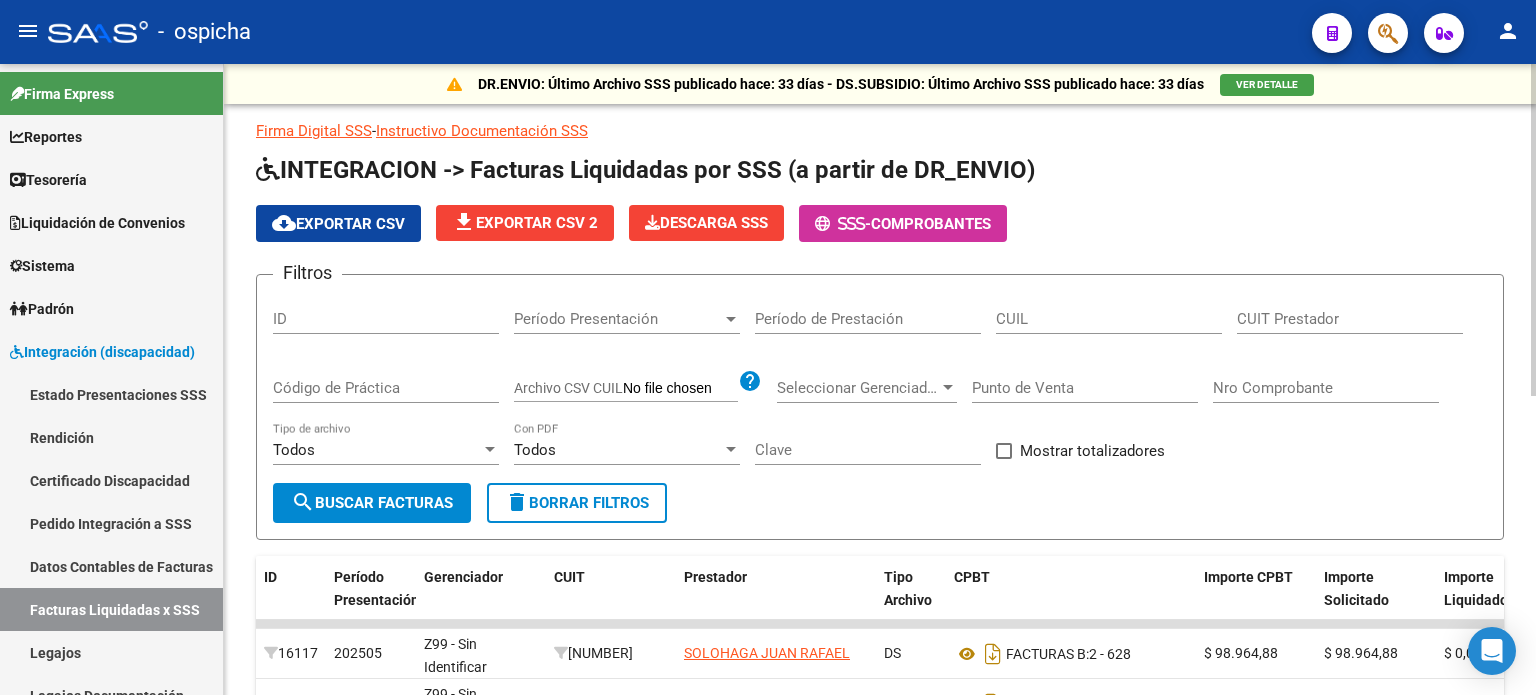 click on "CUIL" at bounding box center (1109, 319) 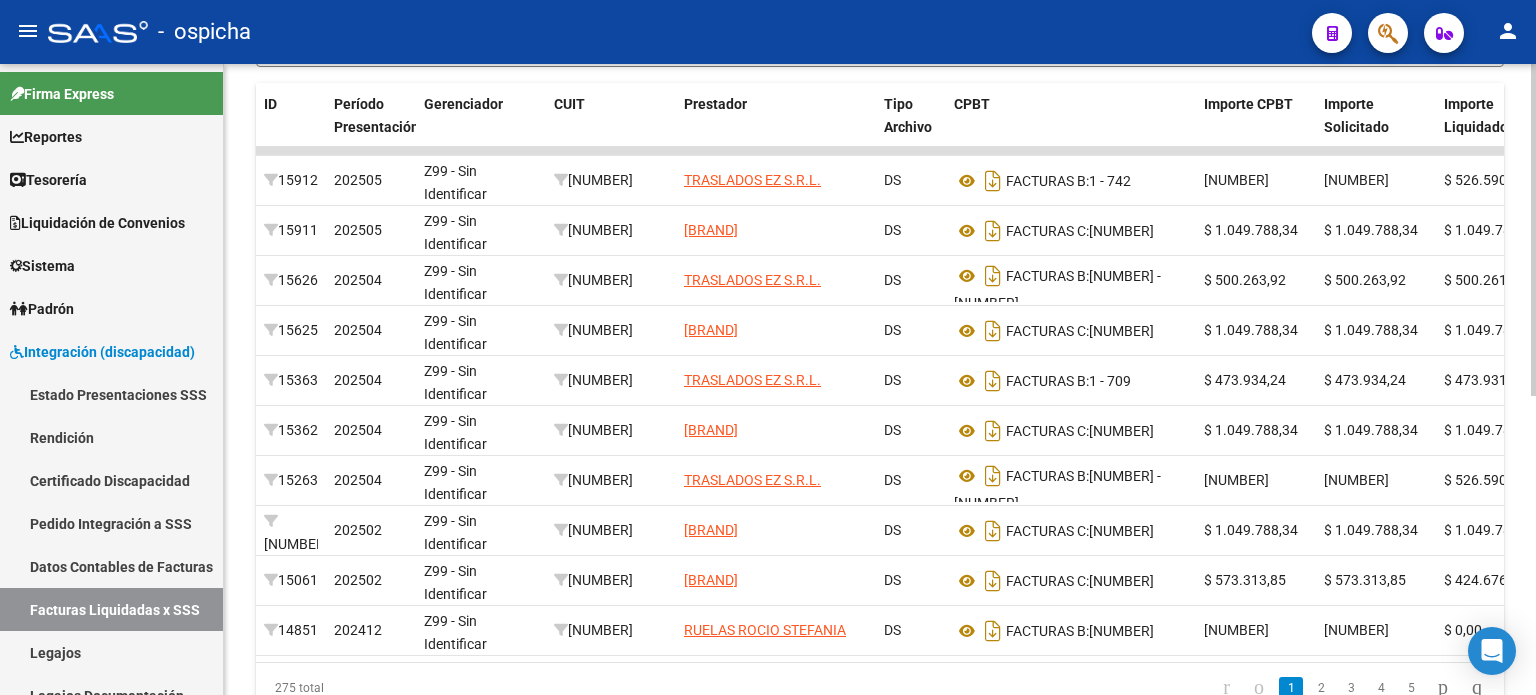 scroll, scrollTop: 500, scrollLeft: 0, axis: vertical 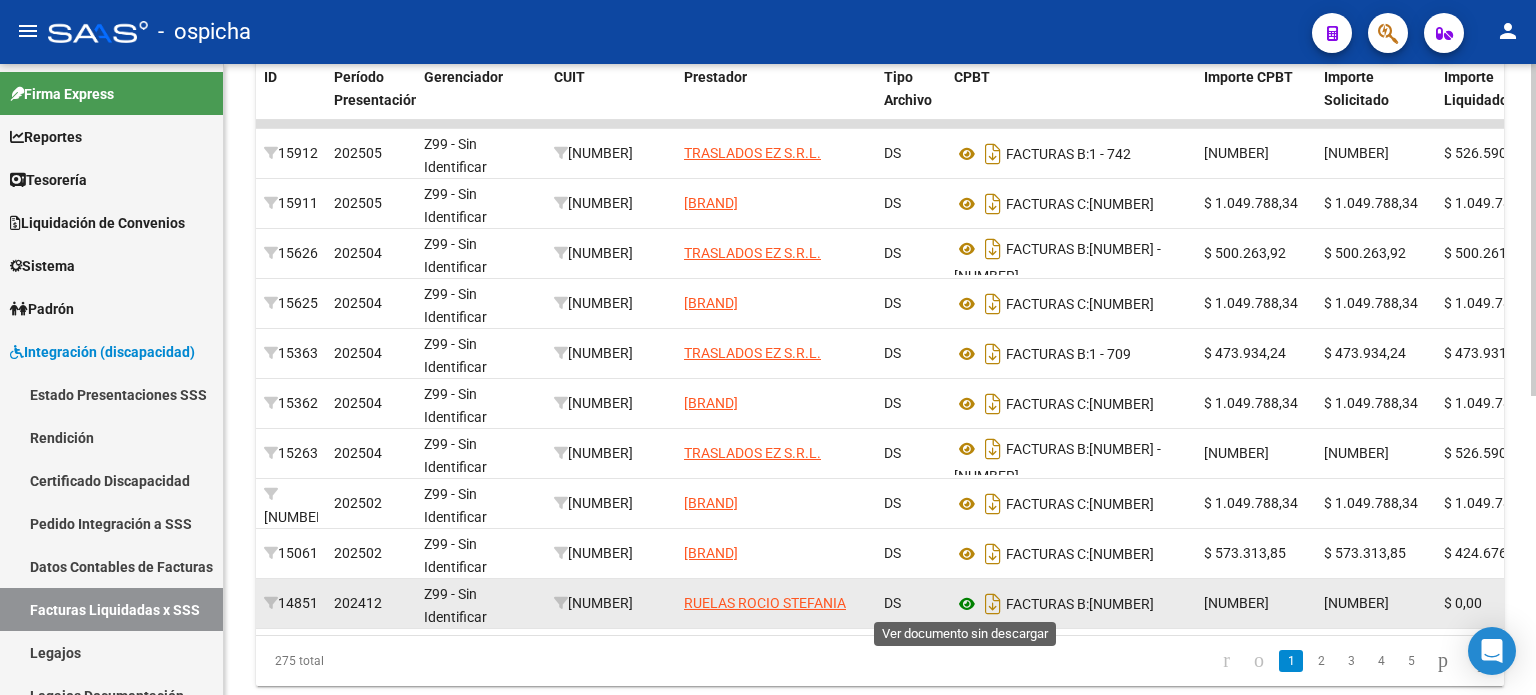 type on "20-50227236-6" 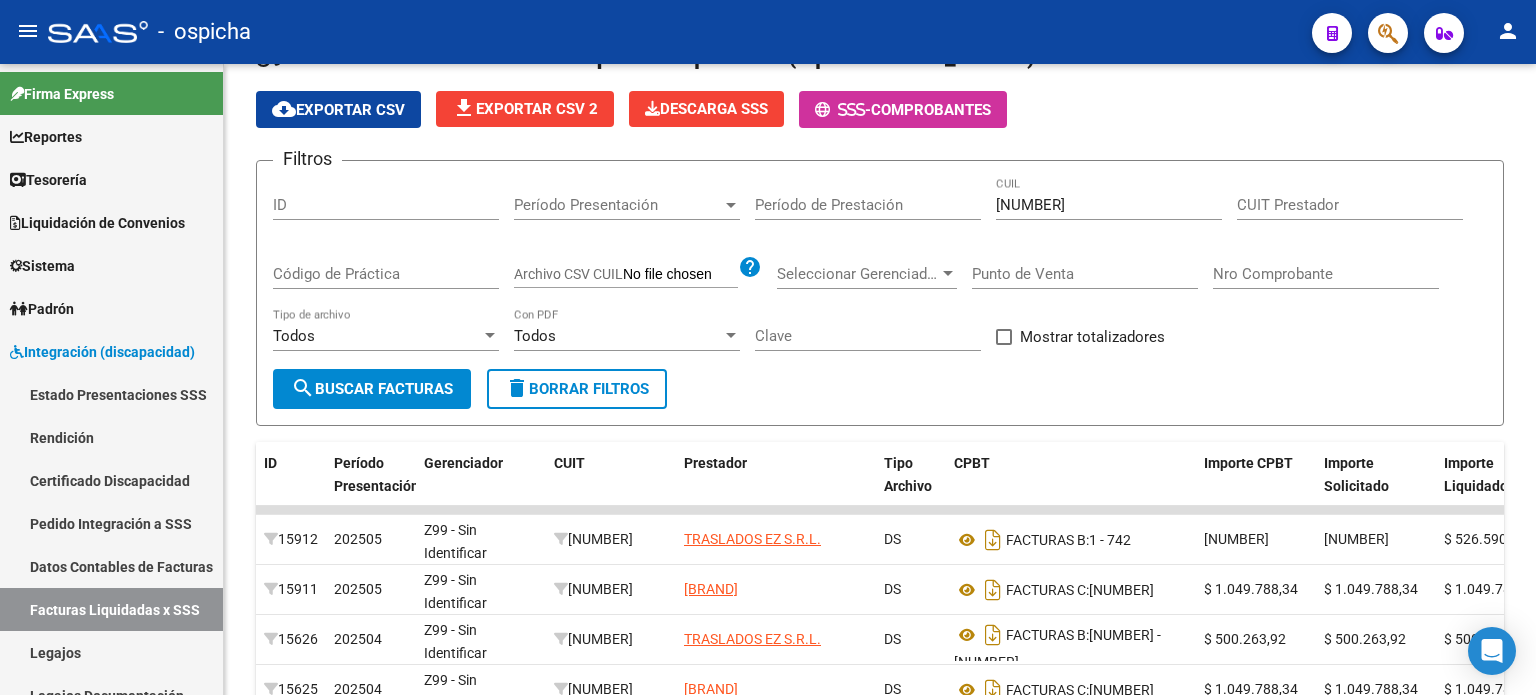 scroll, scrollTop: 0, scrollLeft: 0, axis: both 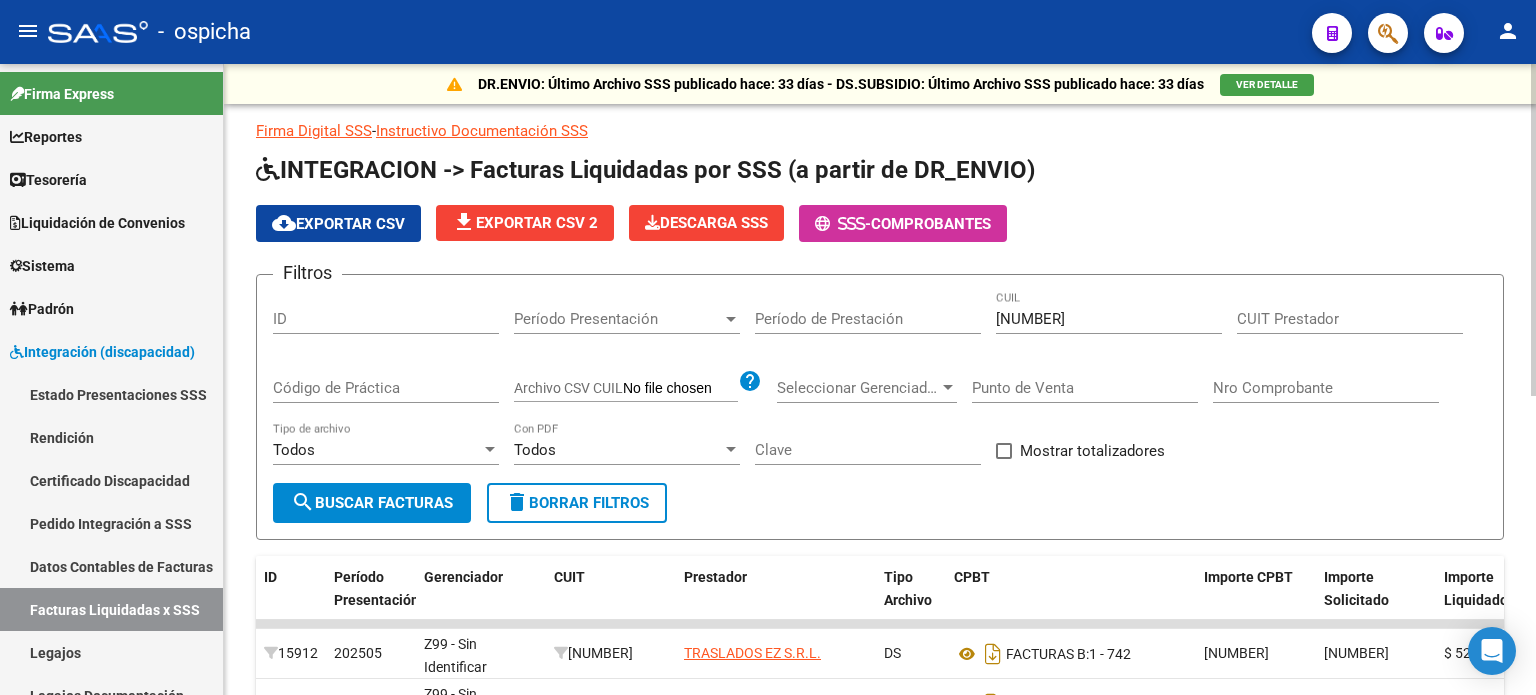 click on "CUIT Prestador" at bounding box center [1350, 319] 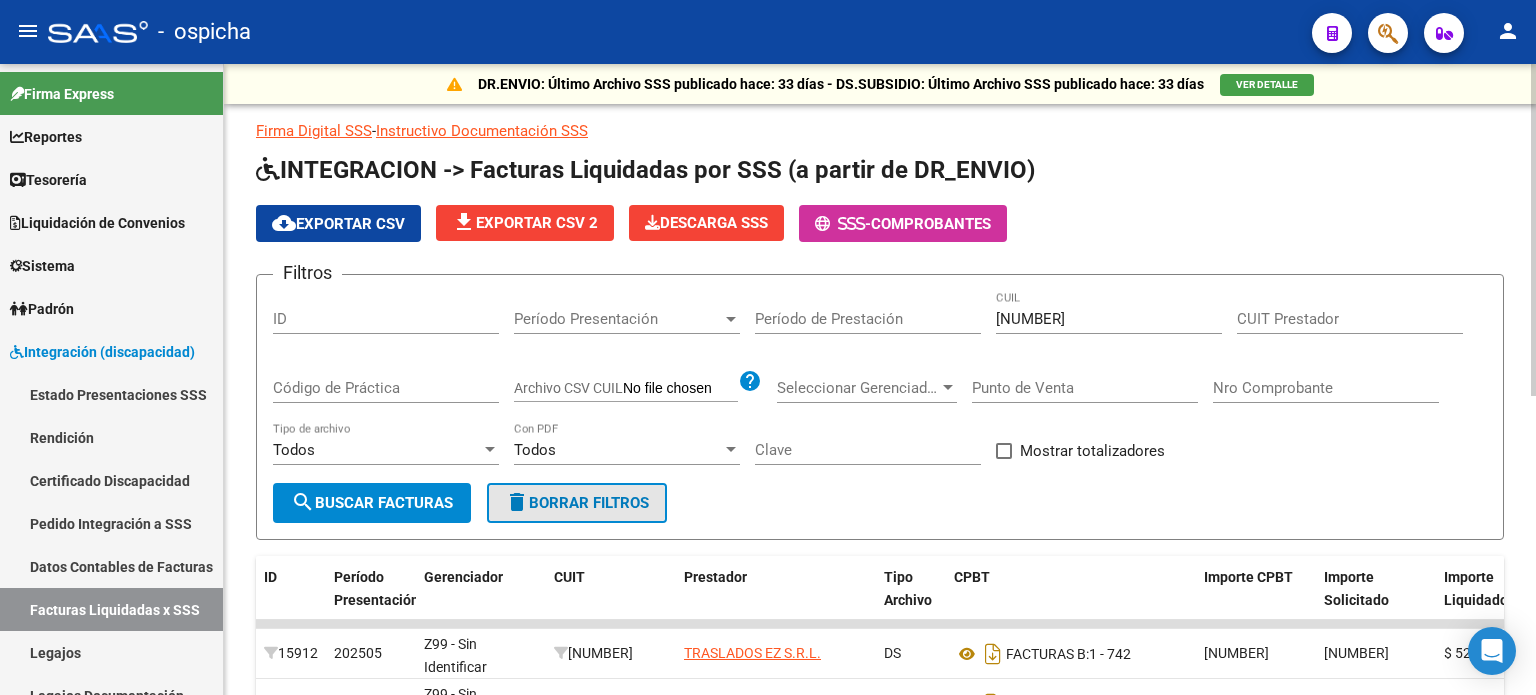 click on "delete  Borrar Filtros" 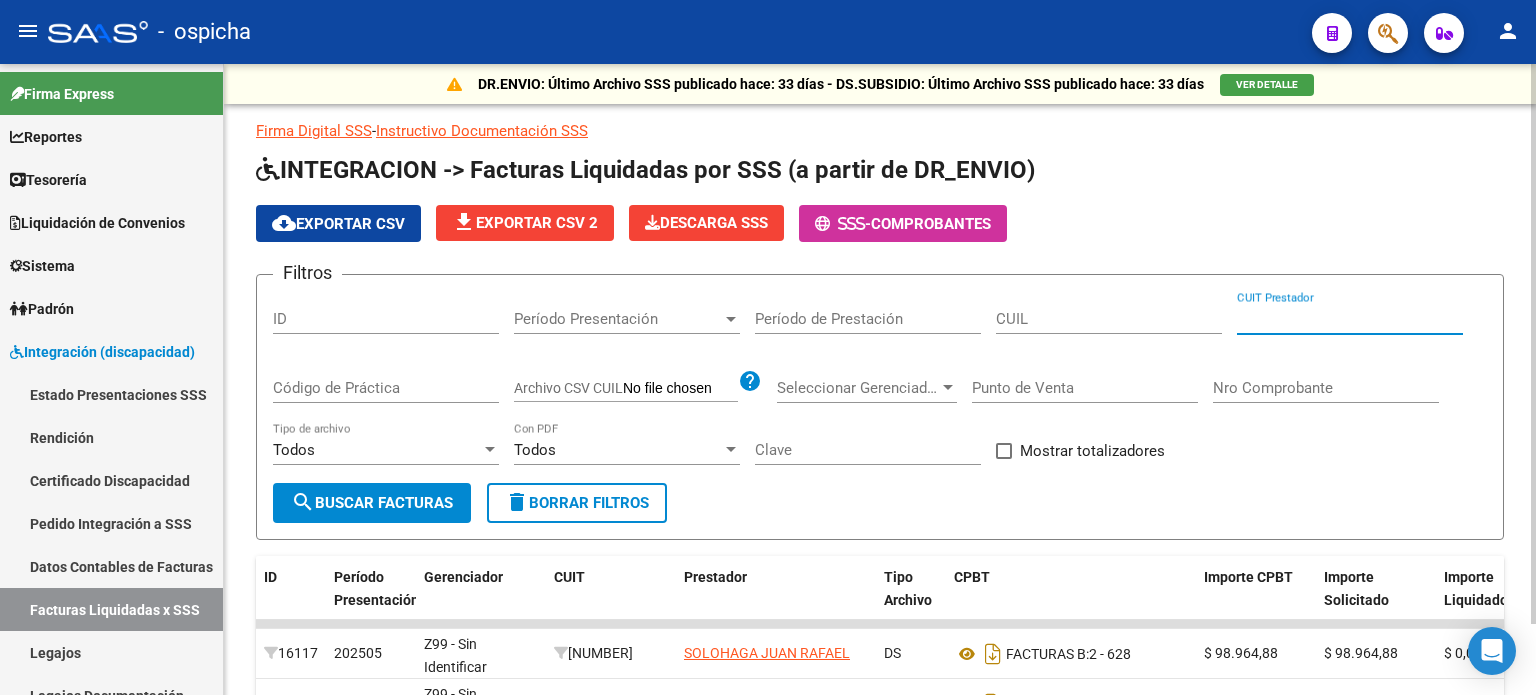 click on "CUIT Prestador" at bounding box center [1350, 319] 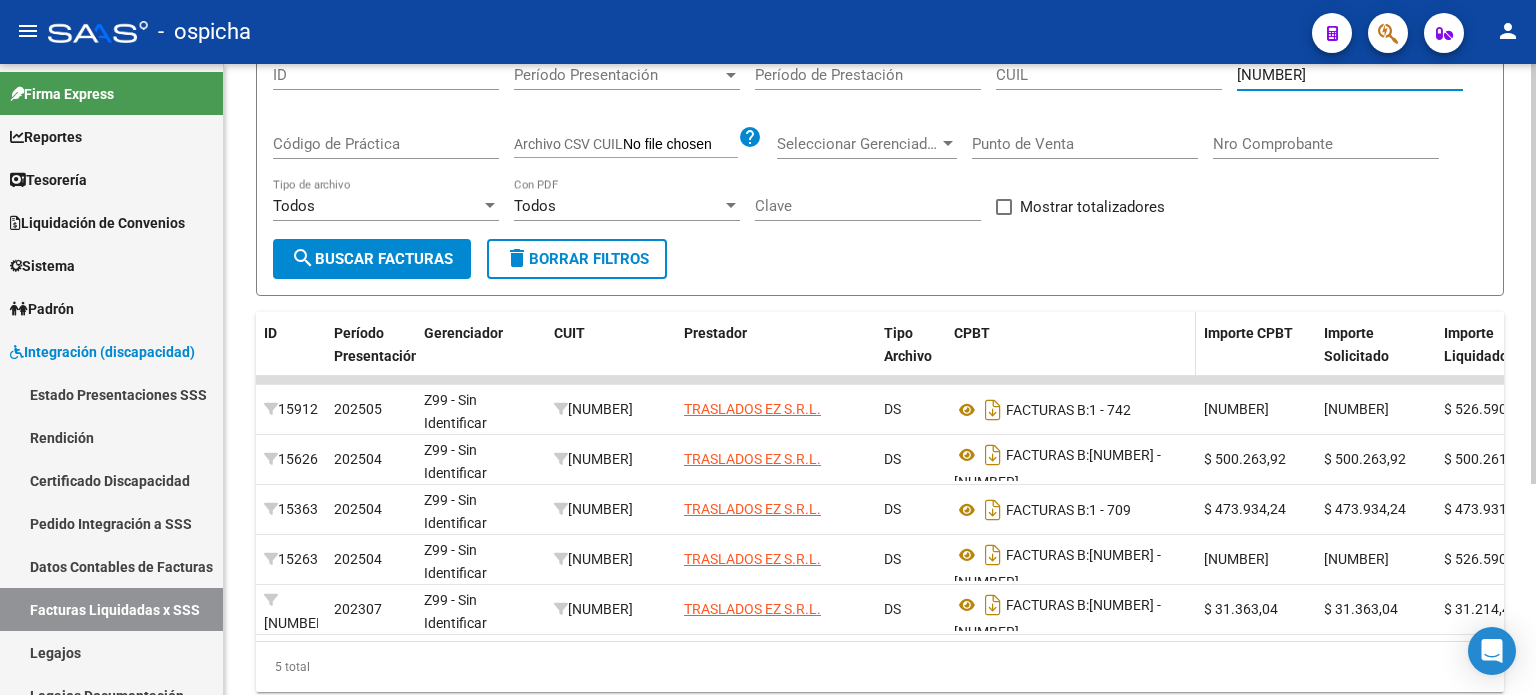 scroll, scrollTop: 317, scrollLeft: 0, axis: vertical 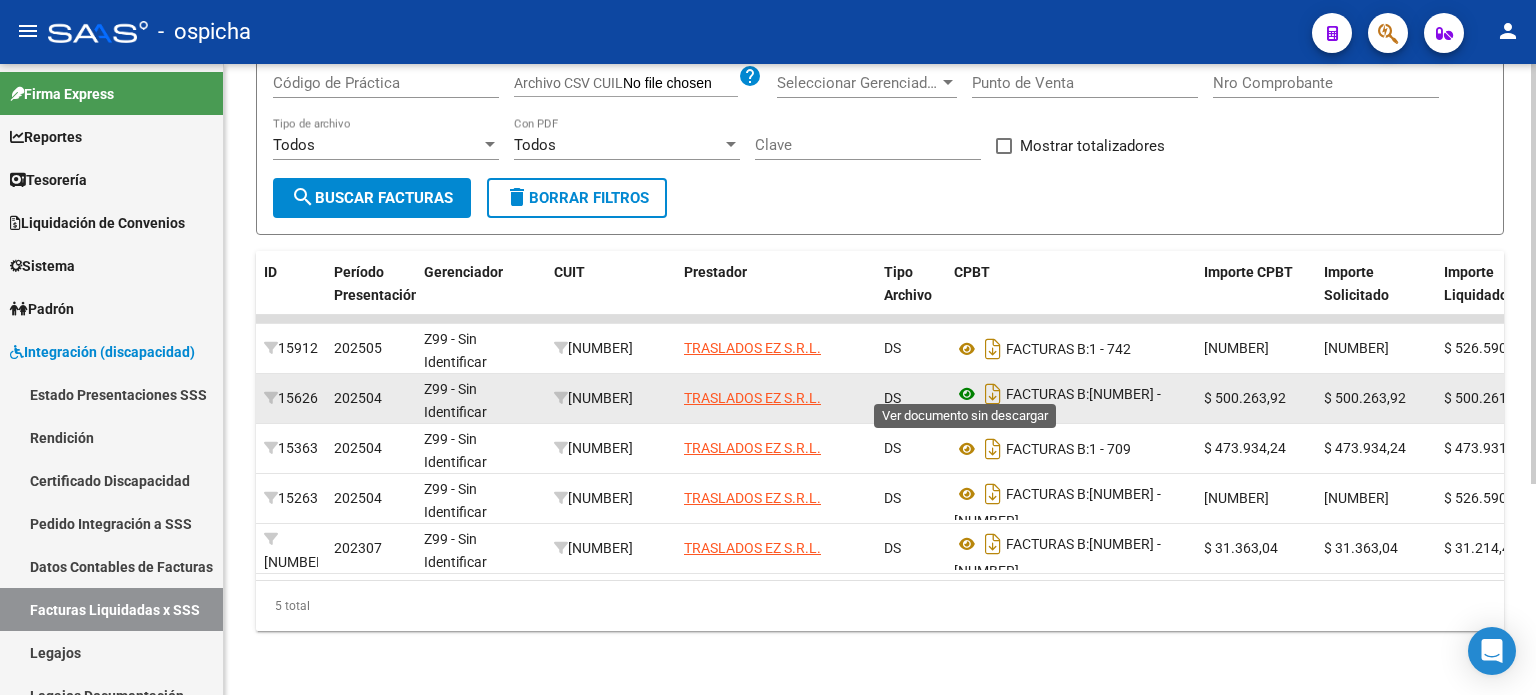 click 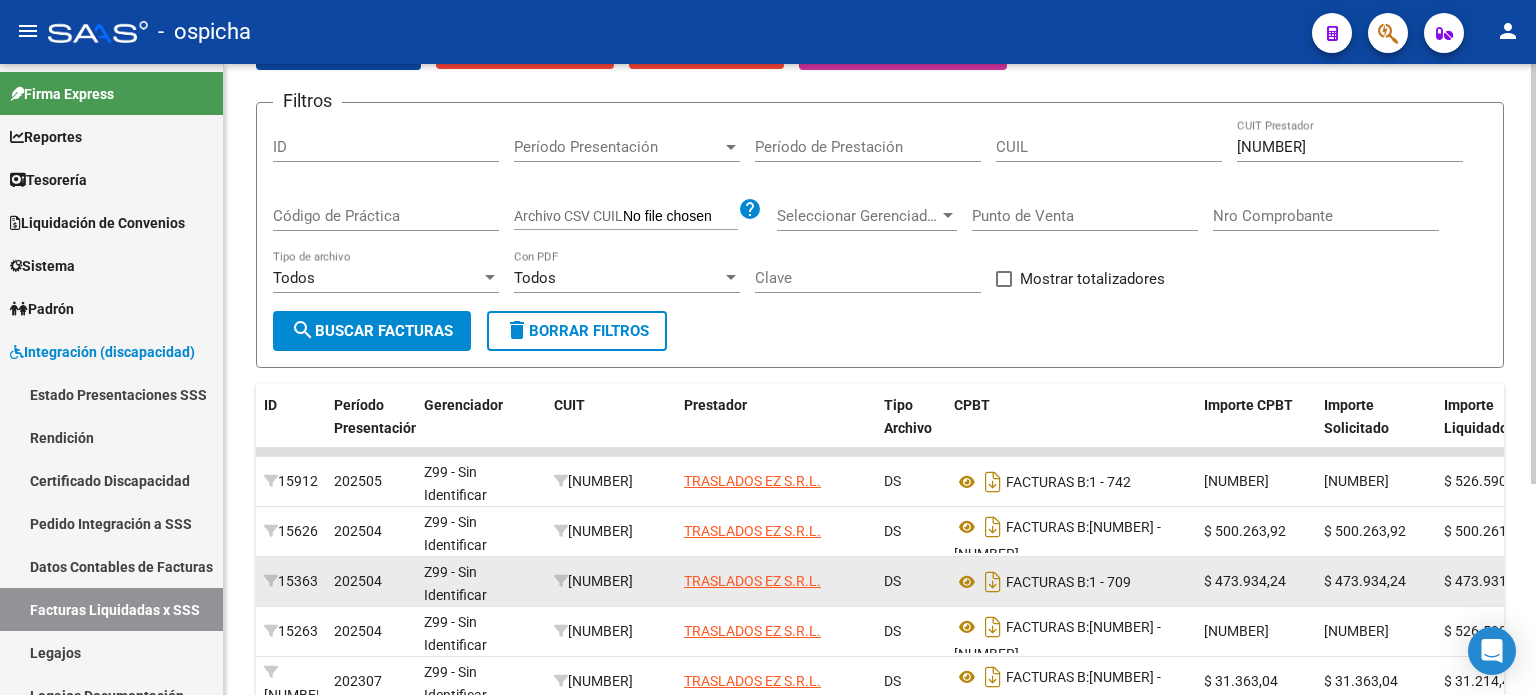 scroll, scrollTop: 0, scrollLeft: 0, axis: both 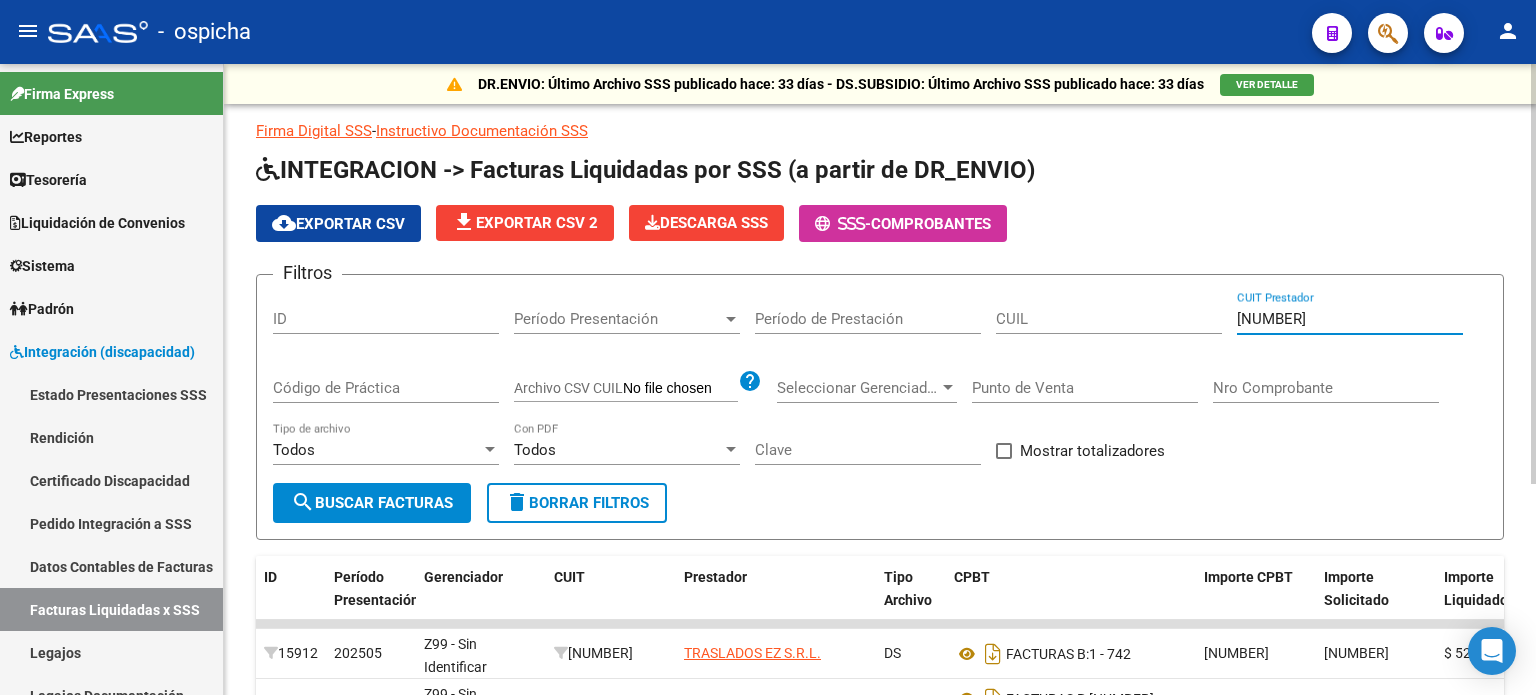 click on "30-71785040-4" at bounding box center (1350, 319) 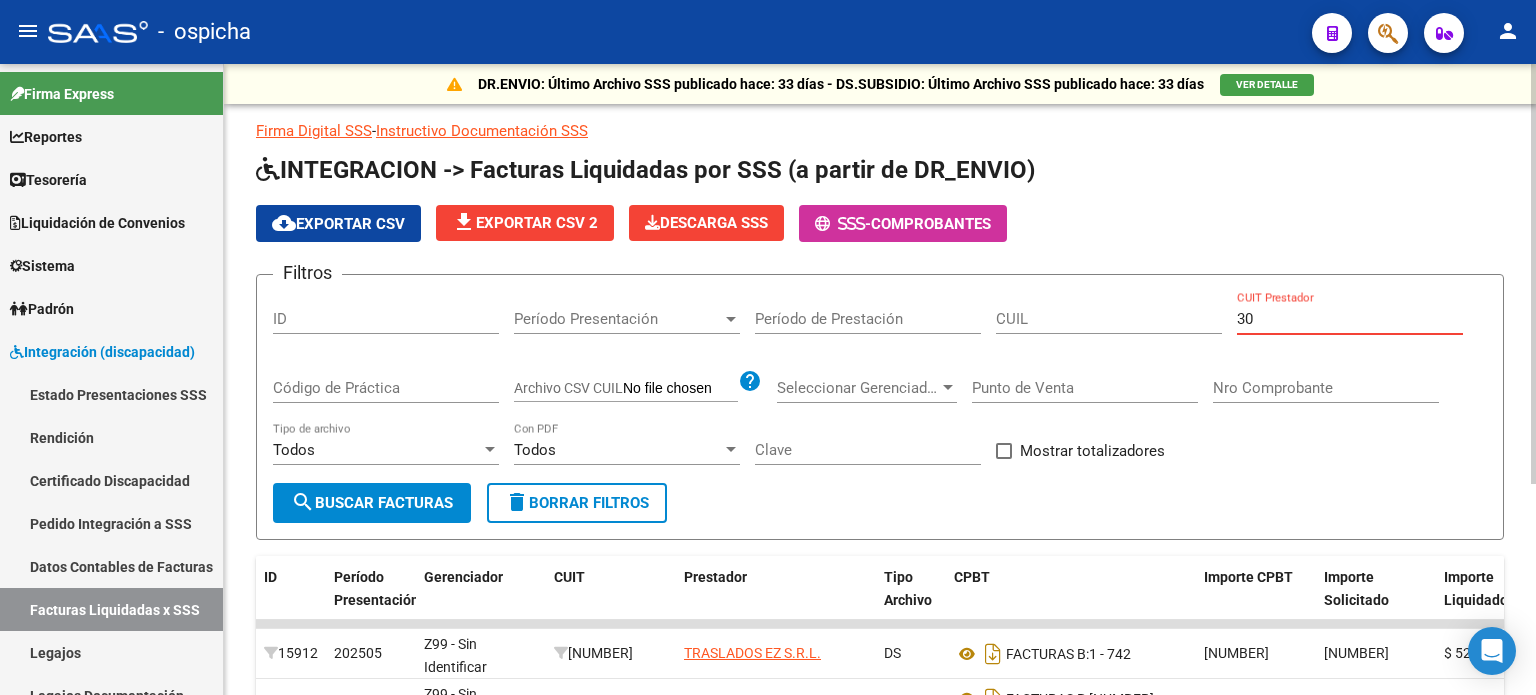 type on "3" 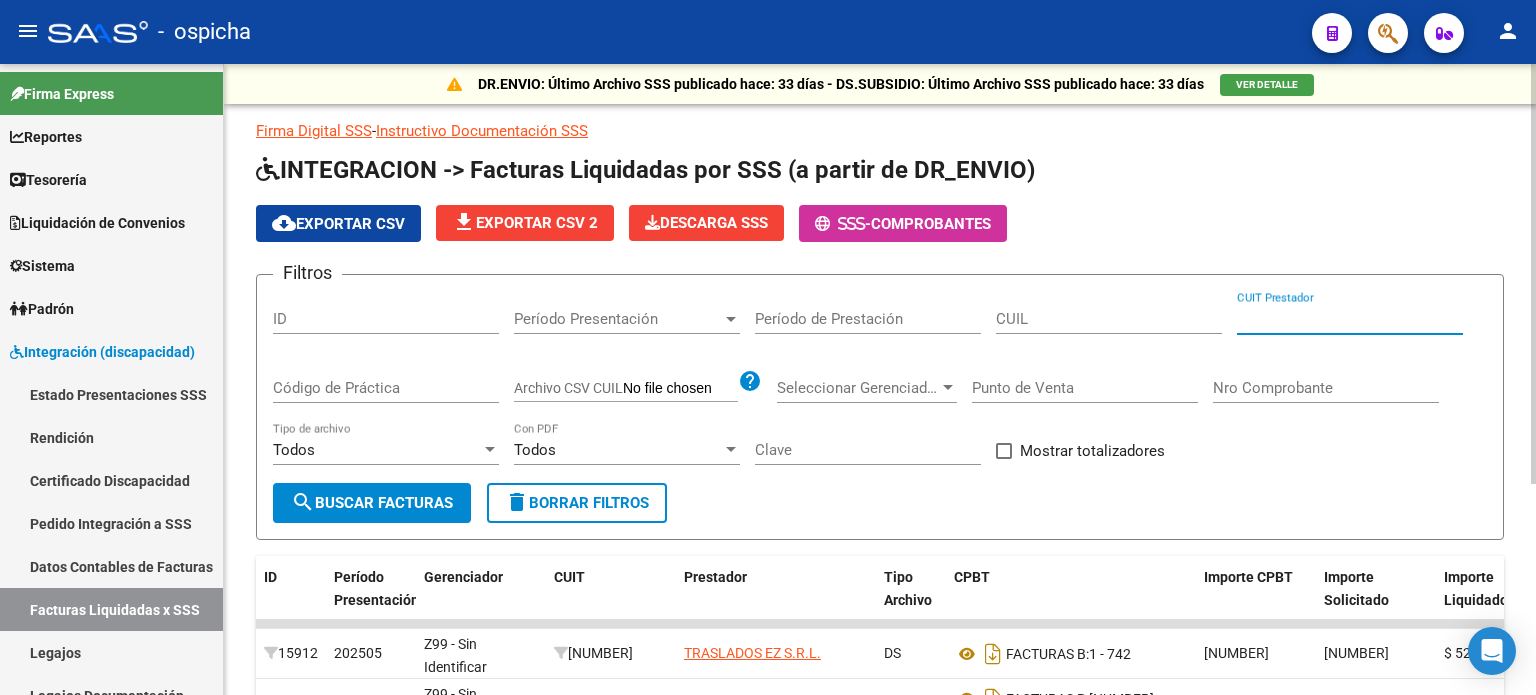 type 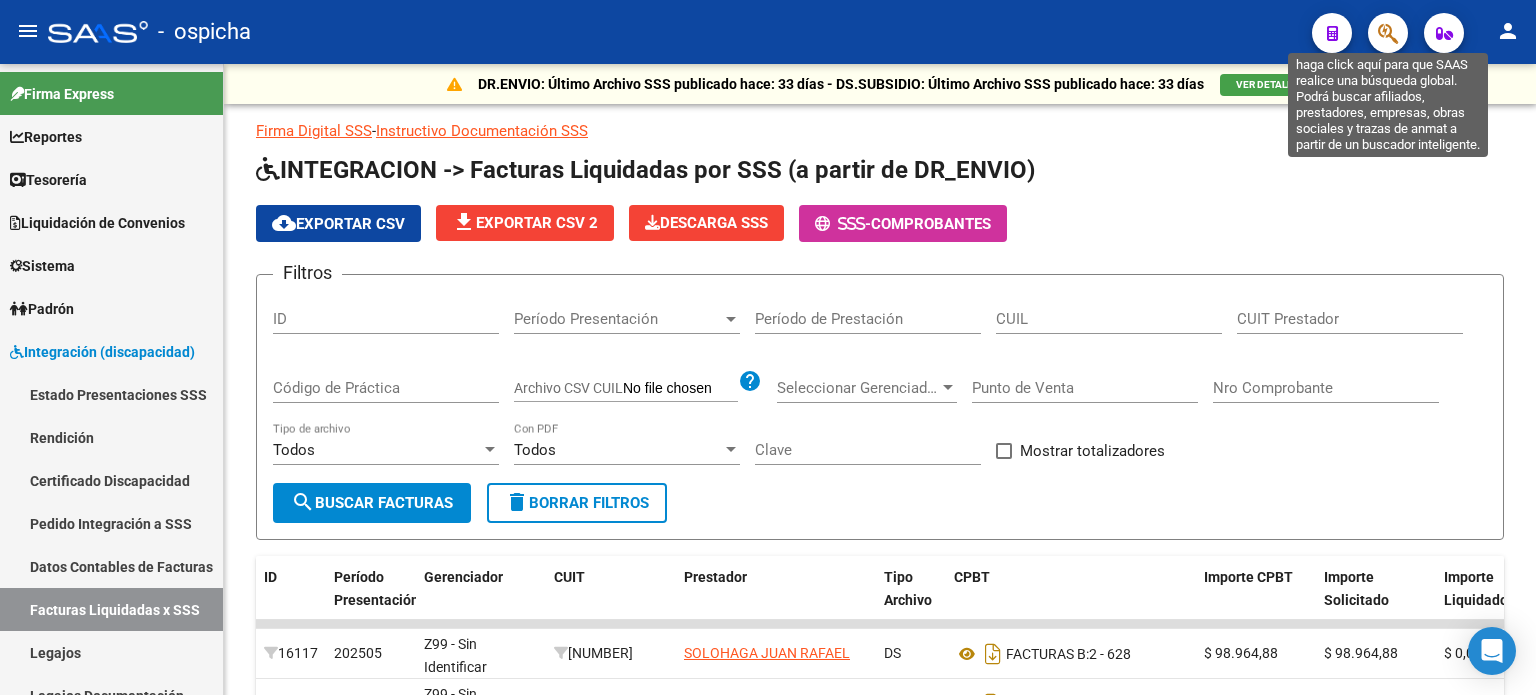 click 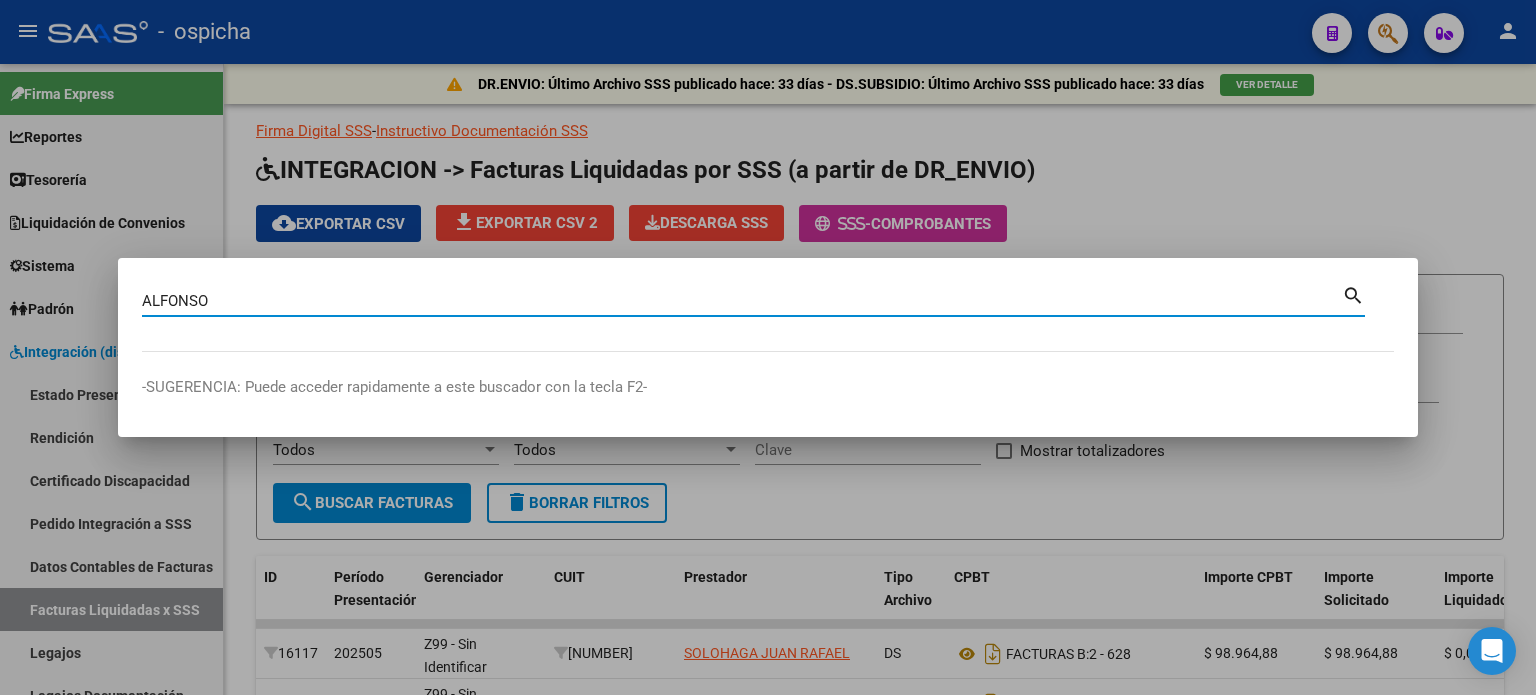 type on "ALFONSO" 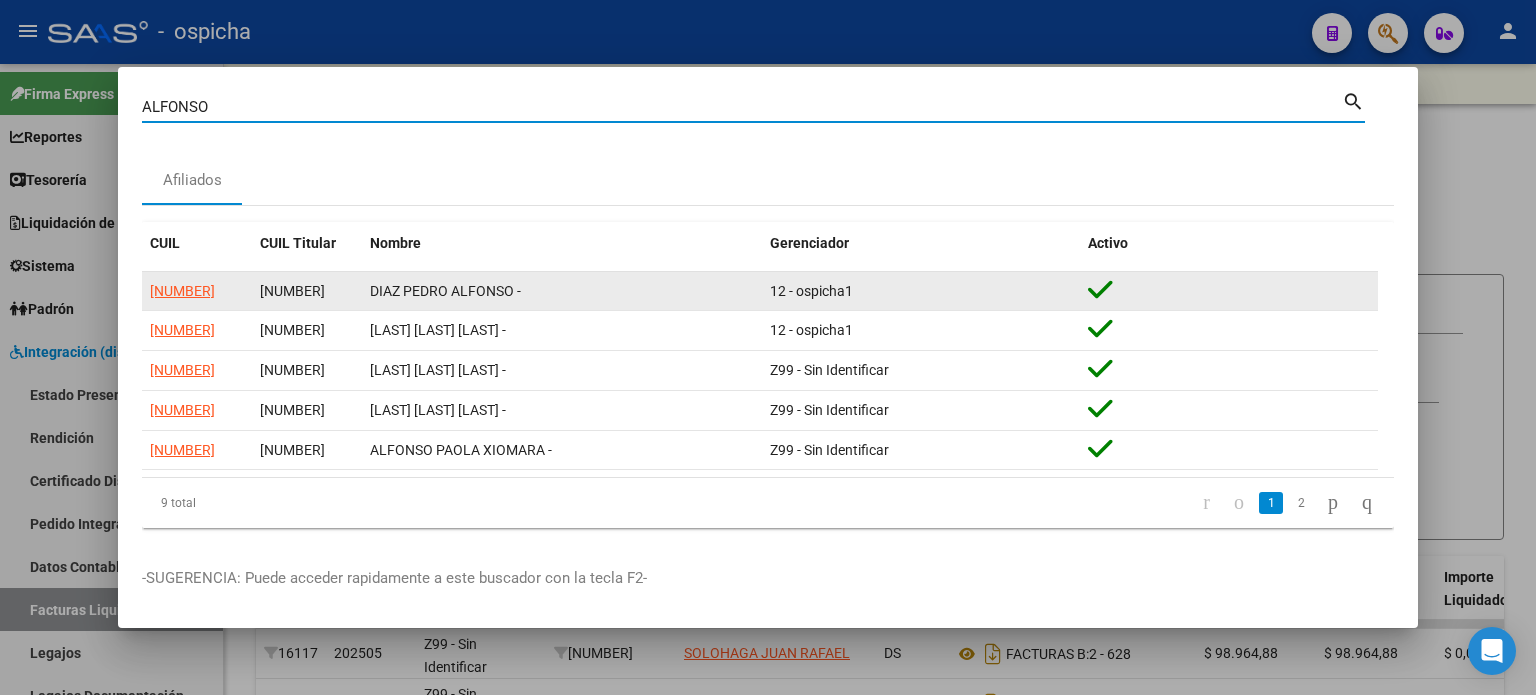 scroll, scrollTop: 0, scrollLeft: 0, axis: both 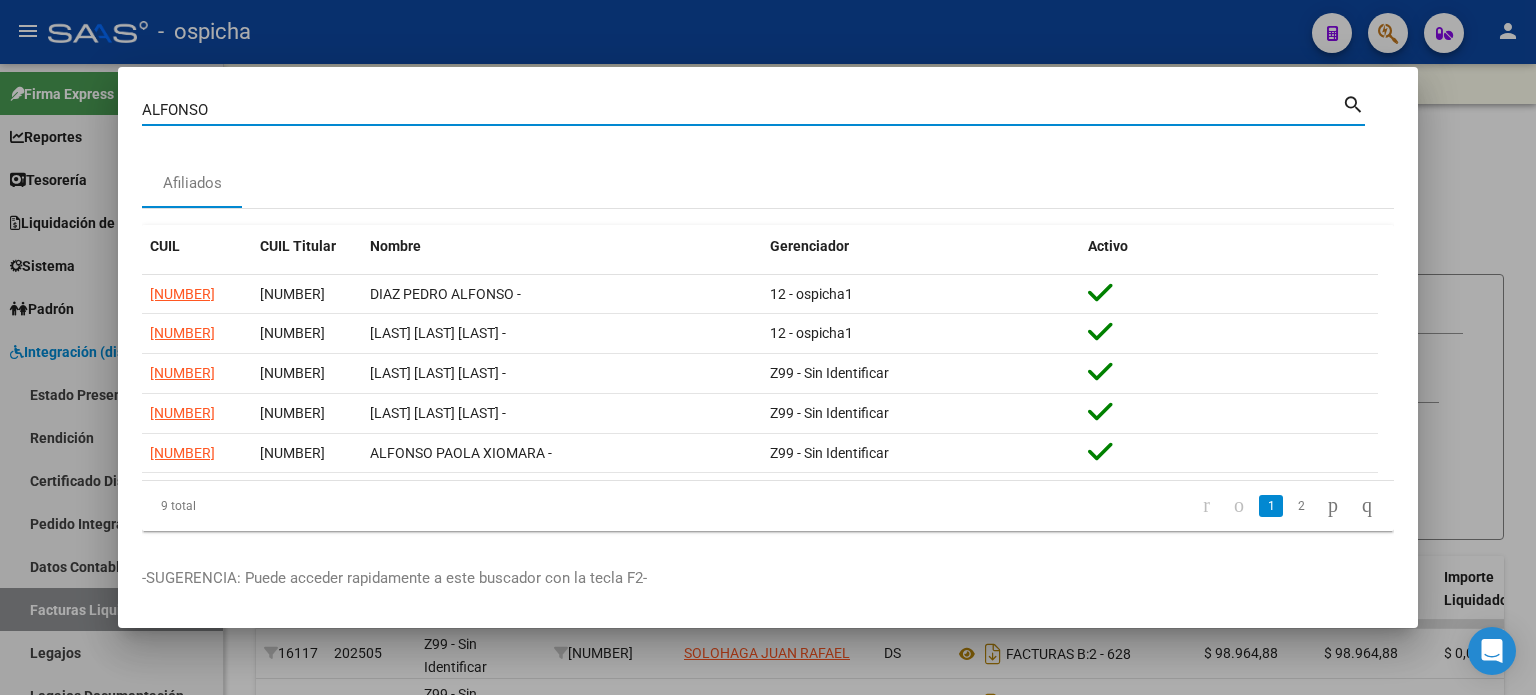 click at bounding box center [768, 347] 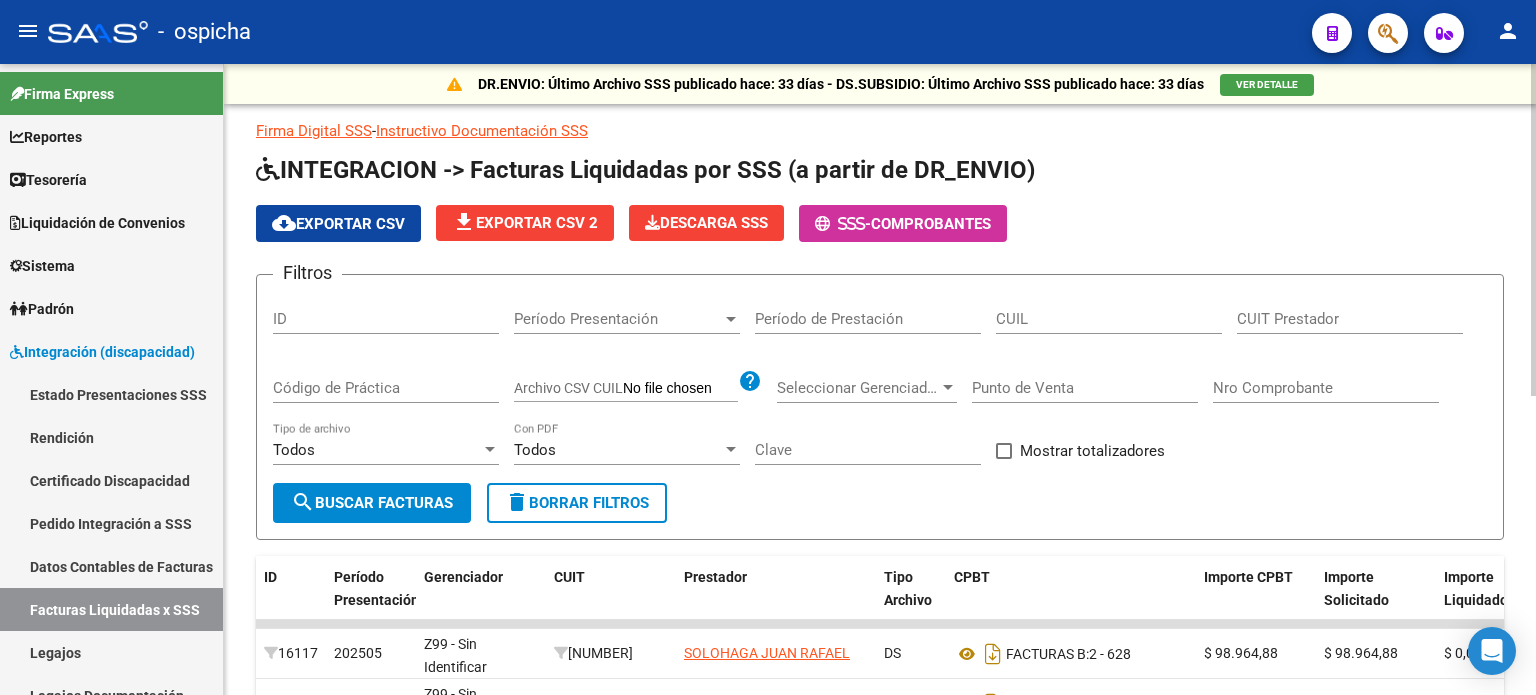 click on "CUIT Prestador" at bounding box center [1350, 319] 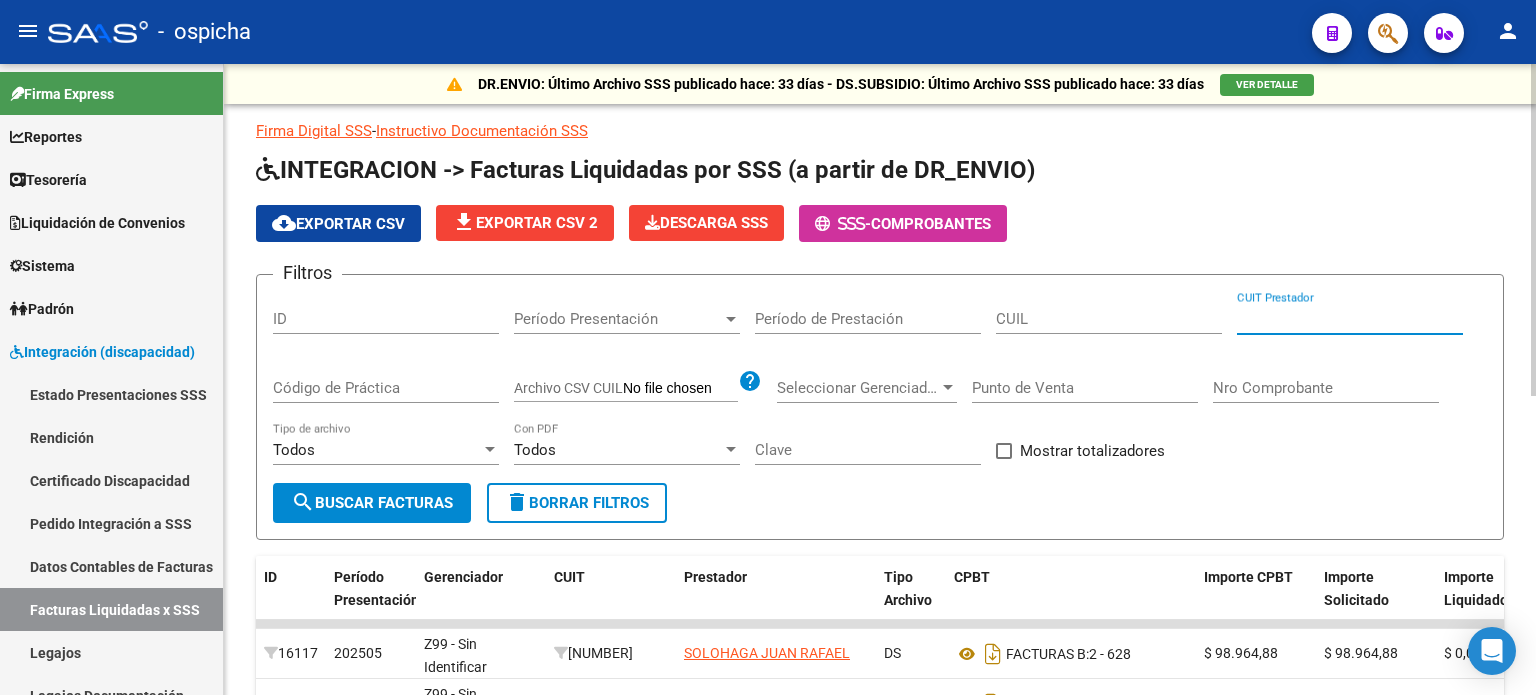 click on "CUIT Prestador" 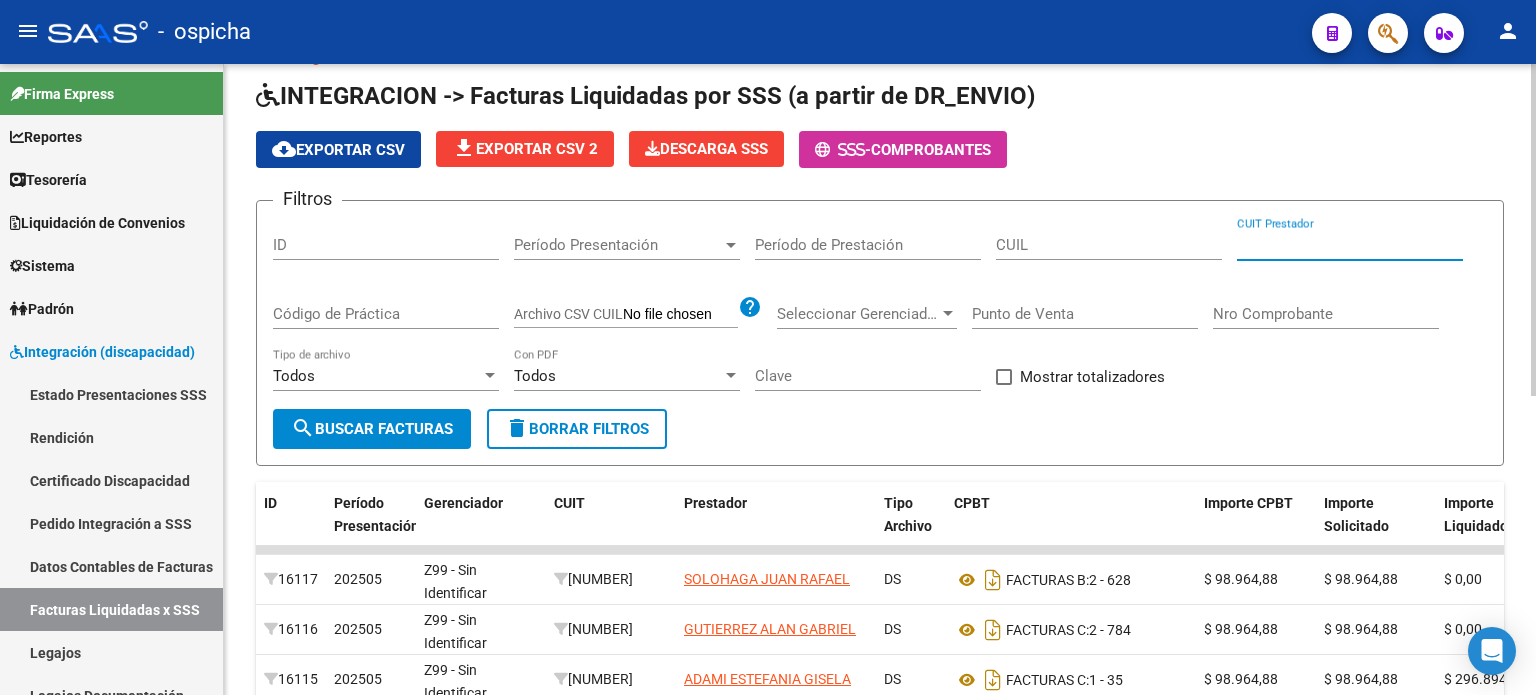 scroll, scrollTop: 0, scrollLeft: 0, axis: both 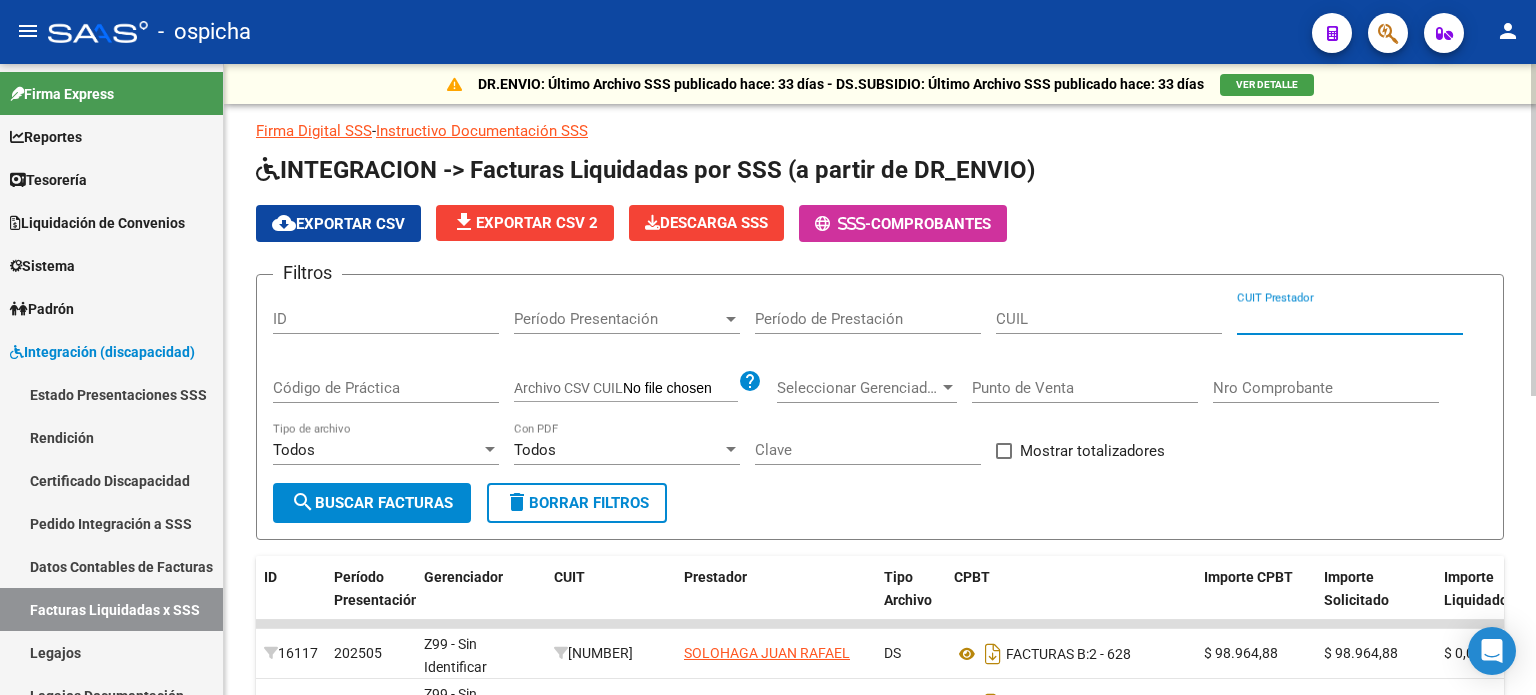 click on "CUIT Prestador" 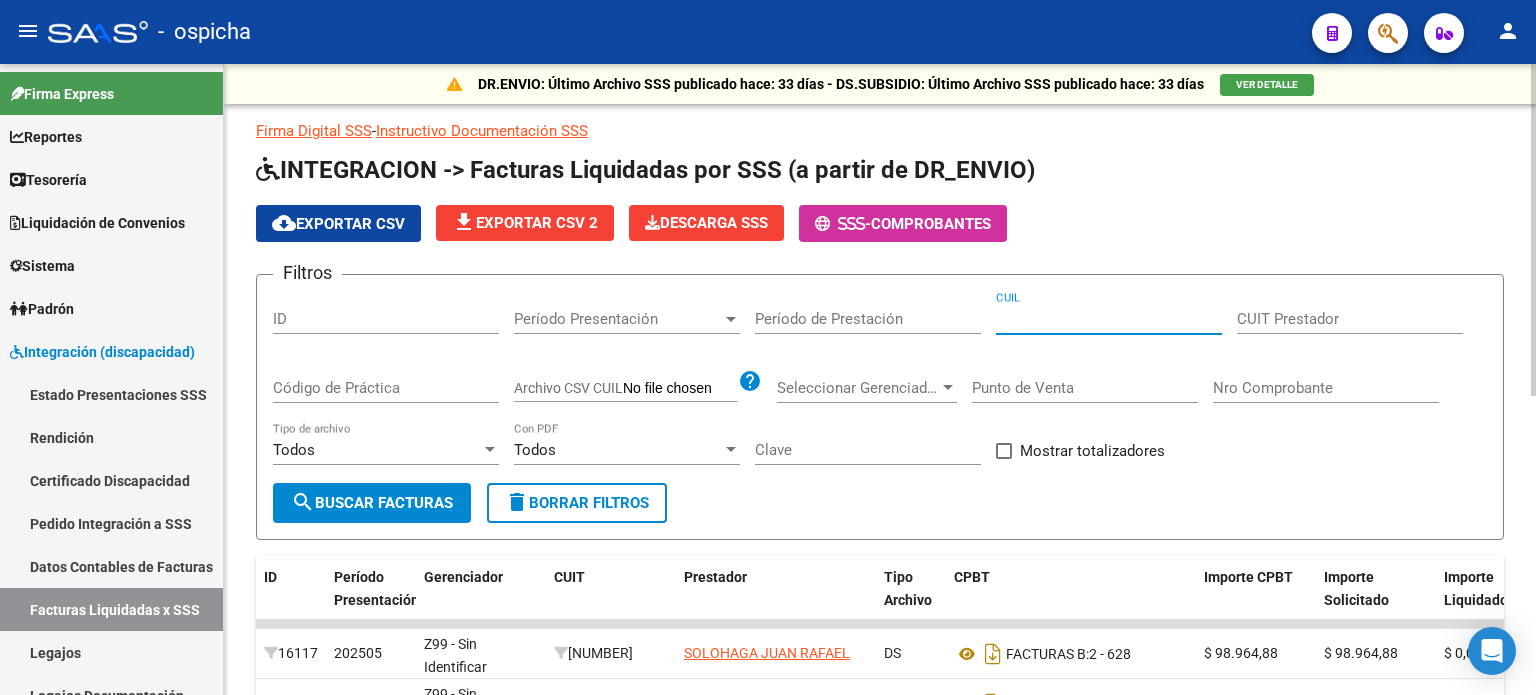 click on "CUIL" at bounding box center [1109, 319] 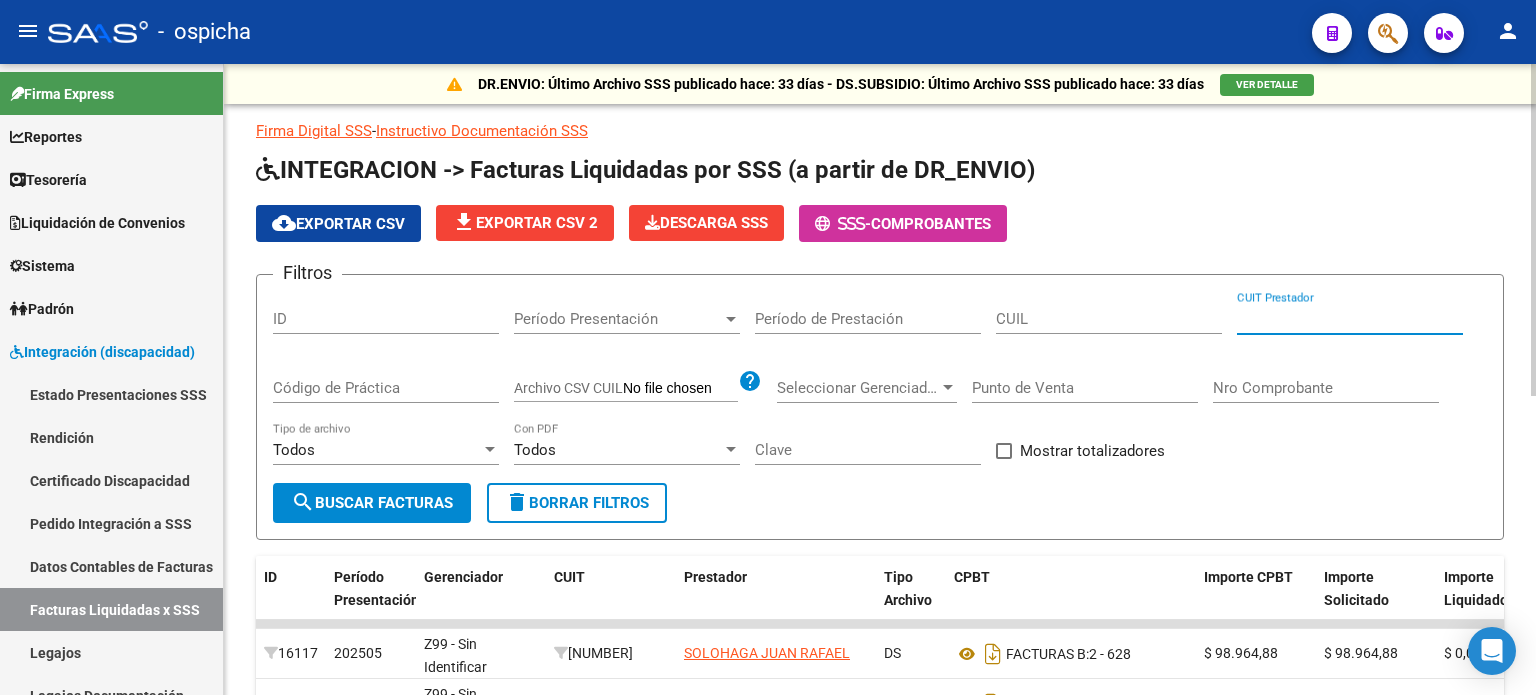 click on "CUIT Prestador" at bounding box center [1350, 319] 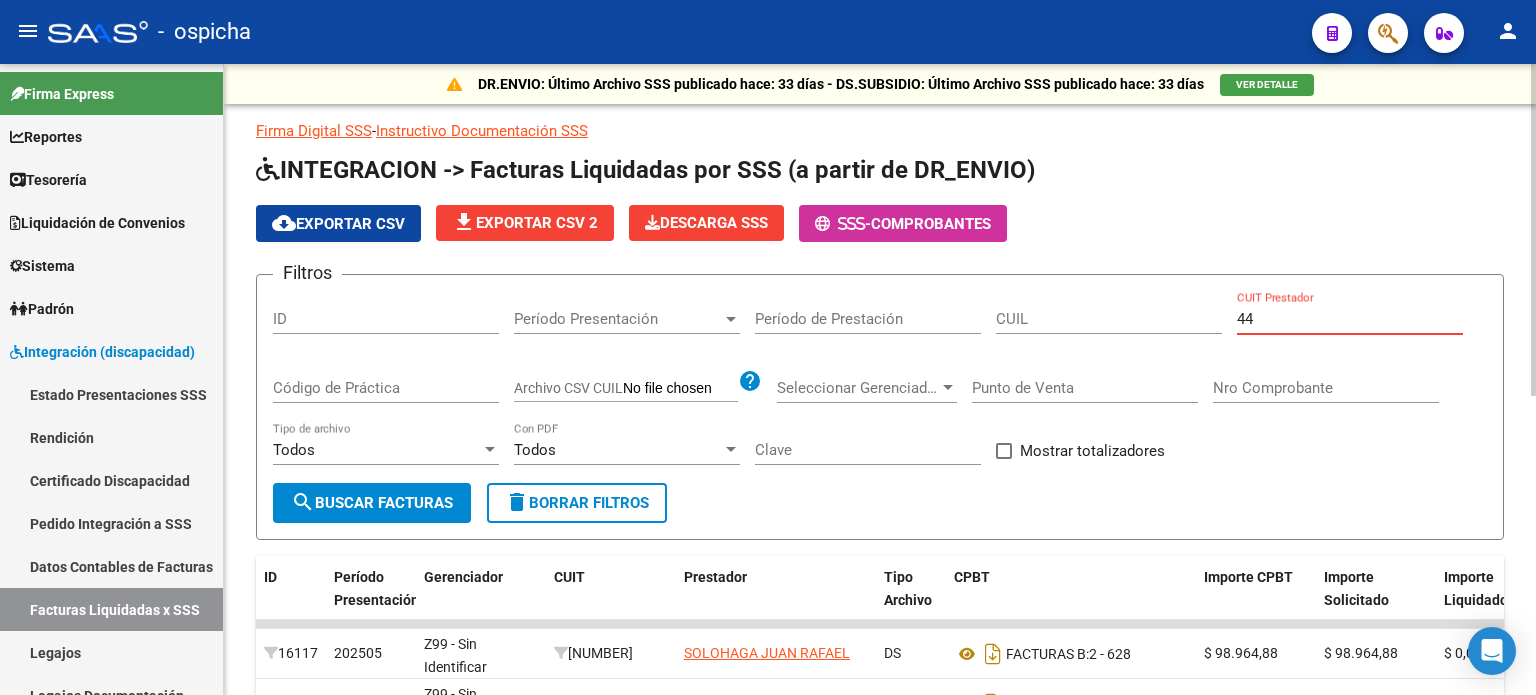 type on "4" 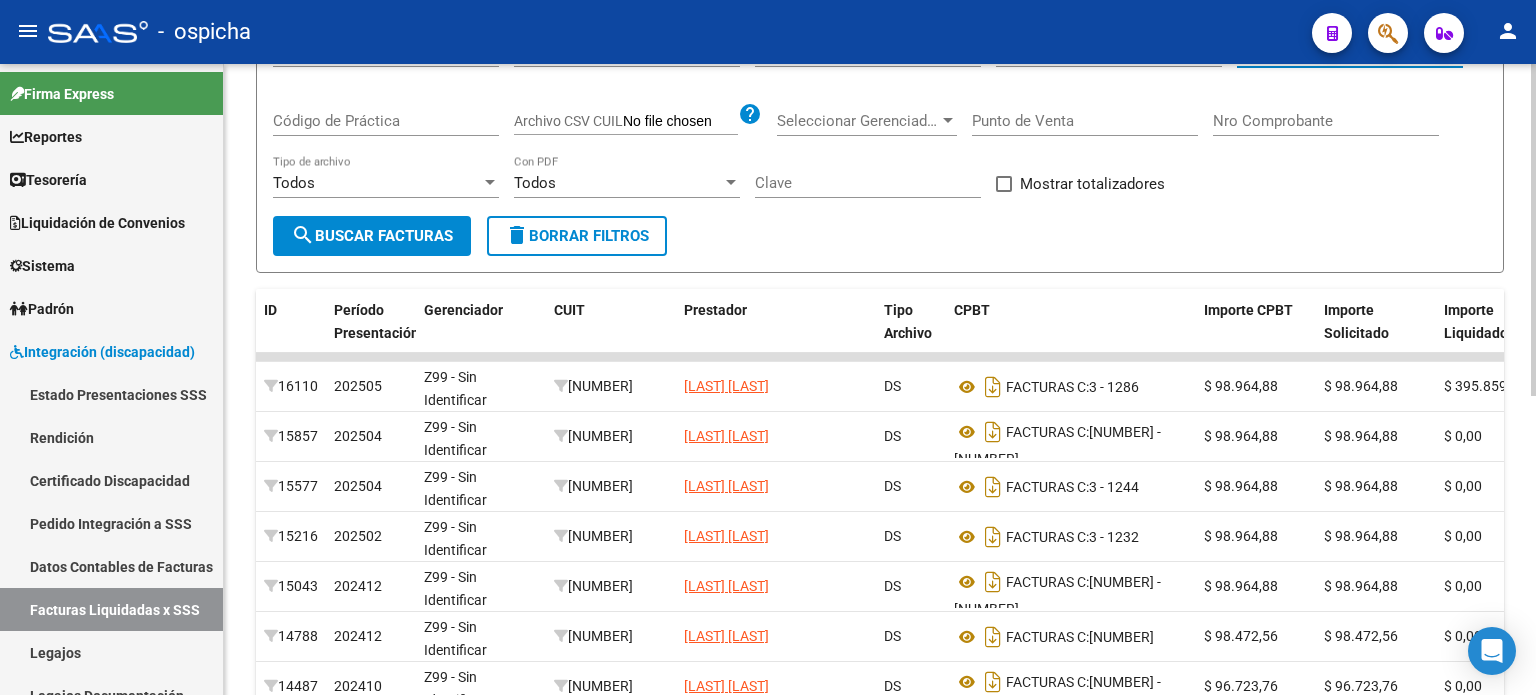 scroll, scrollTop: 300, scrollLeft: 0, axis: vertical 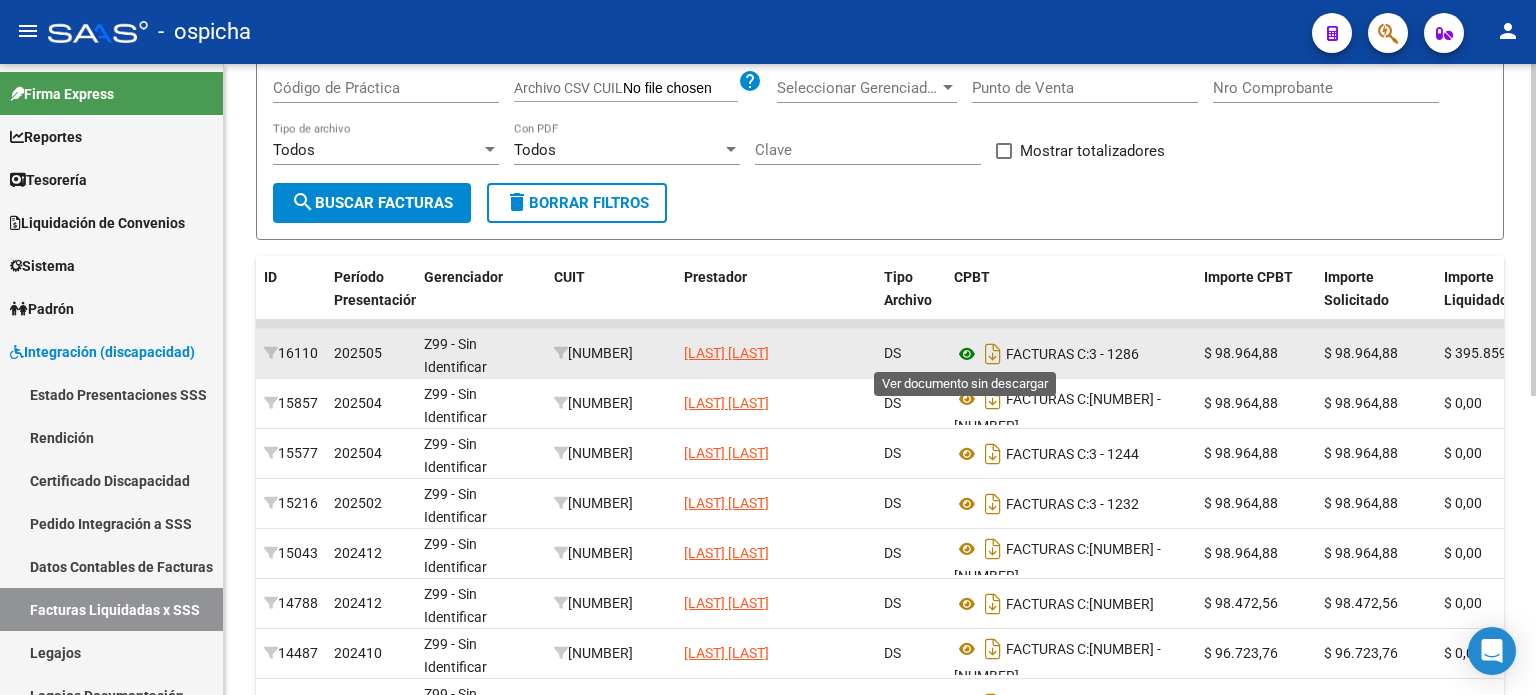 type on "[NUMBER]" 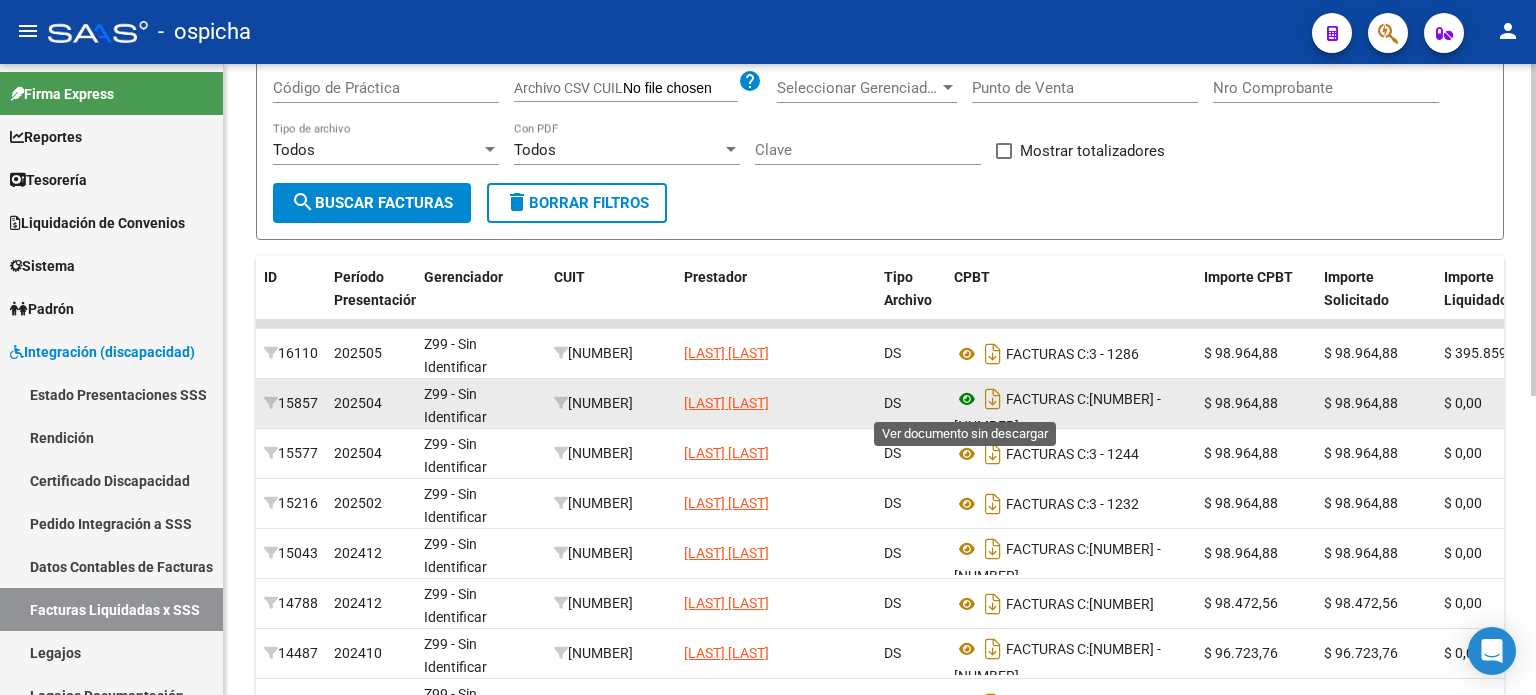 click 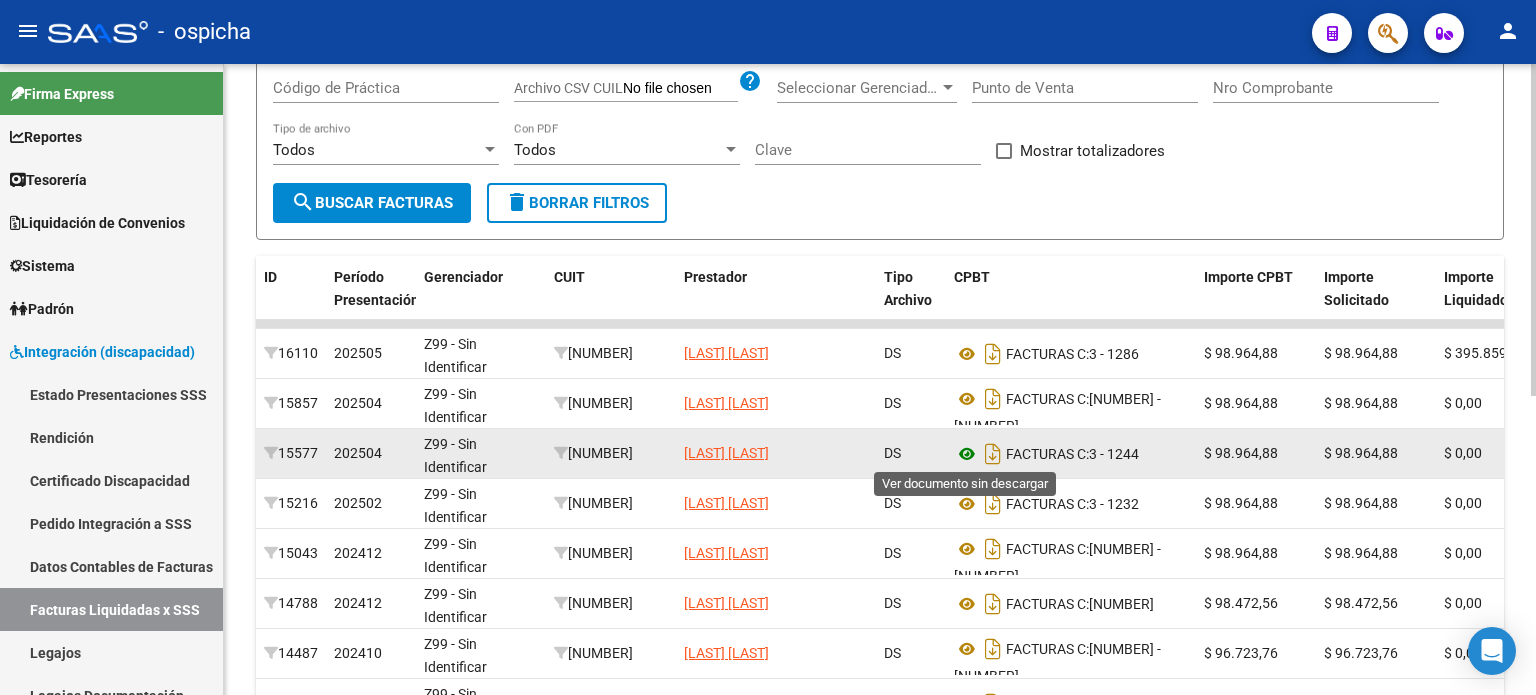 click 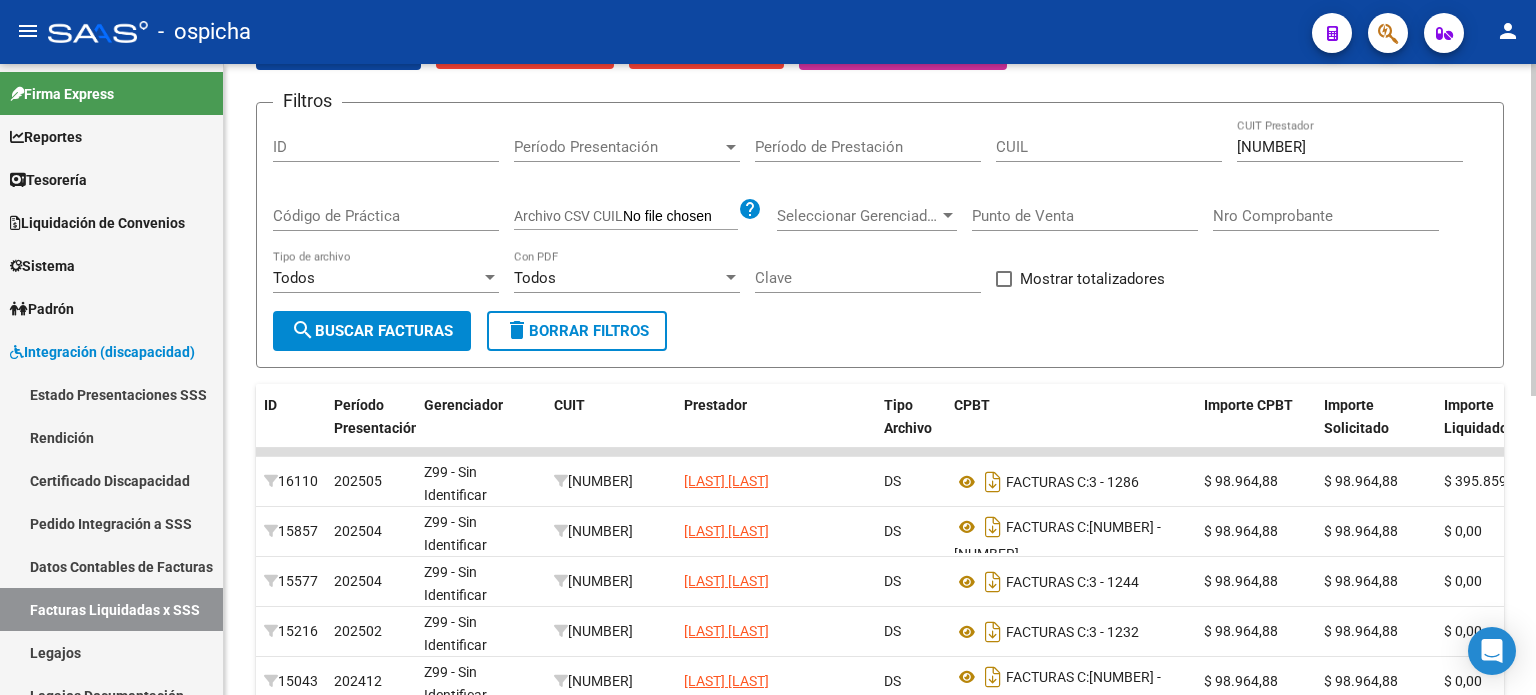 scroll, scrollTop: 200, scrollLeft: 0, axis: vertical 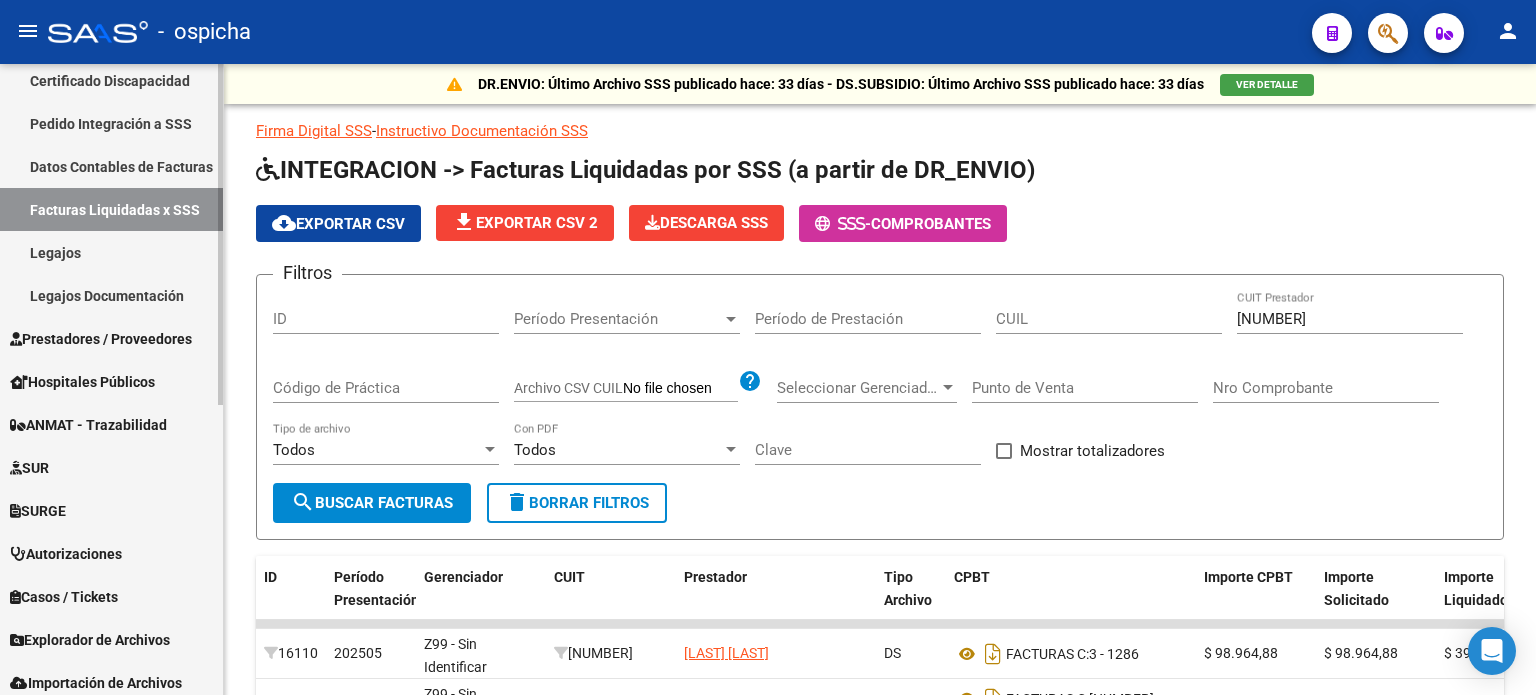 click on "Prestadores / Proveedores" at bounding box center (101, 339) 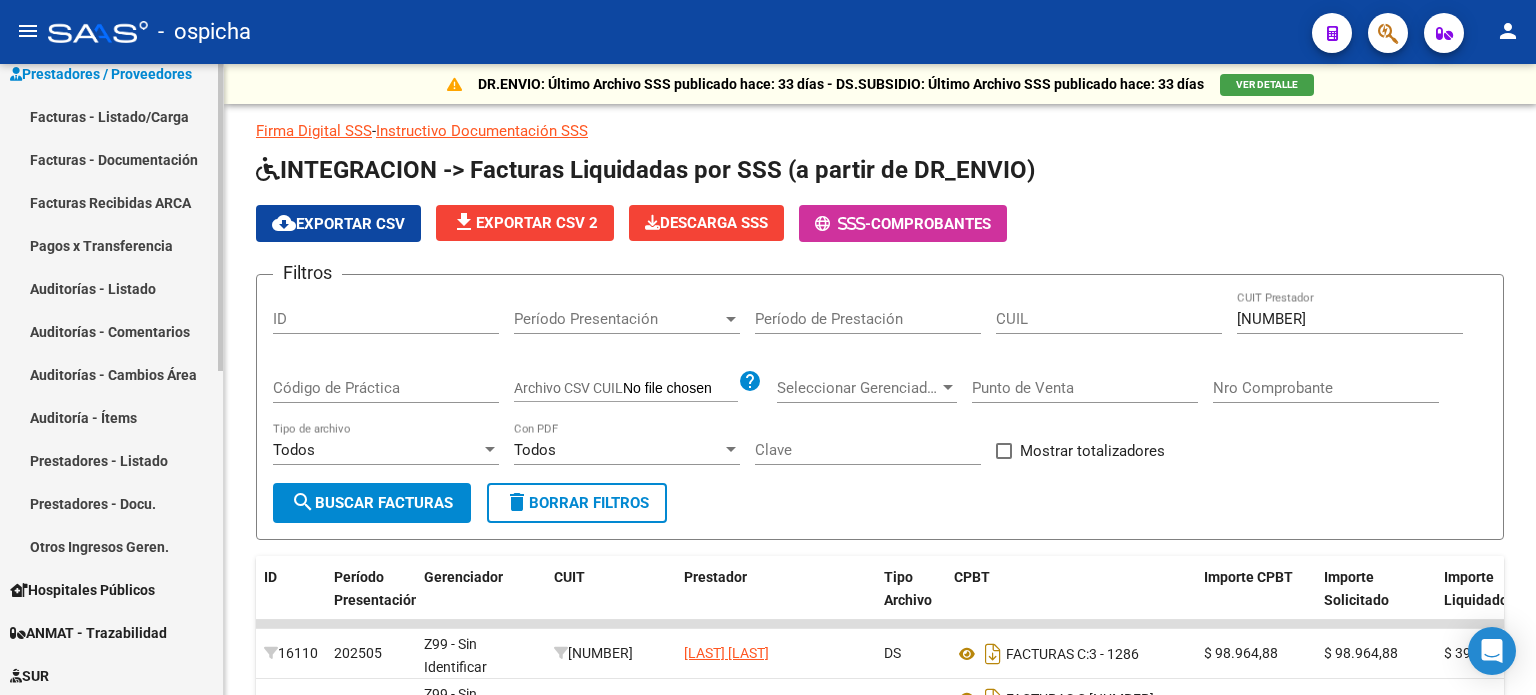 scroll, scrollTop: 300, scrollLeft: 0, axis: vertical 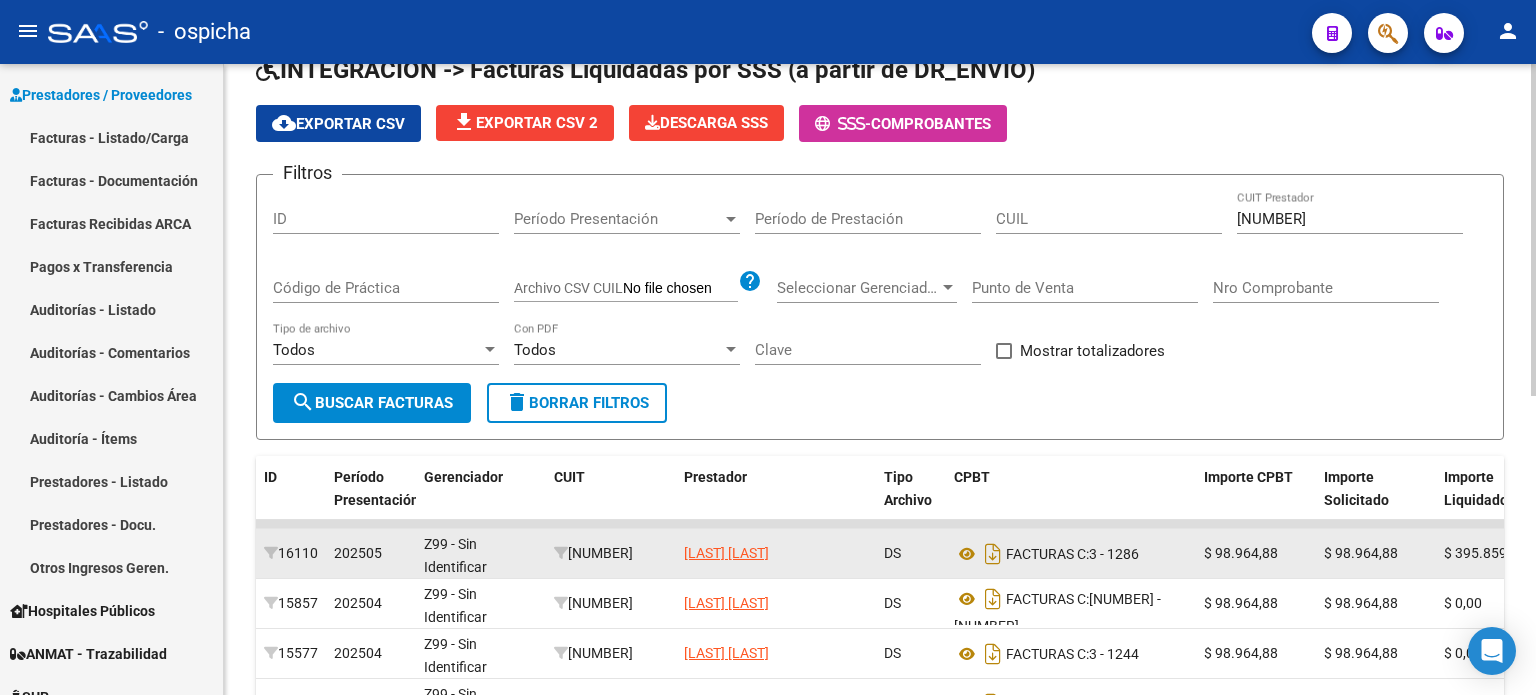 click on "[NUMBER]" 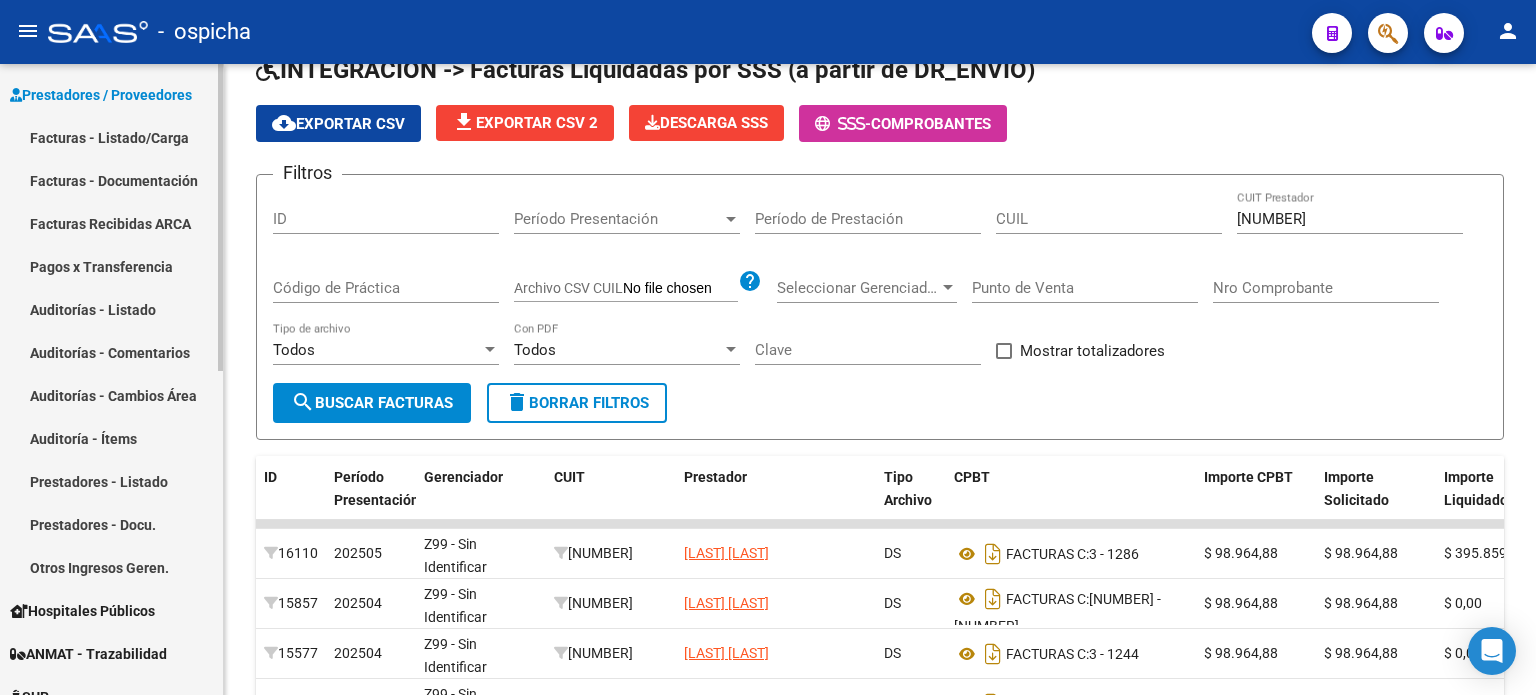 click on "Facturas - Listado/Carga" at bounding box center [111, 137] 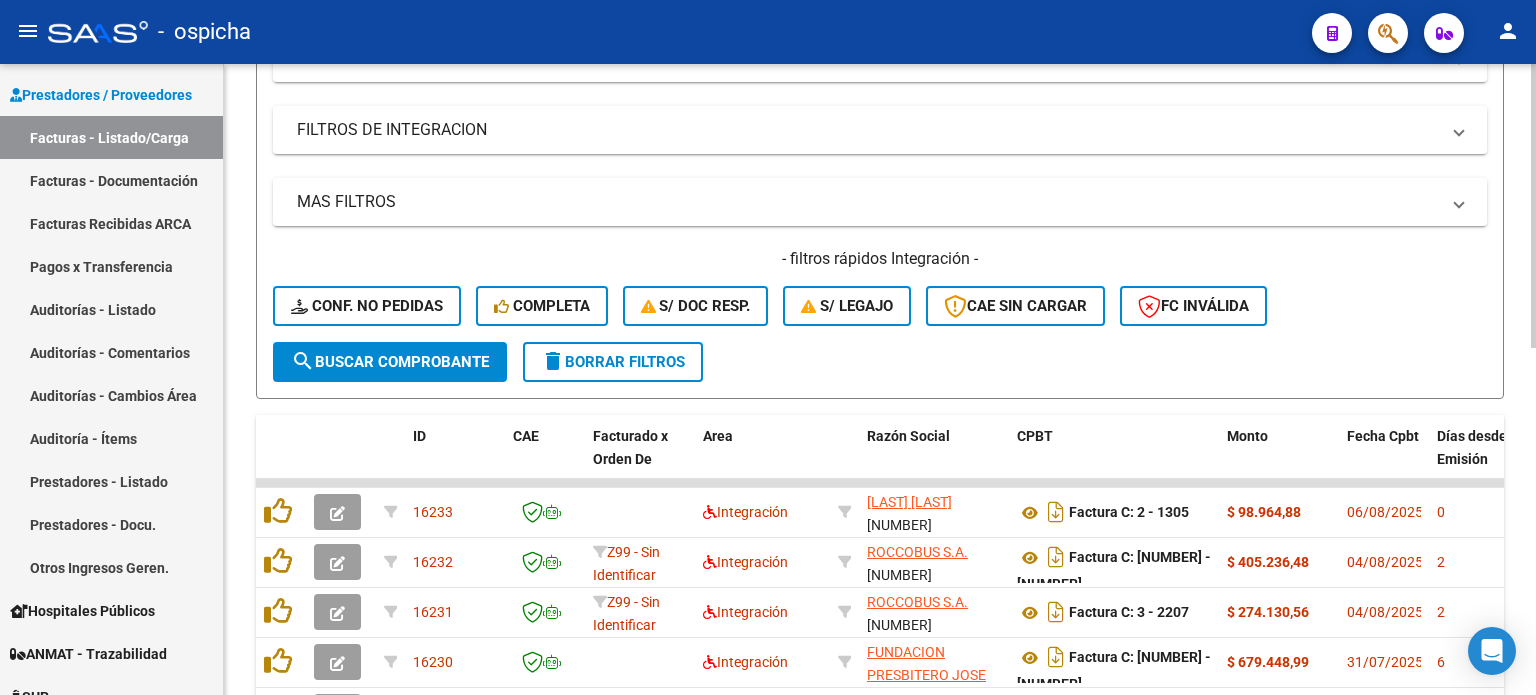 scroll, scrollTop: 0, scrollLeft: 0, axis: both 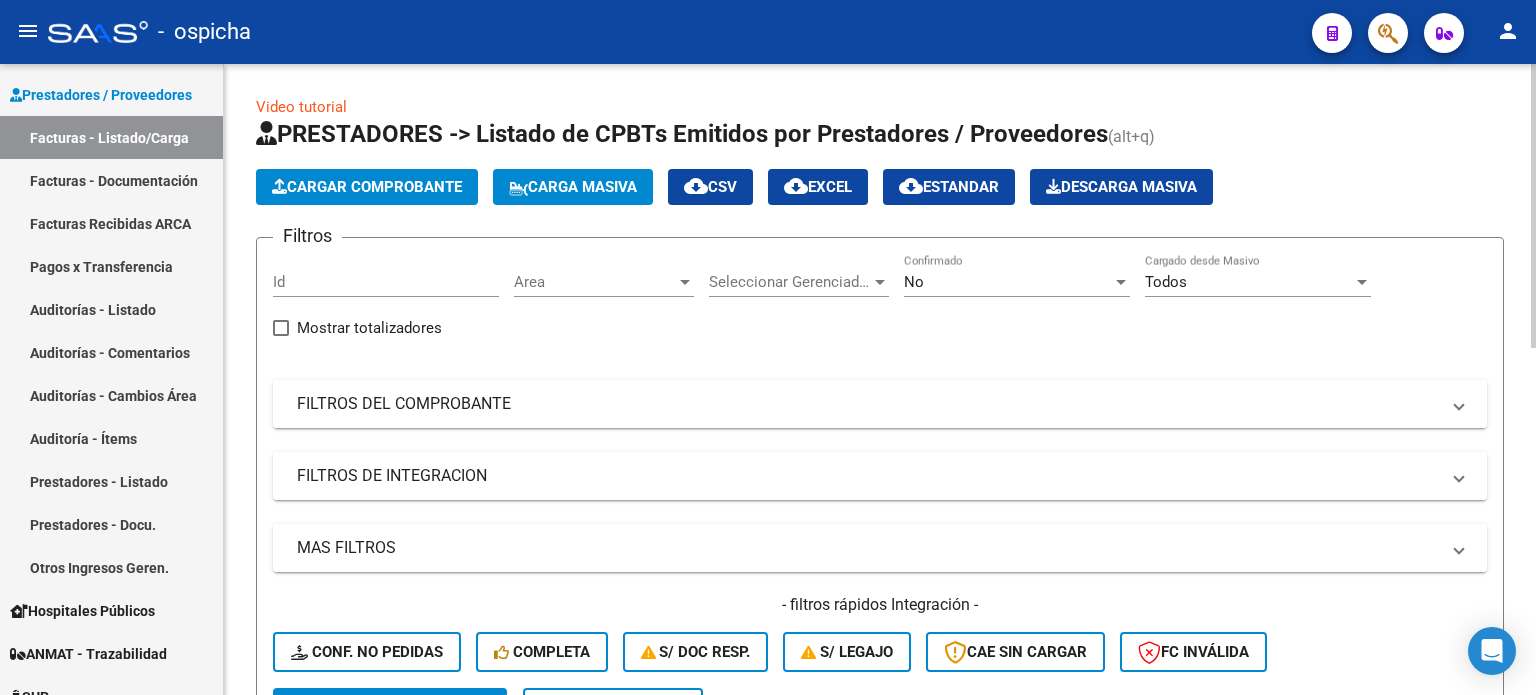 click on "FILTROS DEL COMPROBANTE" at bounding box center [880, 404] 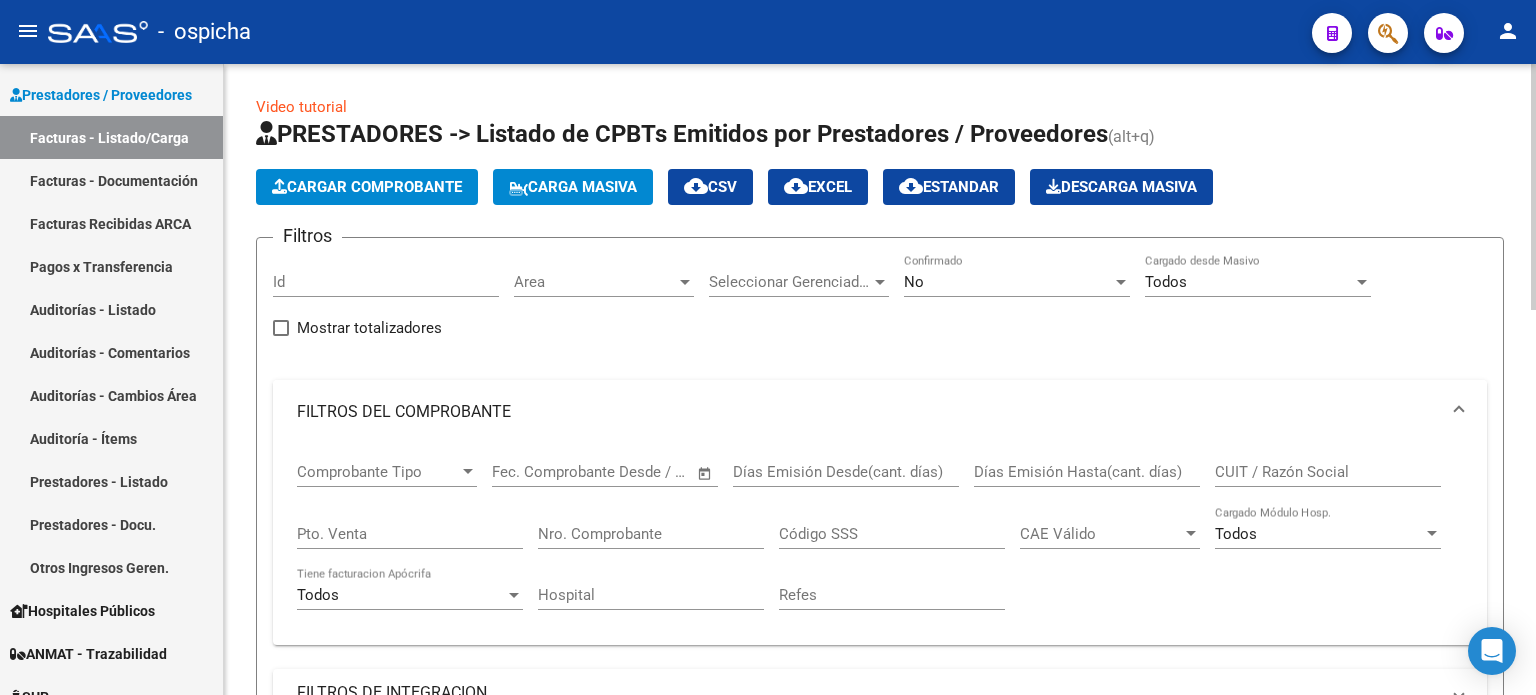 scroll, scrollTop: 100, scrollLeft: 0, axis: vertical 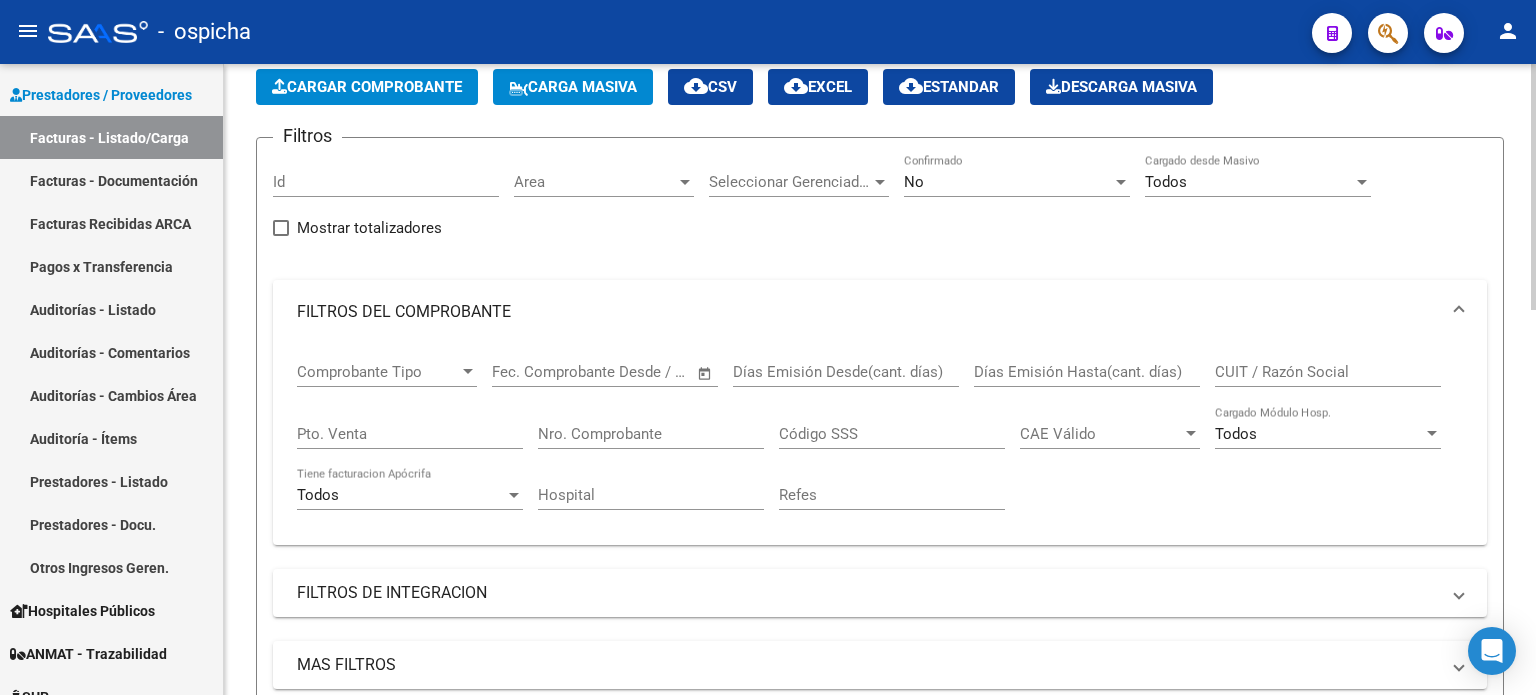 click on "CUIT / Razón Social" 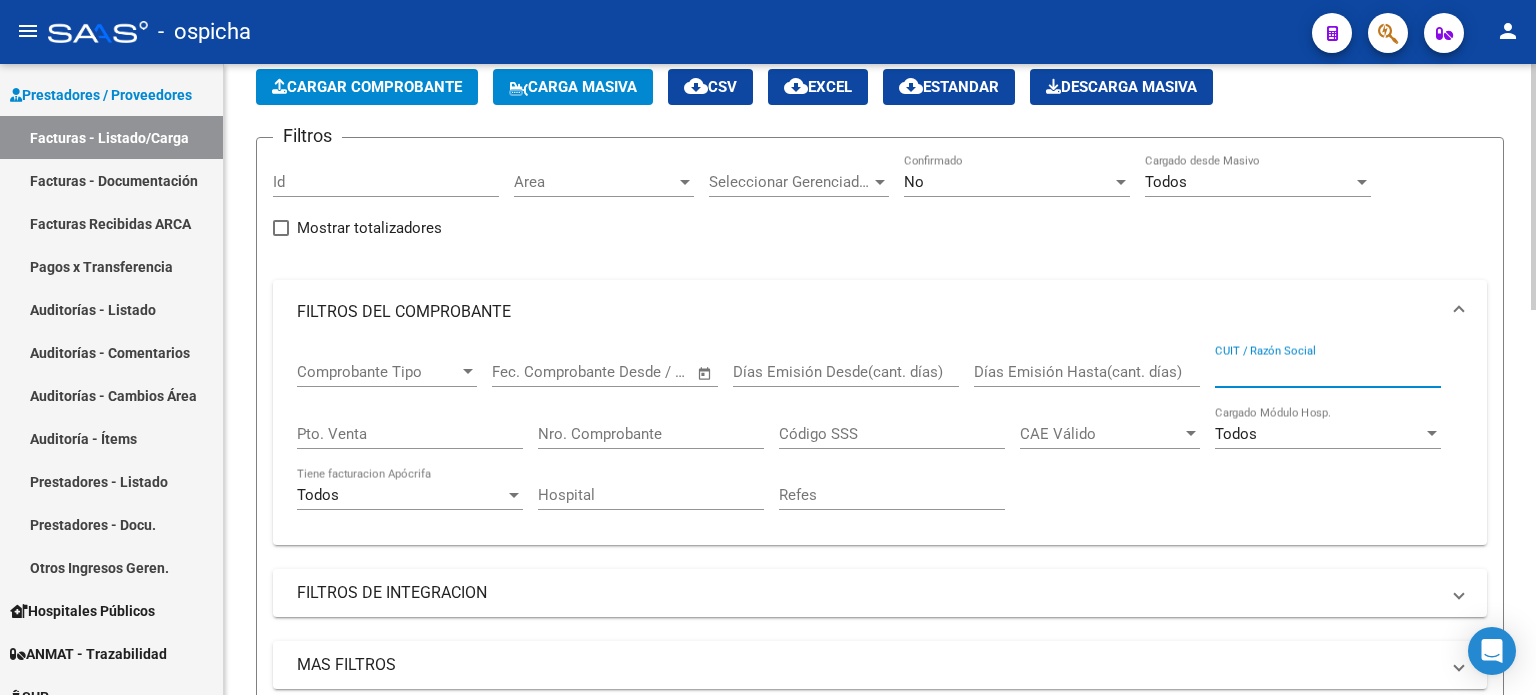 click on "CUIT / Razón Social" at bounding box center [1328, 372] 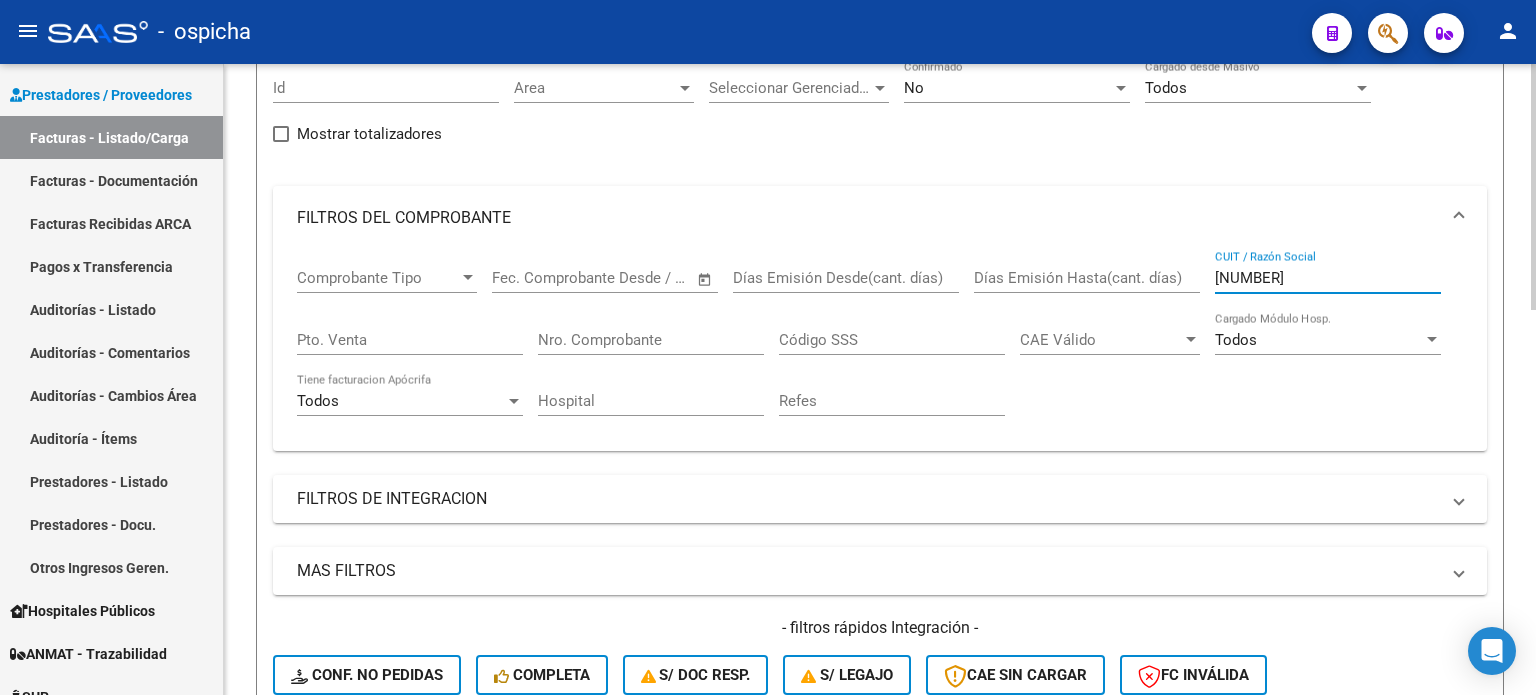 scroll, scrollTop: 300, scrollLeft: 0, axis: vertical 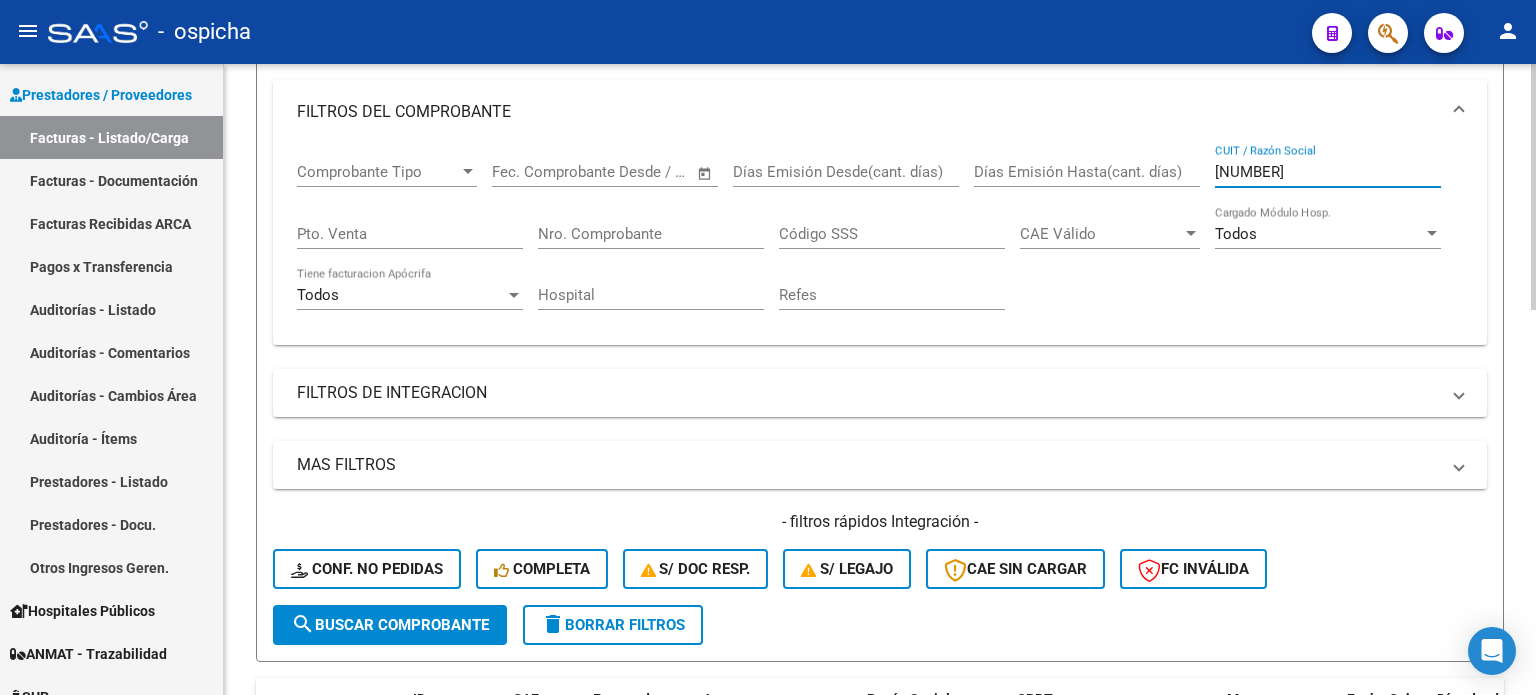 type on "[NUMBER]" 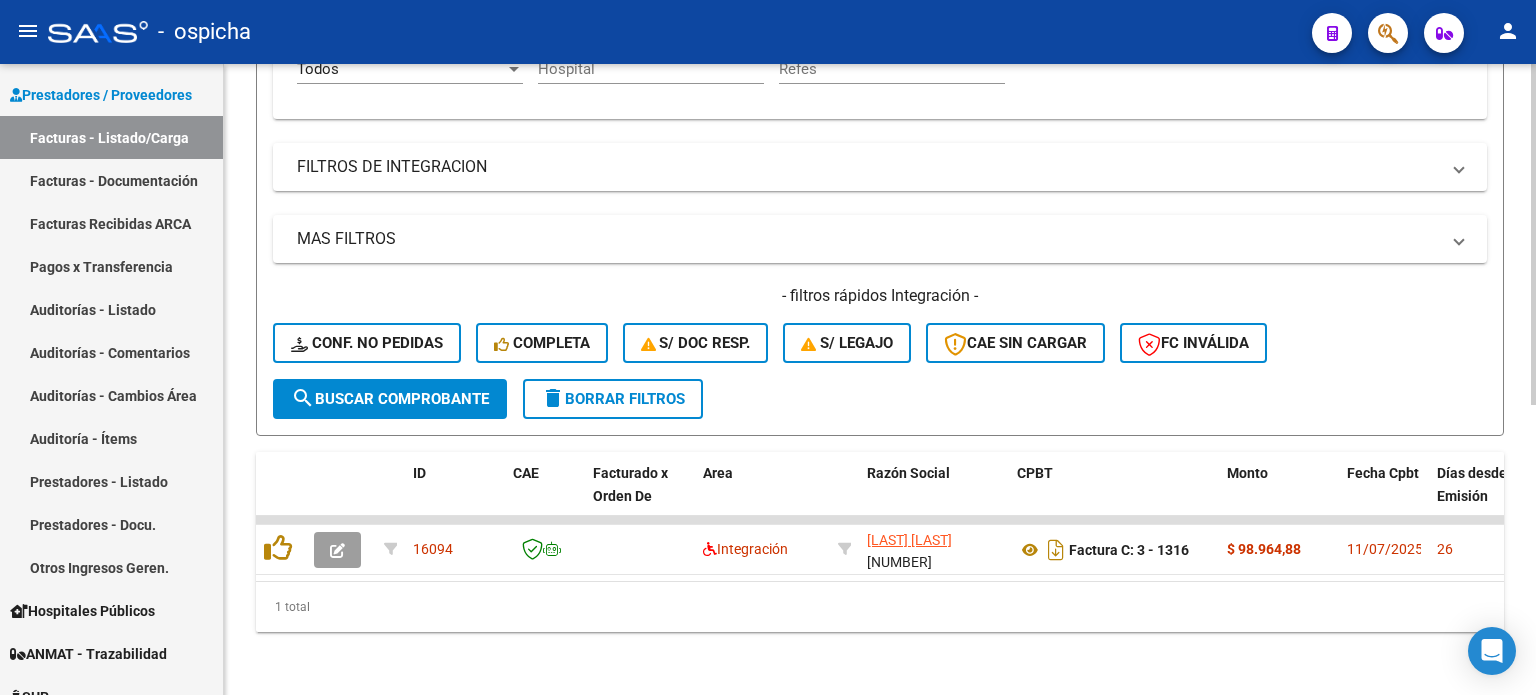 scroll, scrollTop: 538, scrollLeft: 0, axis: vertical 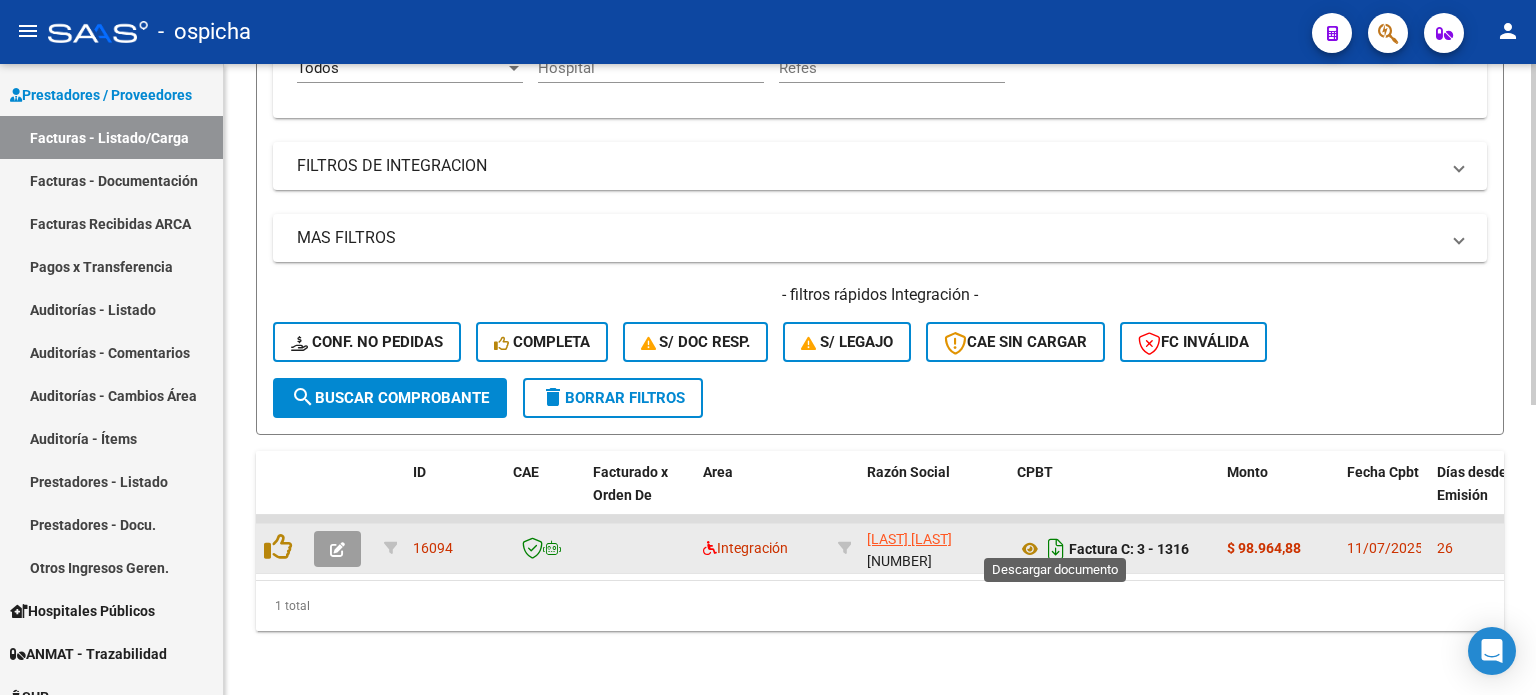click 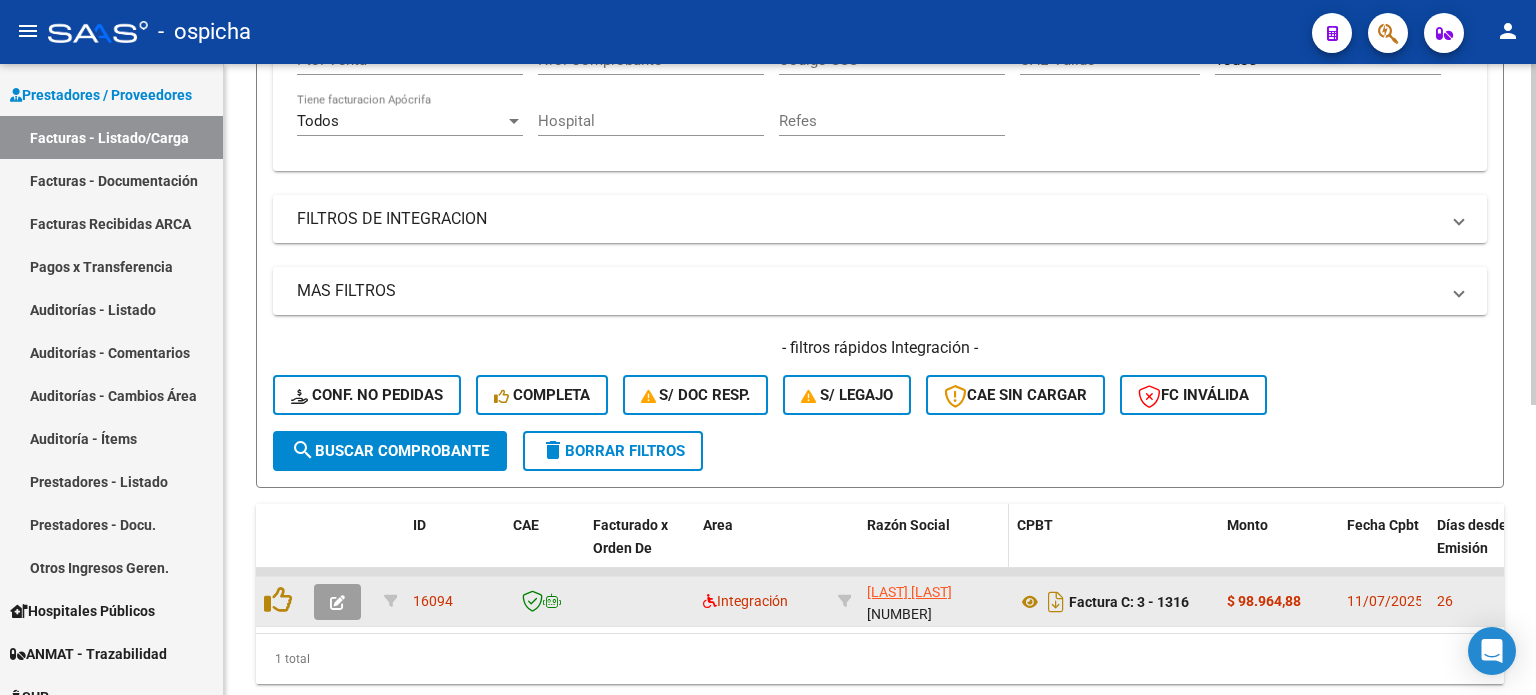 scroll, scrollTop: 538, scrollLeft: 0, axis: vertical 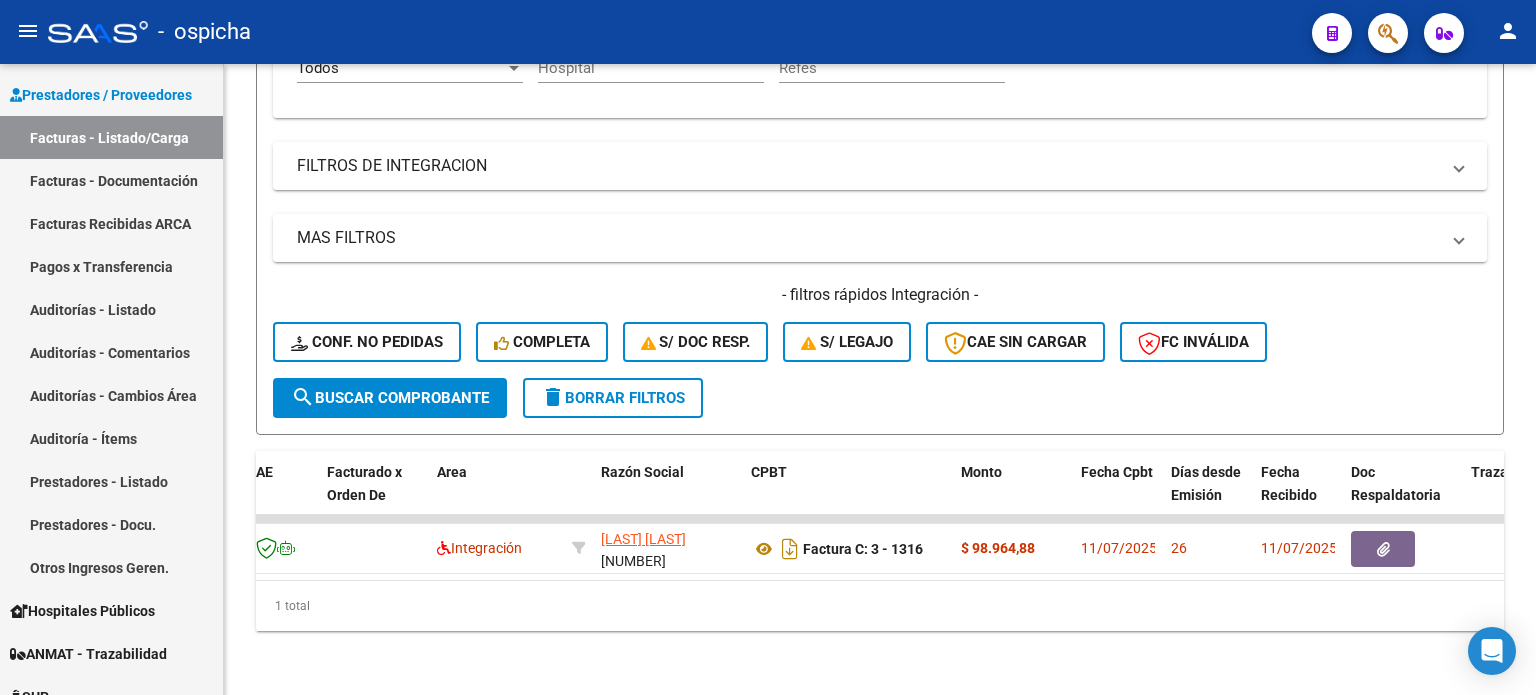 click on "1 total" 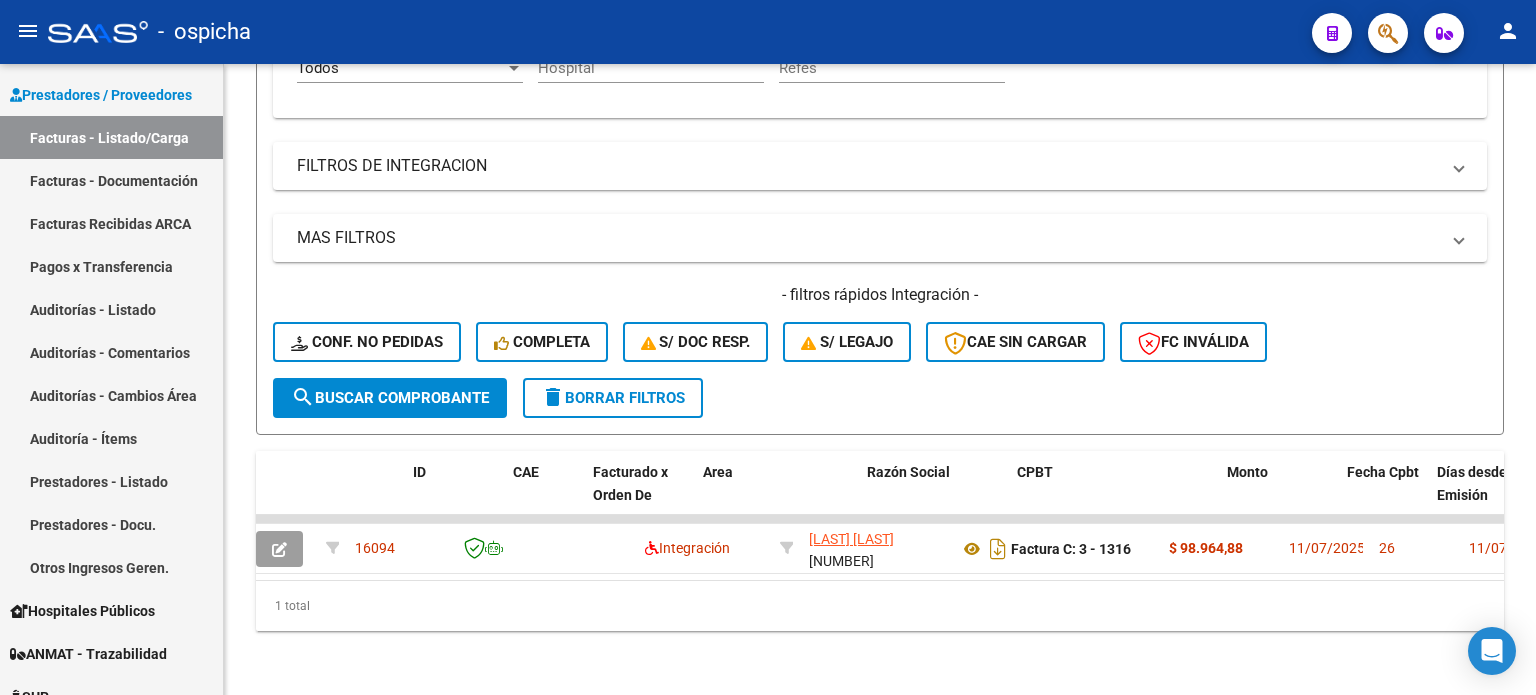 scroll, scrollTop: 0, scrollLeft: 0, axis: both 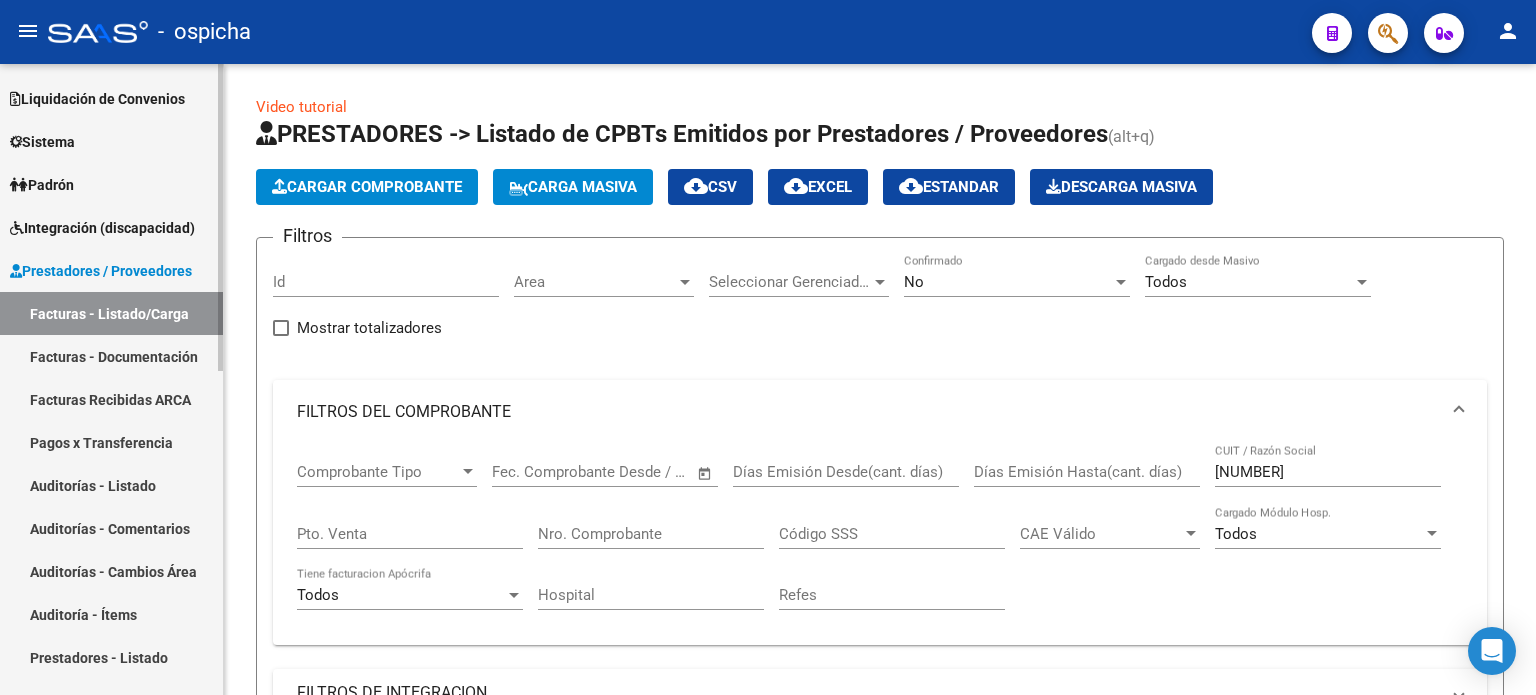 click on "Firma Express     Reportes Tablero de Control Ingresos Percibidos Análisis de todos los conceptos (histórico) Análisis de todos los conceptos detalle (mensual) Apertura de Transferencias Reales (histórico) Análisis Ingresos RG por CUIT (mensual) Imputación de Códigos Ingresos Devengados Análisis Histórico Detalles Transferencias RG sin DDJJ Detalles por CUIL RG Detalles - MT/PD MT morosos Egresos Devengados Comprobantes Recibidos Facturación Apócrifa Auditorías x Área Auditorías x Usuario Ítems de Auditorías x Usuario SUR Expedientes Internos Movimiento de Expte. SSS Padrón Traspasos x O.S. Traspasos x Gerenciador Traspasos x Provincia Nuevos Aportantes Métricas - Padrón SSS Métricas - Crecimiento Población Tesorería Cheques Emitidos Transferencias Bancarias Realizadas    Tesorería Extractos Procesados (csv) Extractos Originales (pdf) Otros Ingresos Cheques Emitidos Pendientes de Depósito Cheques Depositados Histórico Auditorías Confirmadas    Liquidación de Convenios Bancos" 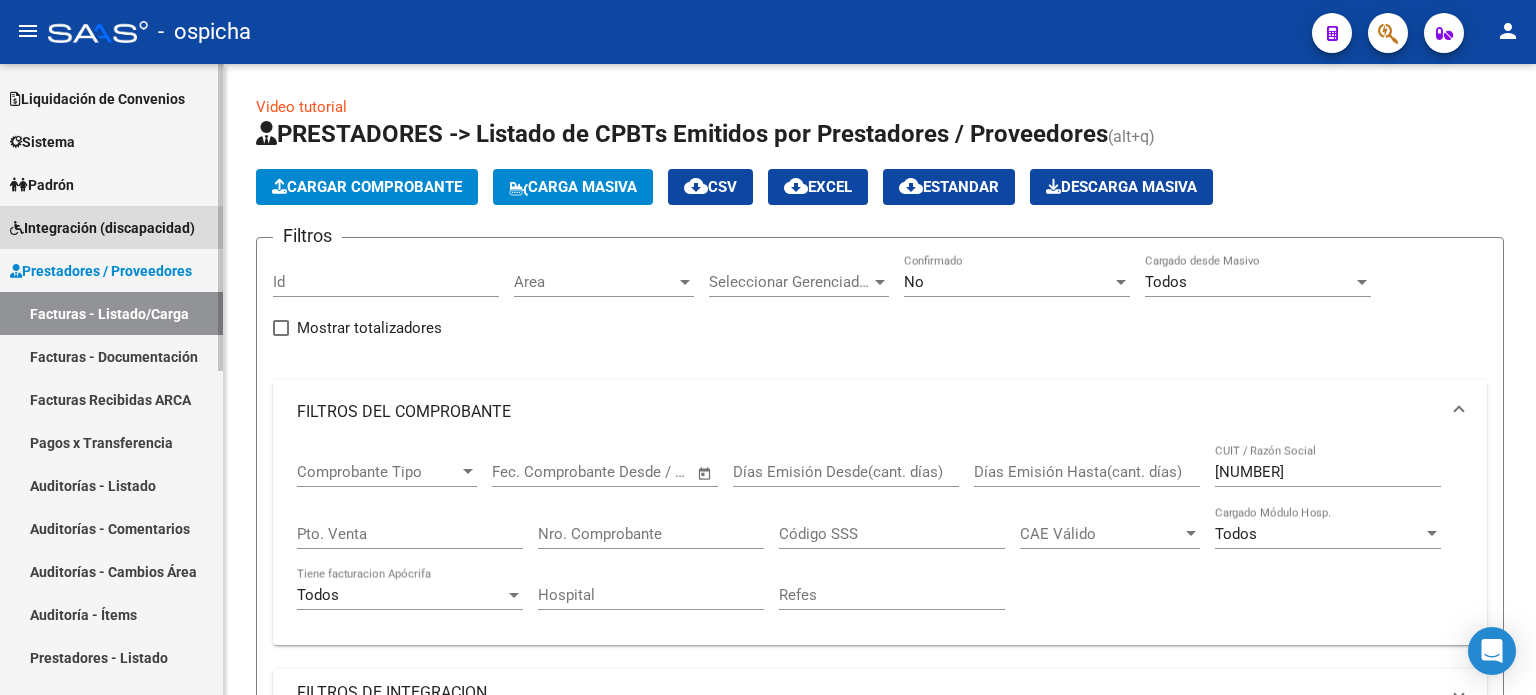 click on "Integración (discapacidad)" at bounding box center (102, 228) 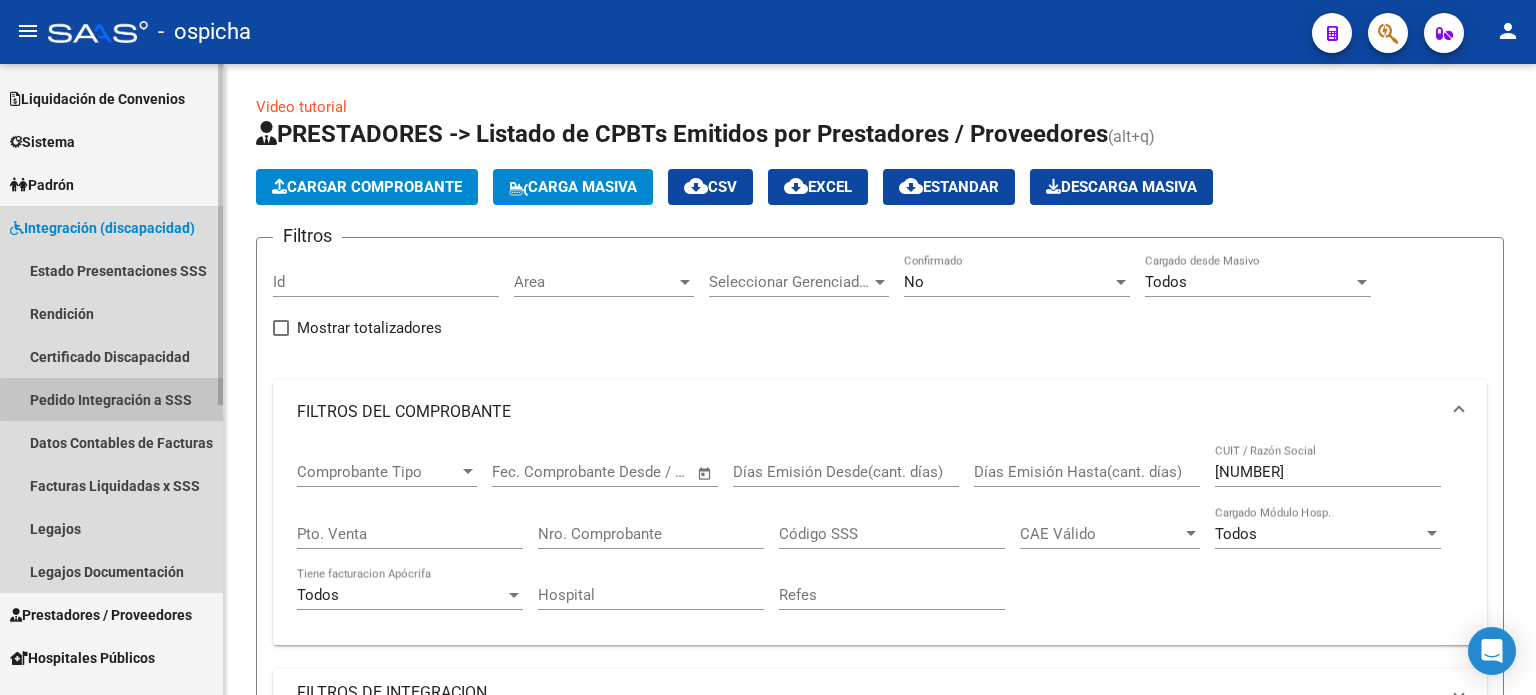 click on "Pedido Integración a SSS" at bounding box center (111, 399) 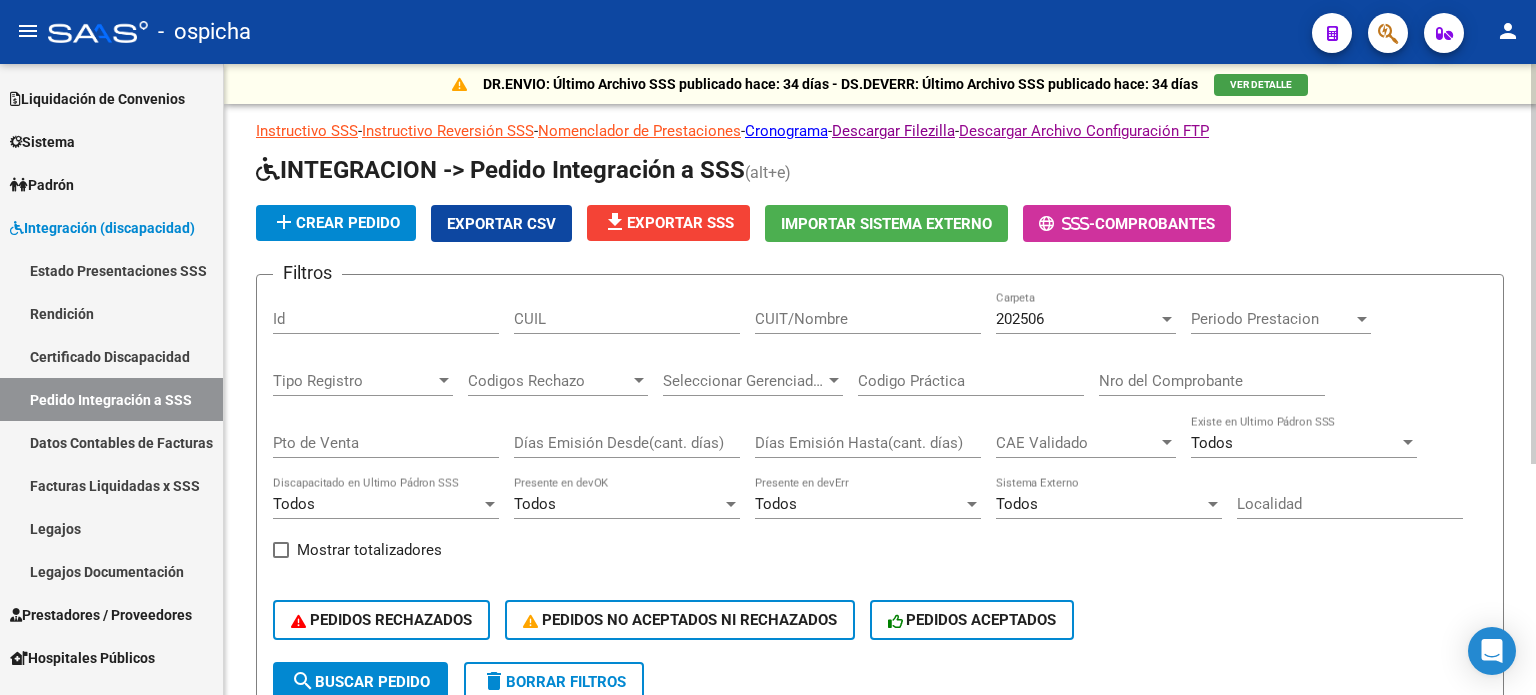 click on "CUIT/Nombre" at bounding box center [868, 319] 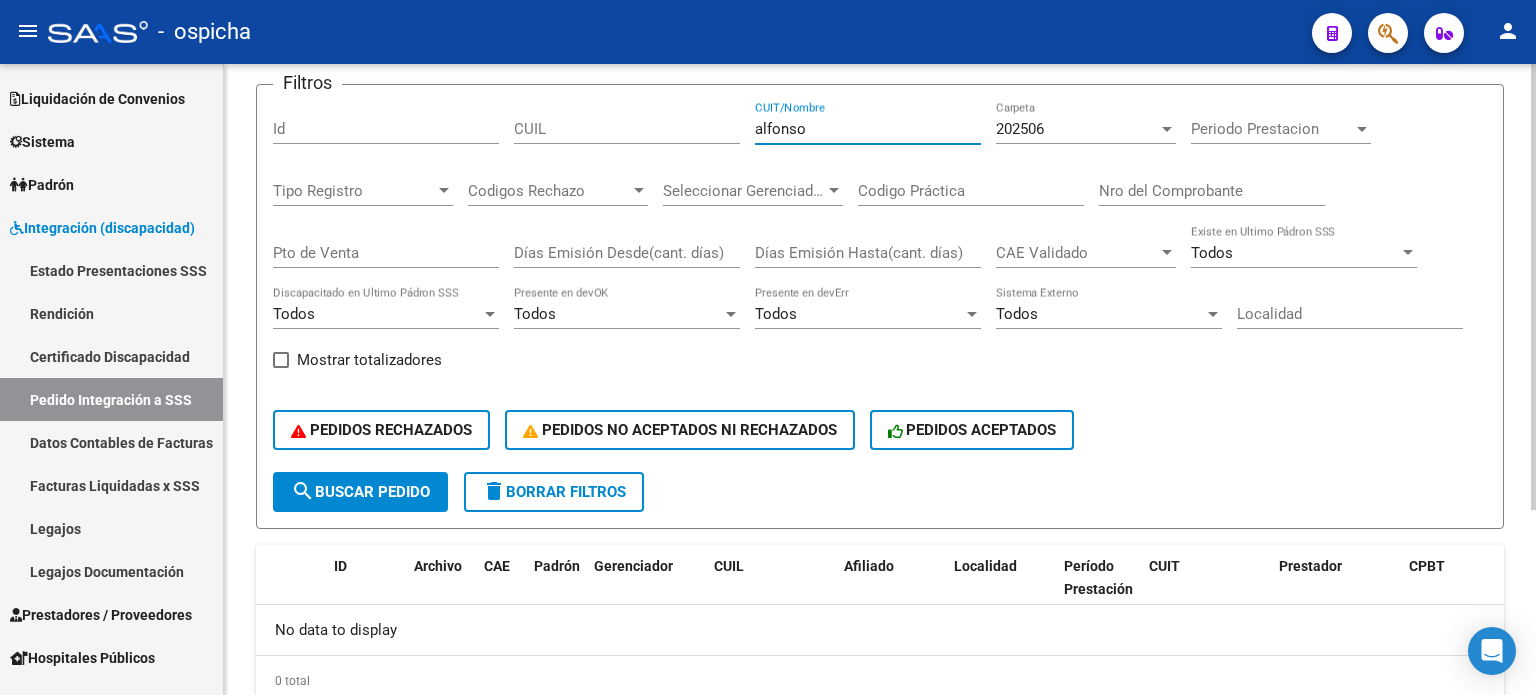 scroll, scrollTop: 200, scrollLeft: 0, axis: vertical 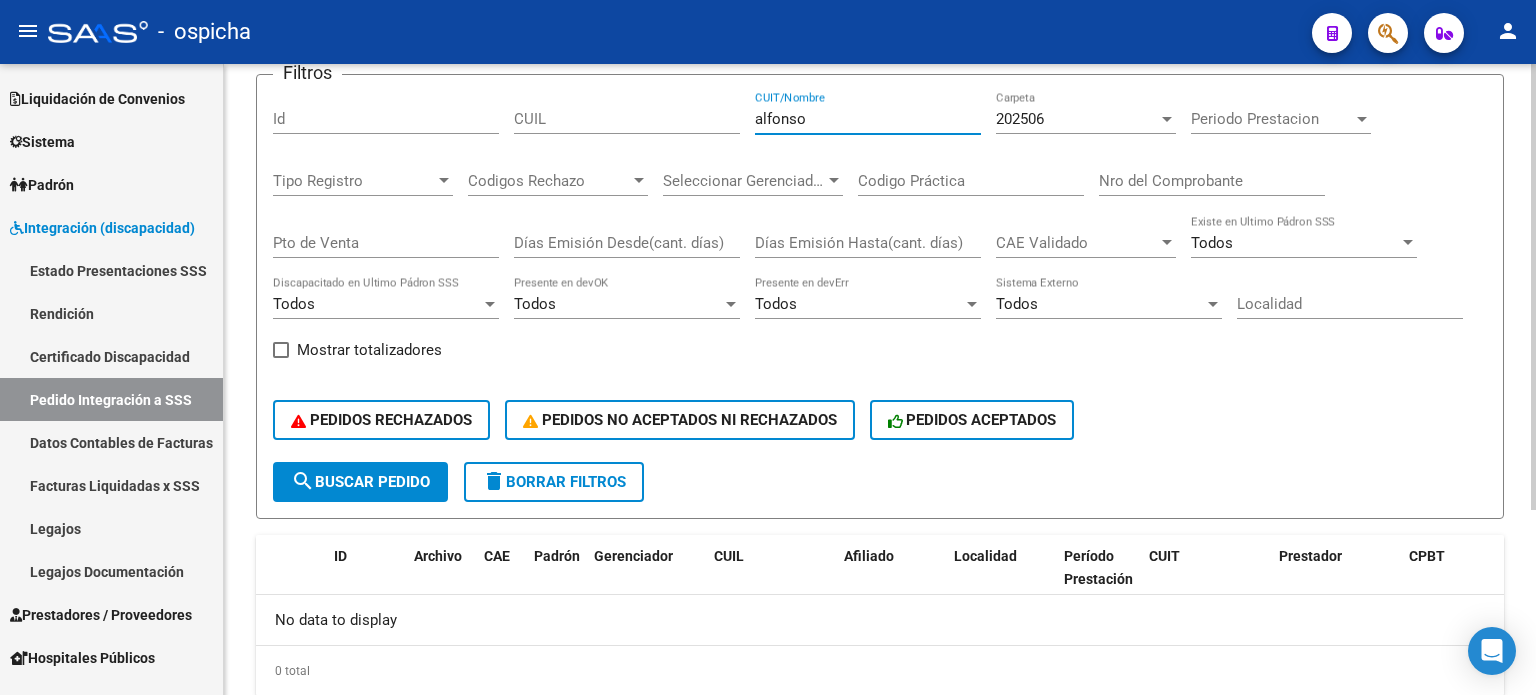 type on "alfonso" 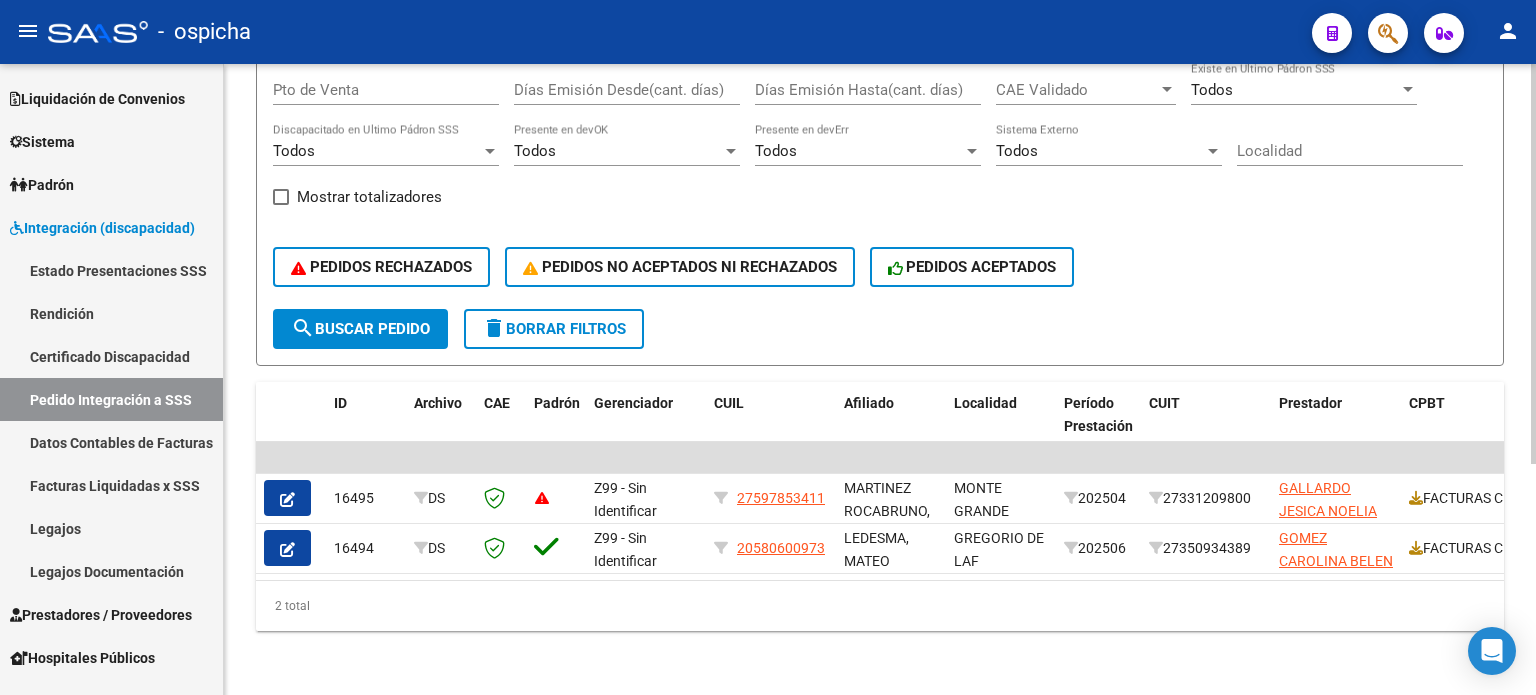 scroll, scrollTop: 0, scrollLeft: 0, axis: both 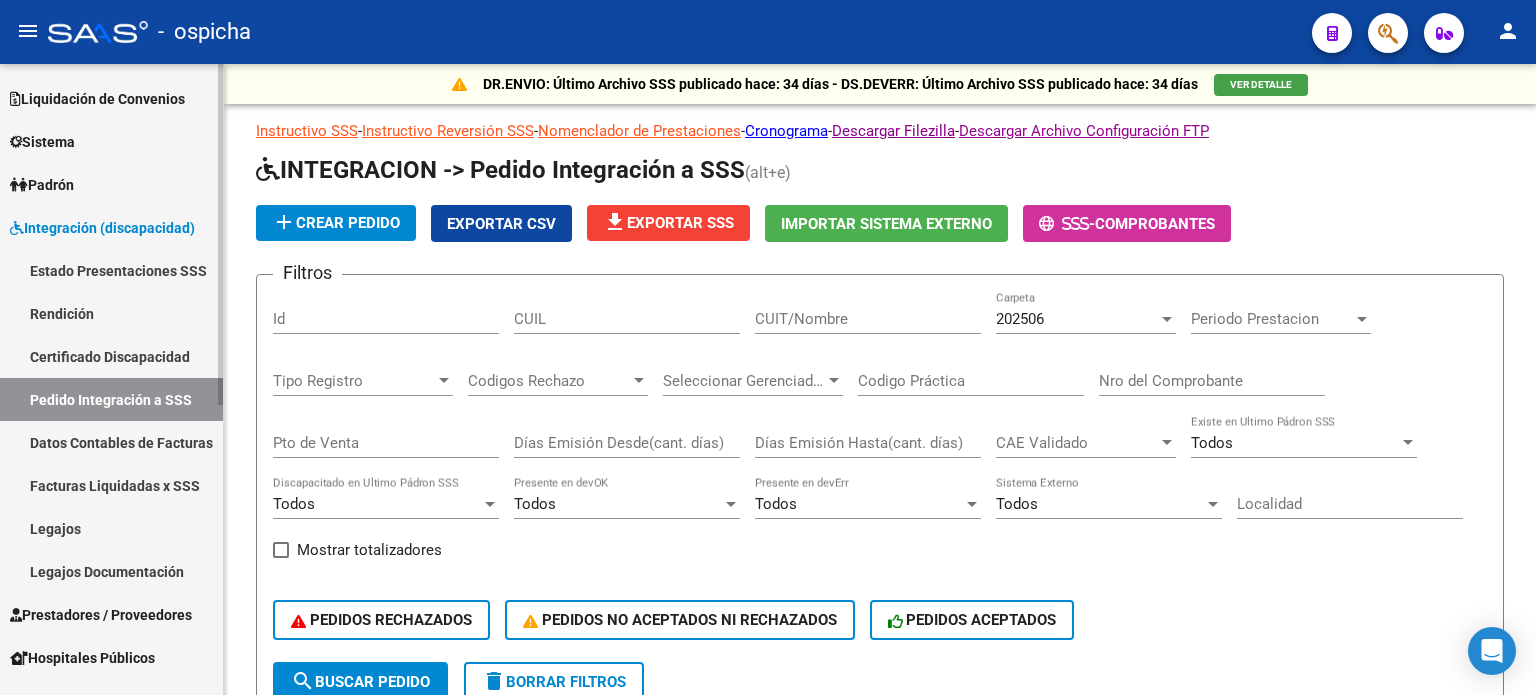 click on "Facturas Liquidadas x SSS" at bounding box center (111, 485) 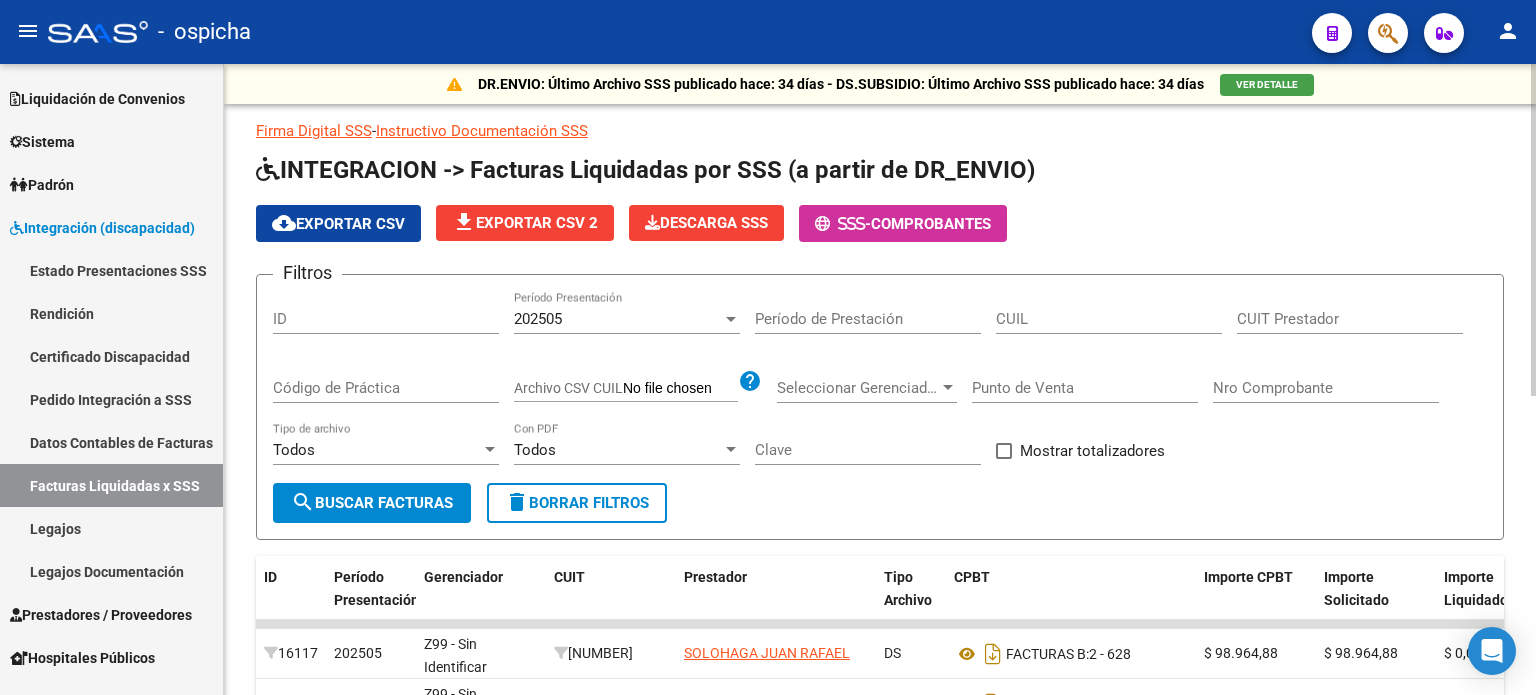click on "Nro Comprobante" at bounding box center (1326, 388) 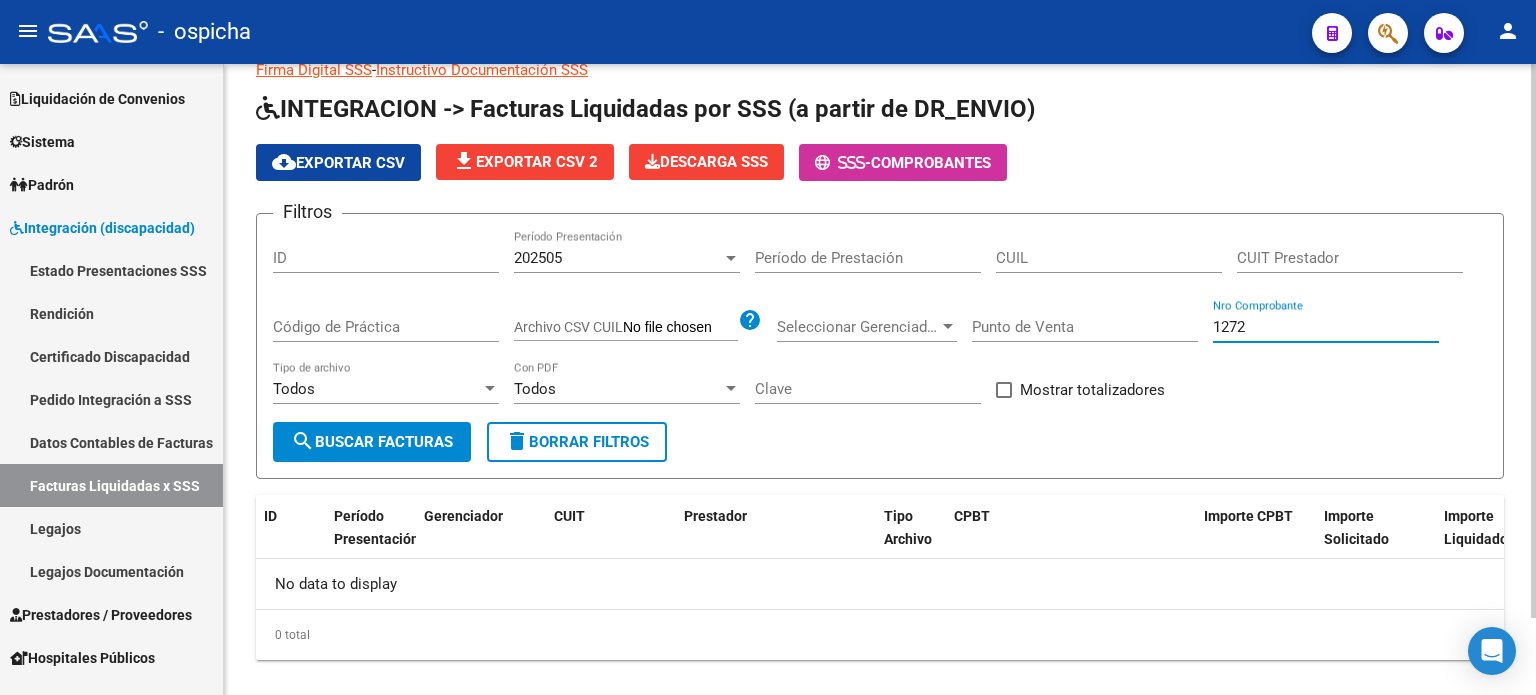 scroll, scrollTop: 88, scrollLeft: 0, axis: vertical 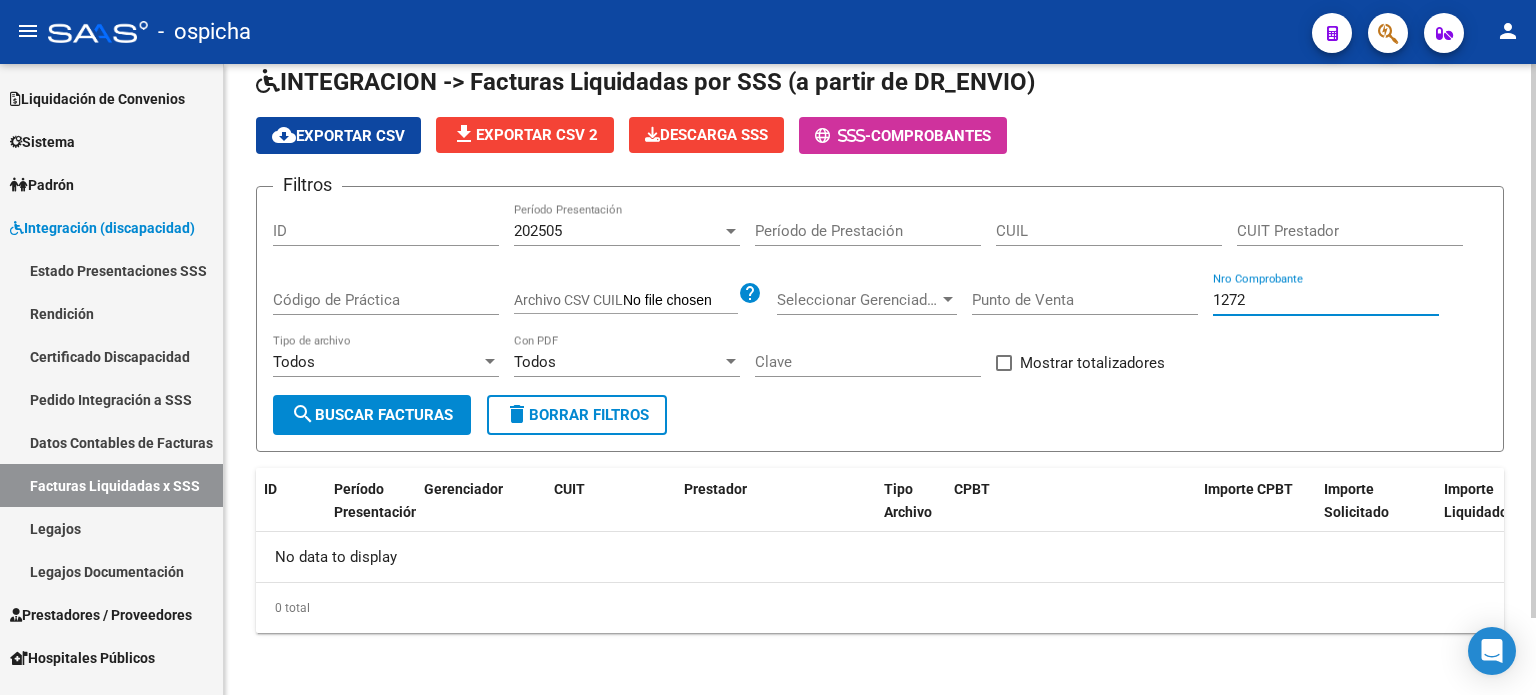 type on "1272" 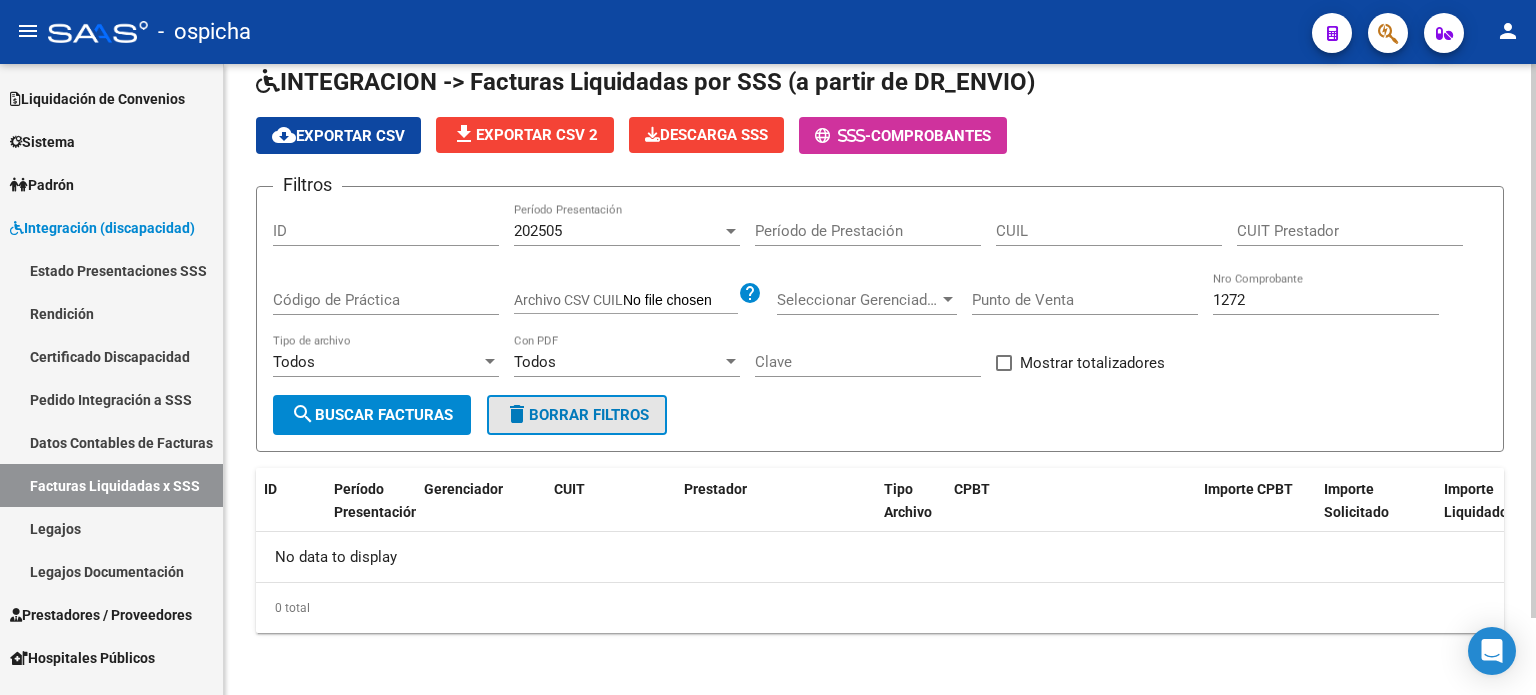 click on "delete  Borrar Filtros" 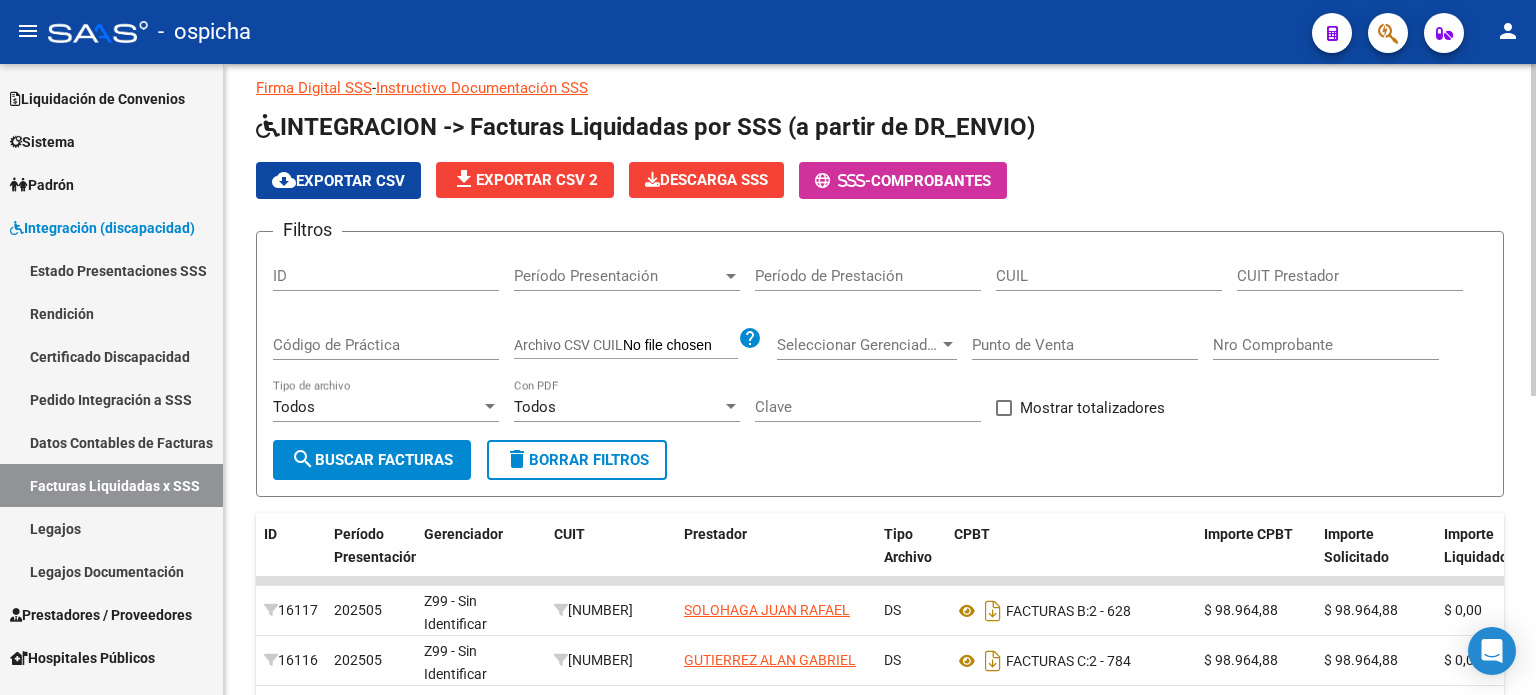 scroll, scrollTop: 88, scrollLeft: 0, axis: vertical 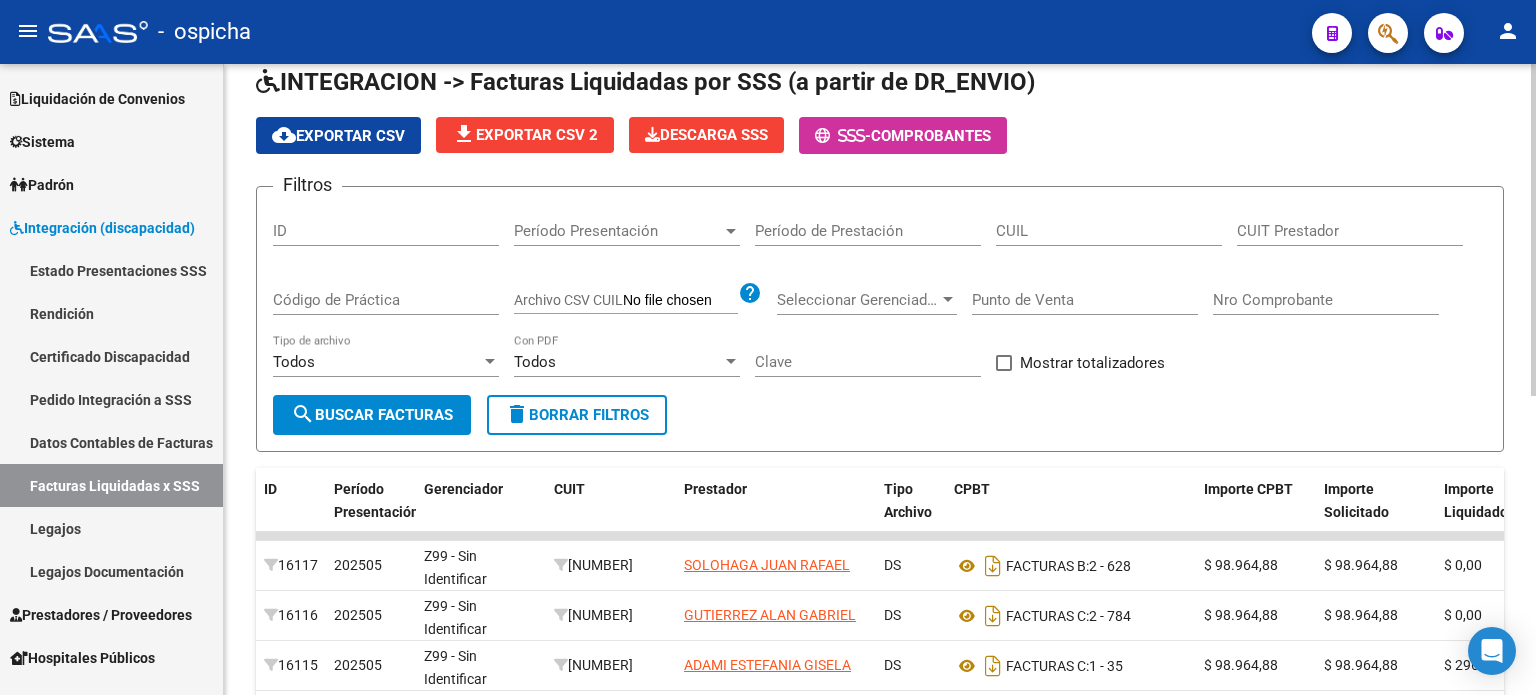 click on "CUIT Prestador" at bounding box center (1350, 231) 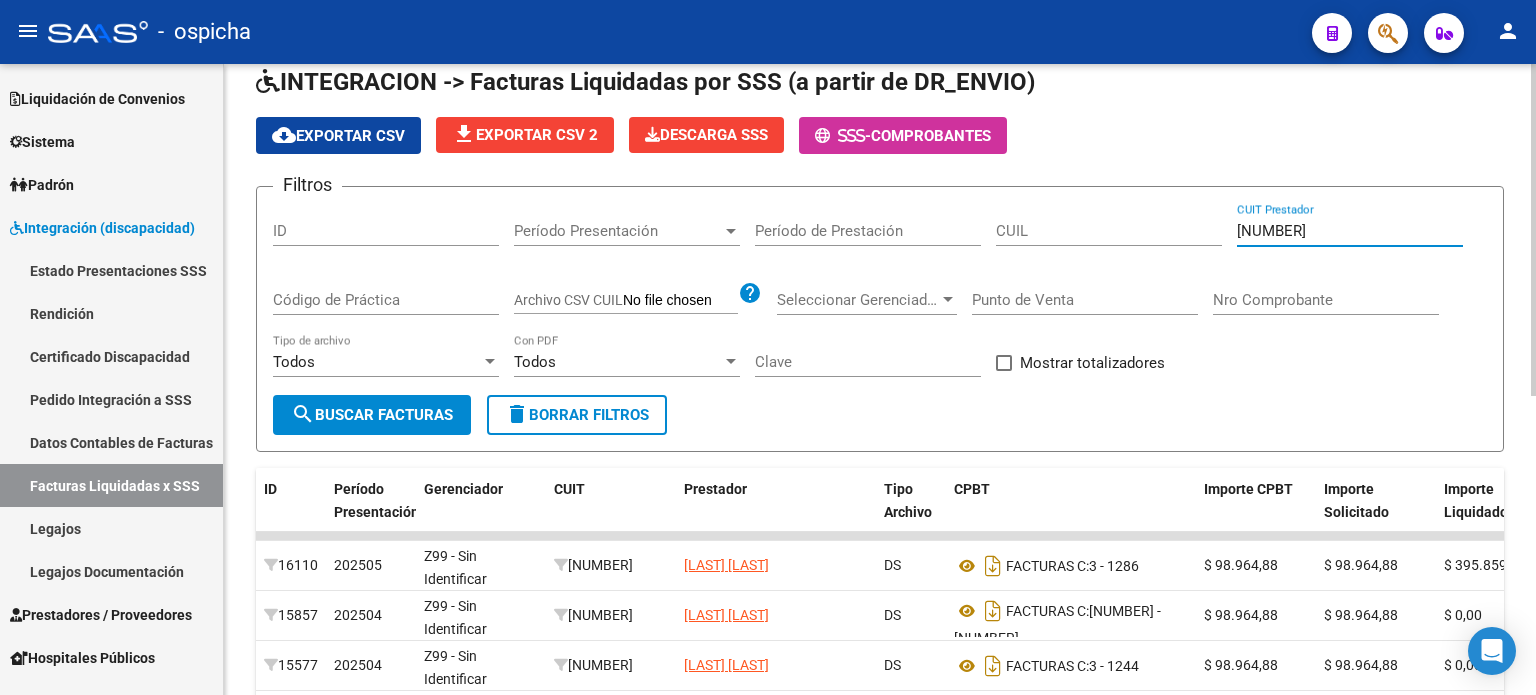 scroll, scrollTop: 288, scrollLeft: 0, axis: vertical 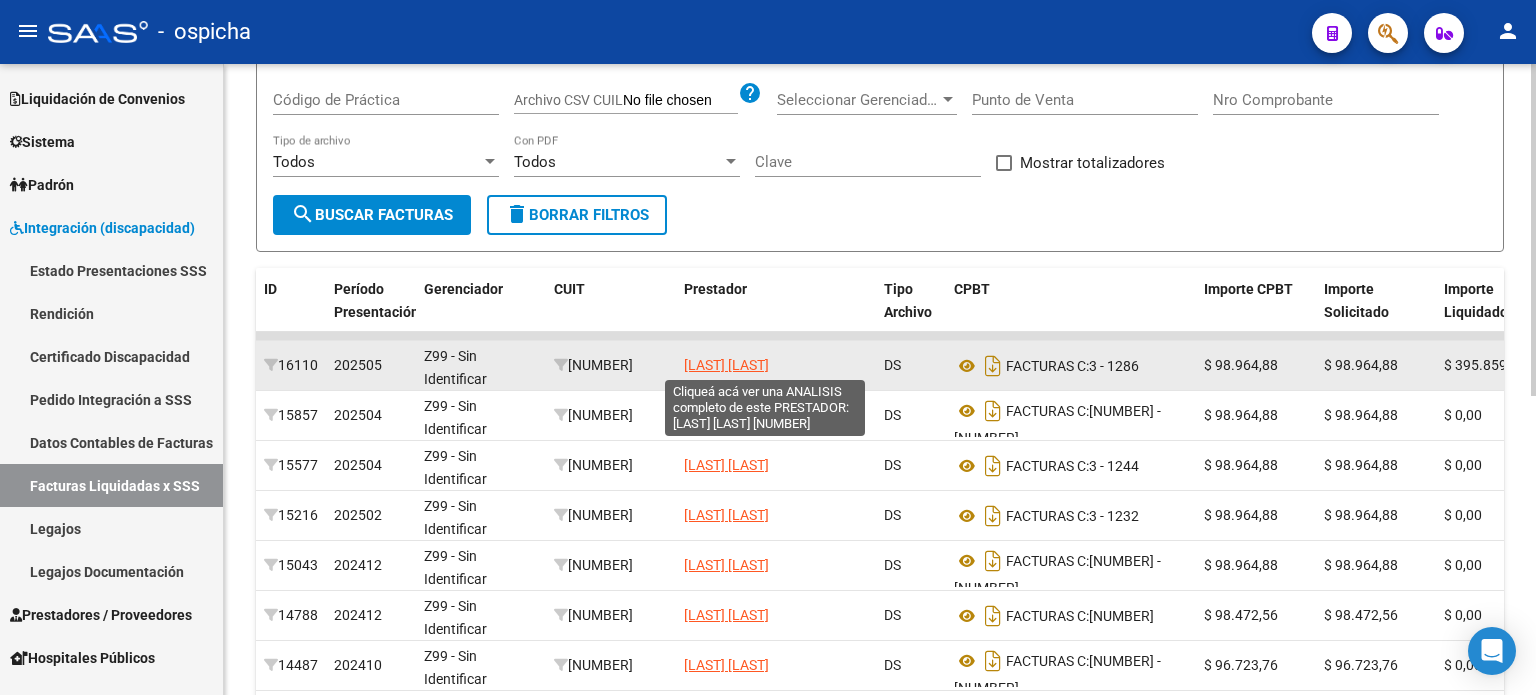 type on "[NUMBER]" 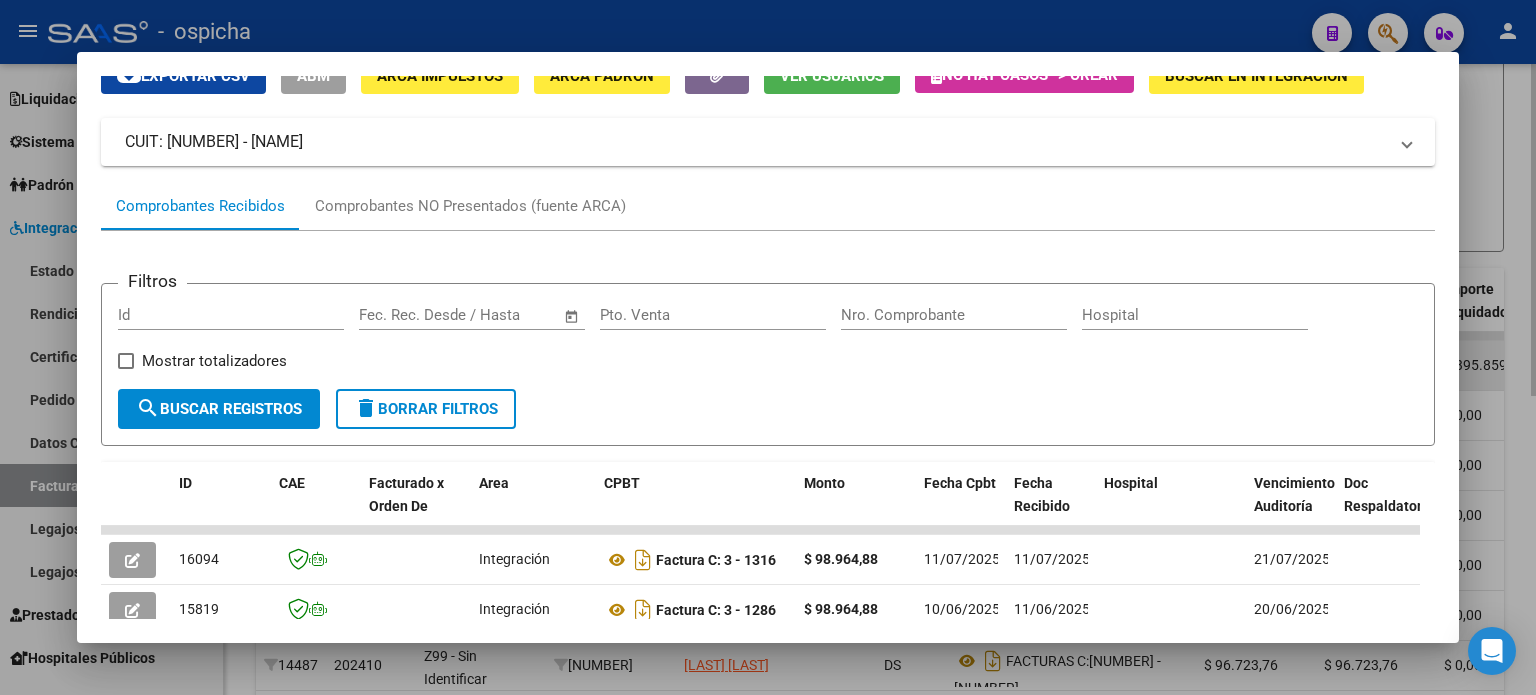 scroll, scrollTop: 290, scrollLeft: 0, axis: vertical 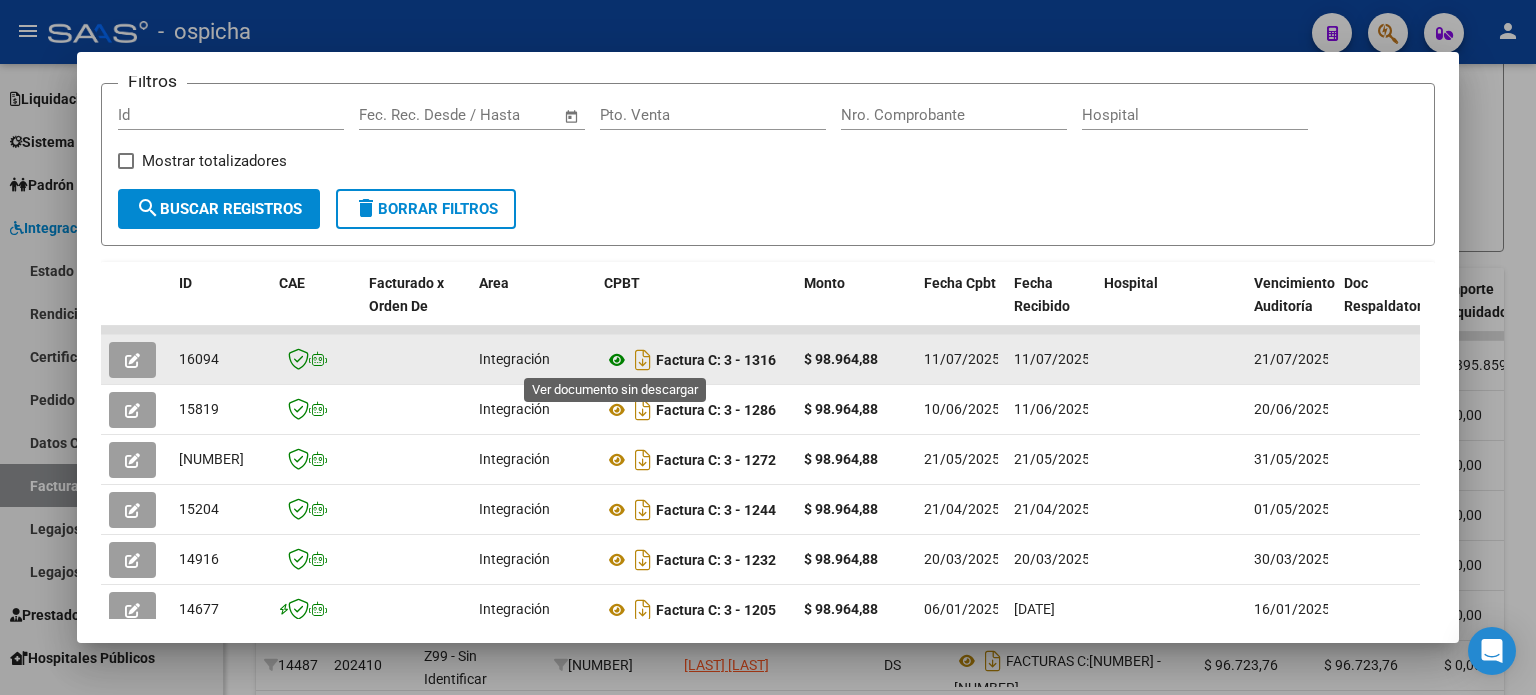 click 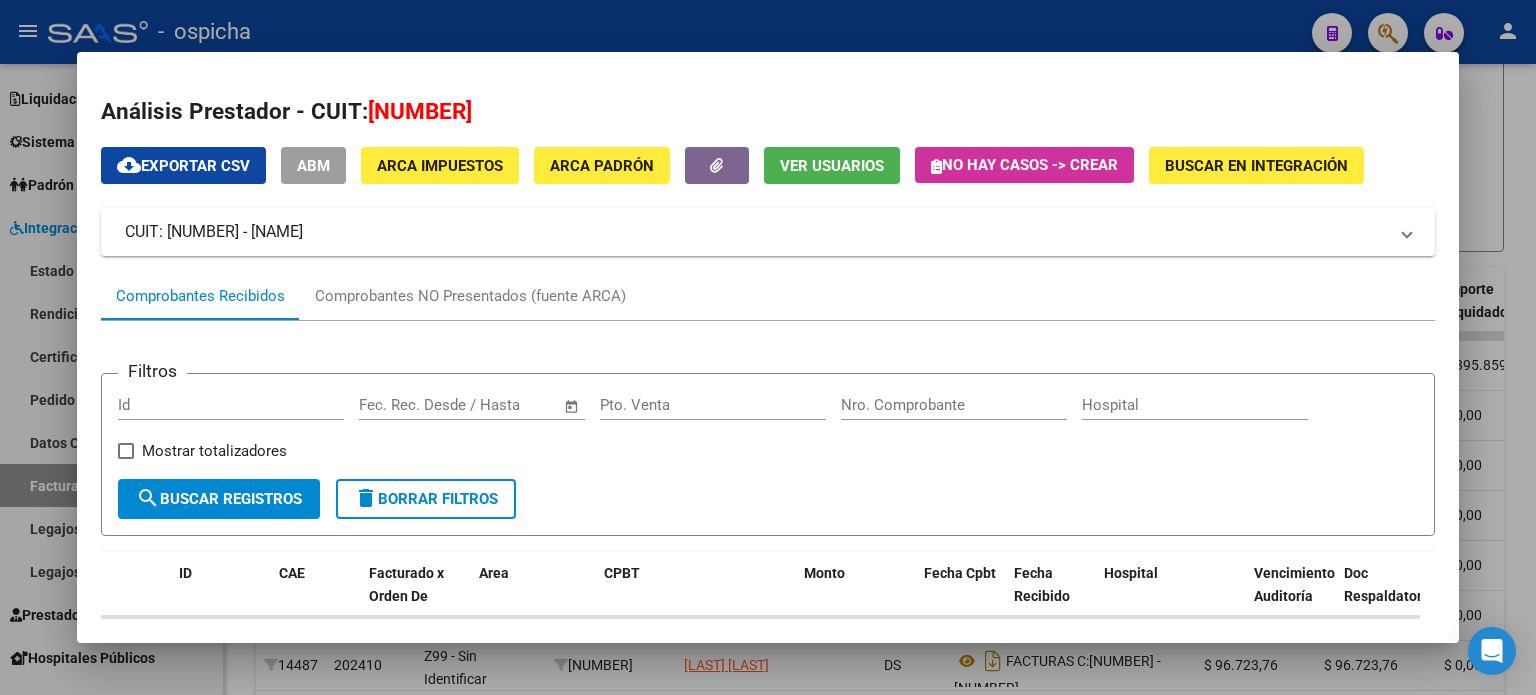 scroll, scrollTop: 100, scrollLeft: 0, axis: vertical 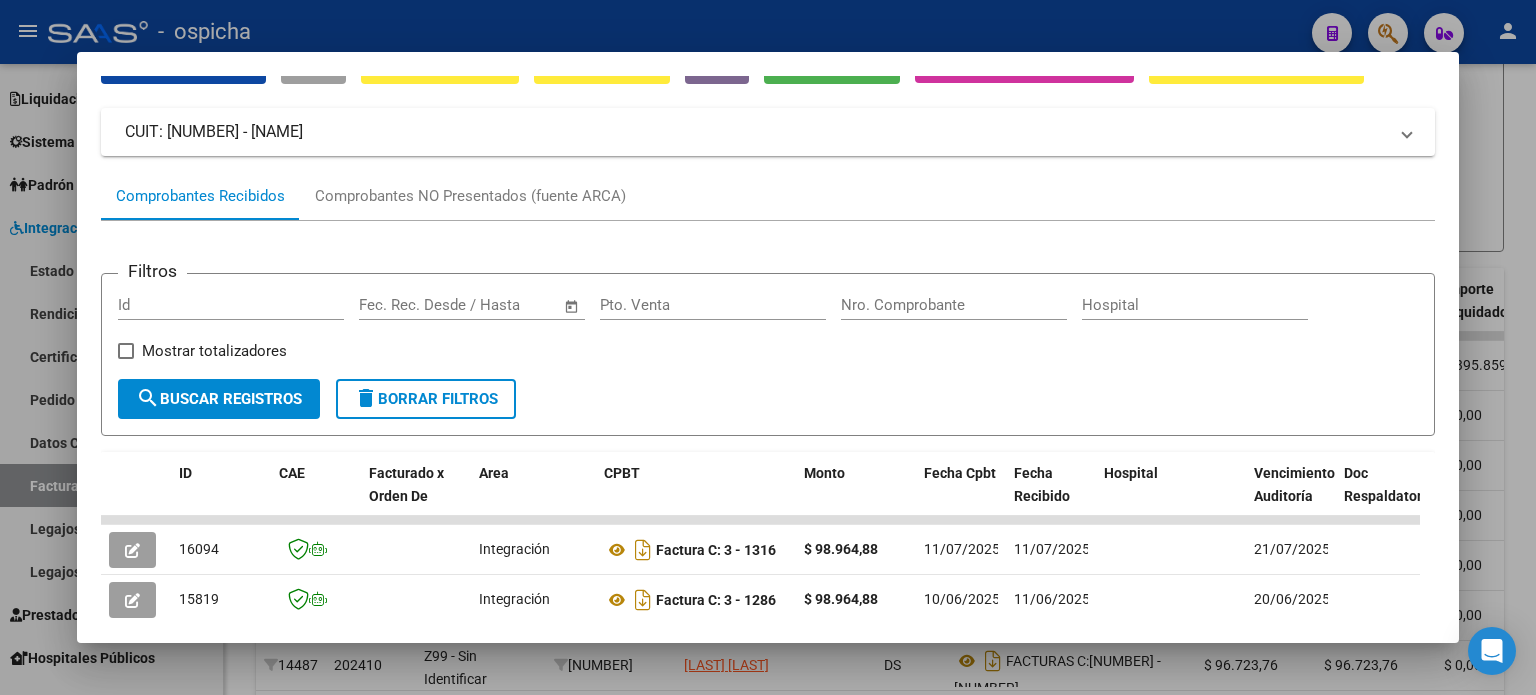 click on "delete  Borrar Filtros" at bounding box center [426, 399] 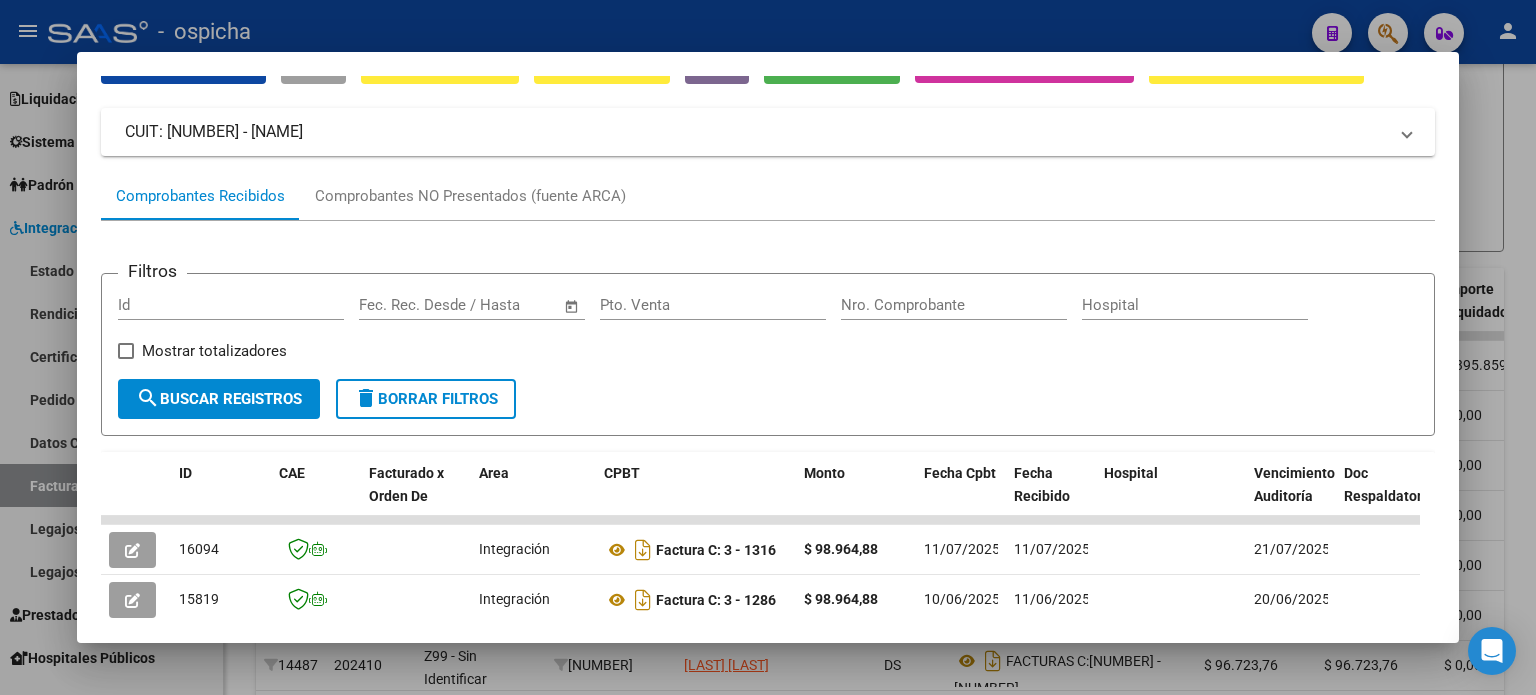 scroll, scrollTop: 0, scrollLeft: 0, axis: both 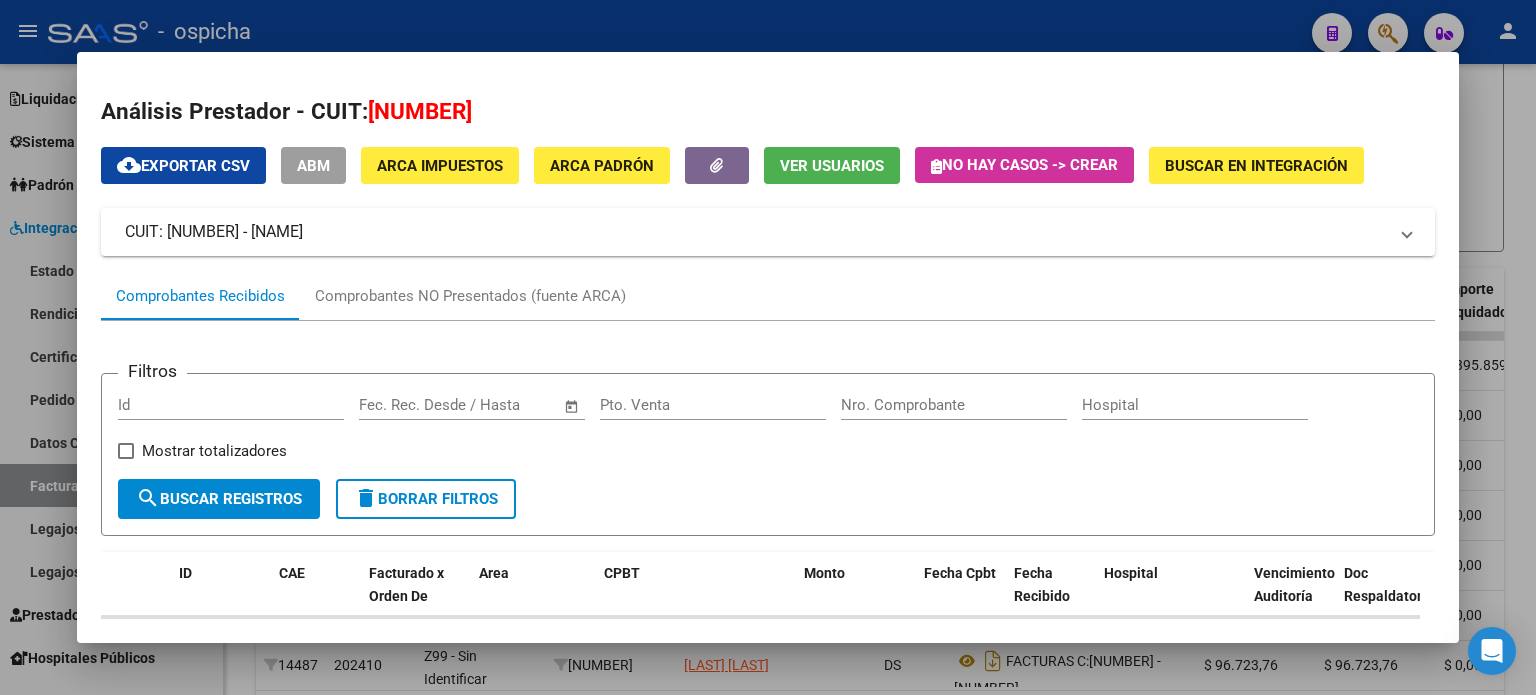 click at bounding box center (768, 347) 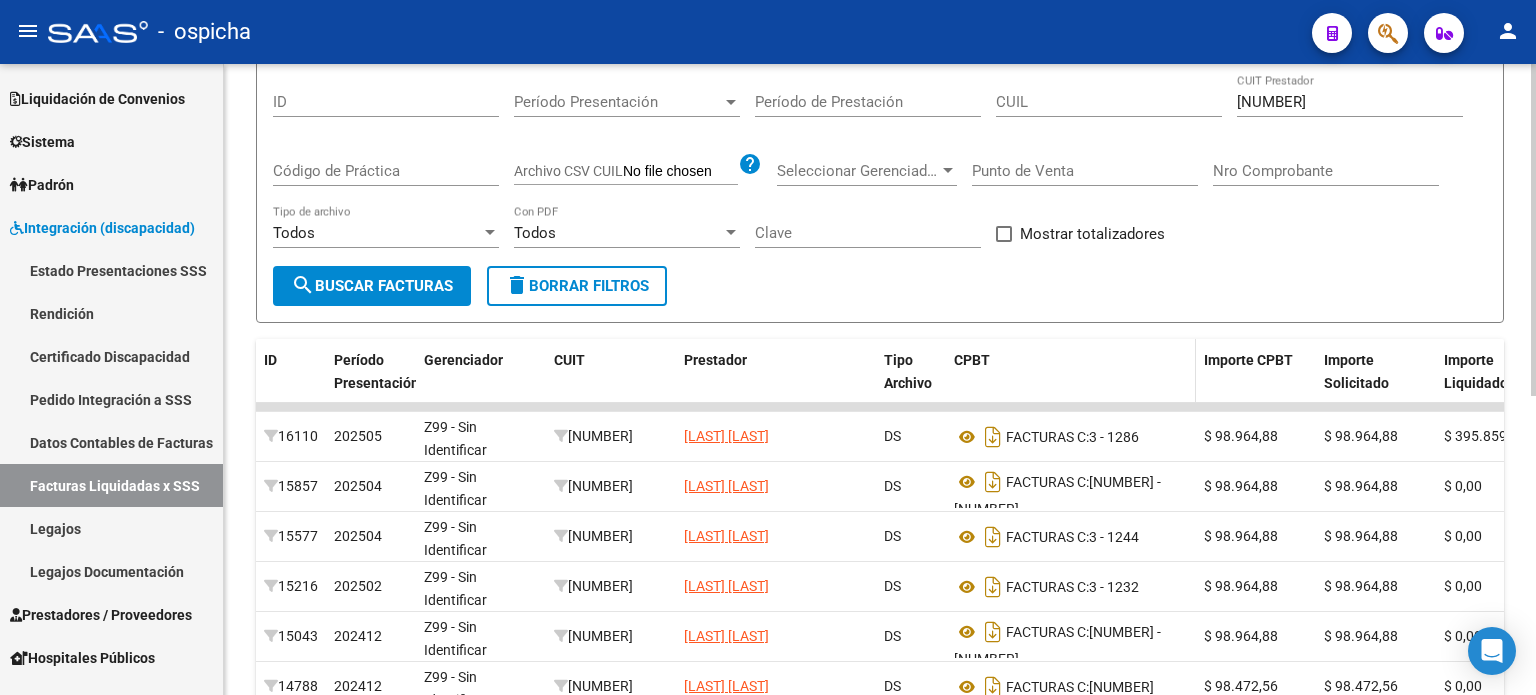 scroll, scrollTop: 188, scrollLeft: 0, axis: vertical 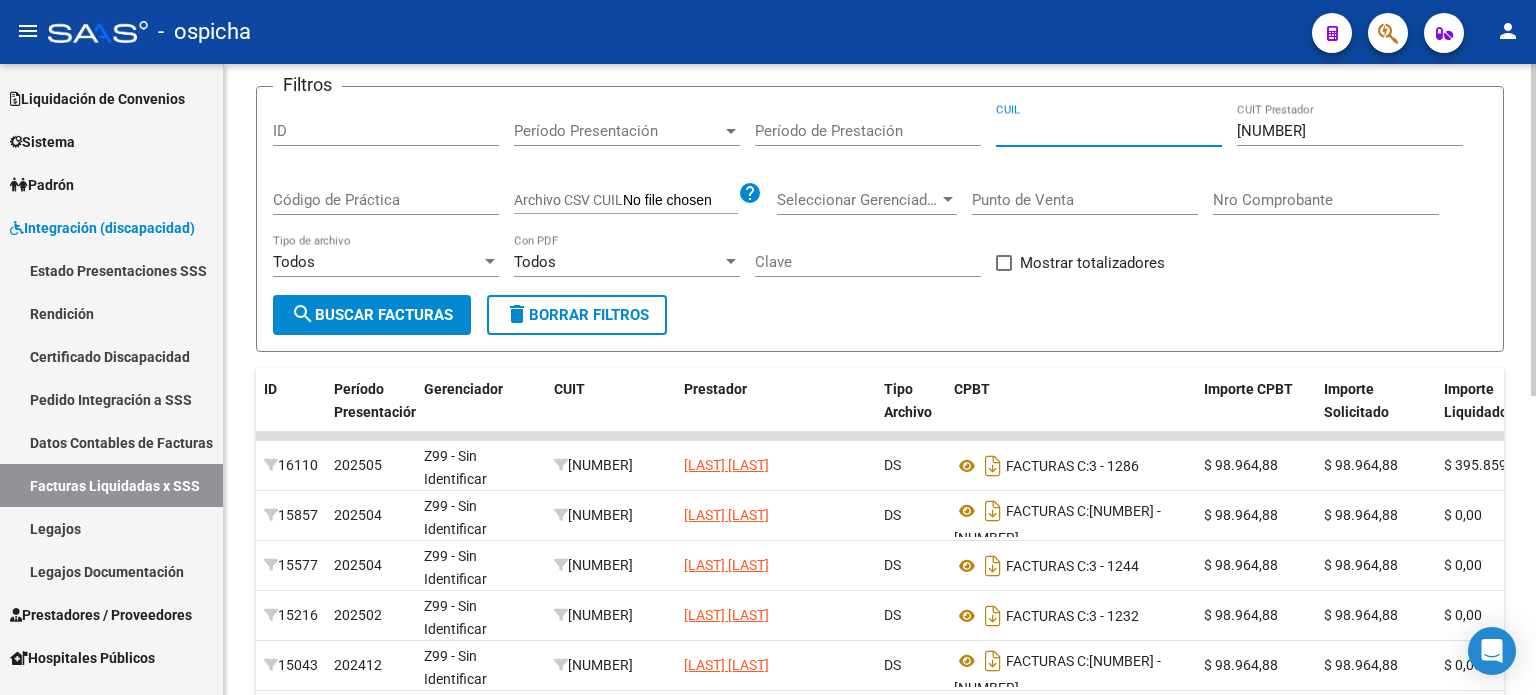 click on "CUIL" at bounding box center (1109, 131) 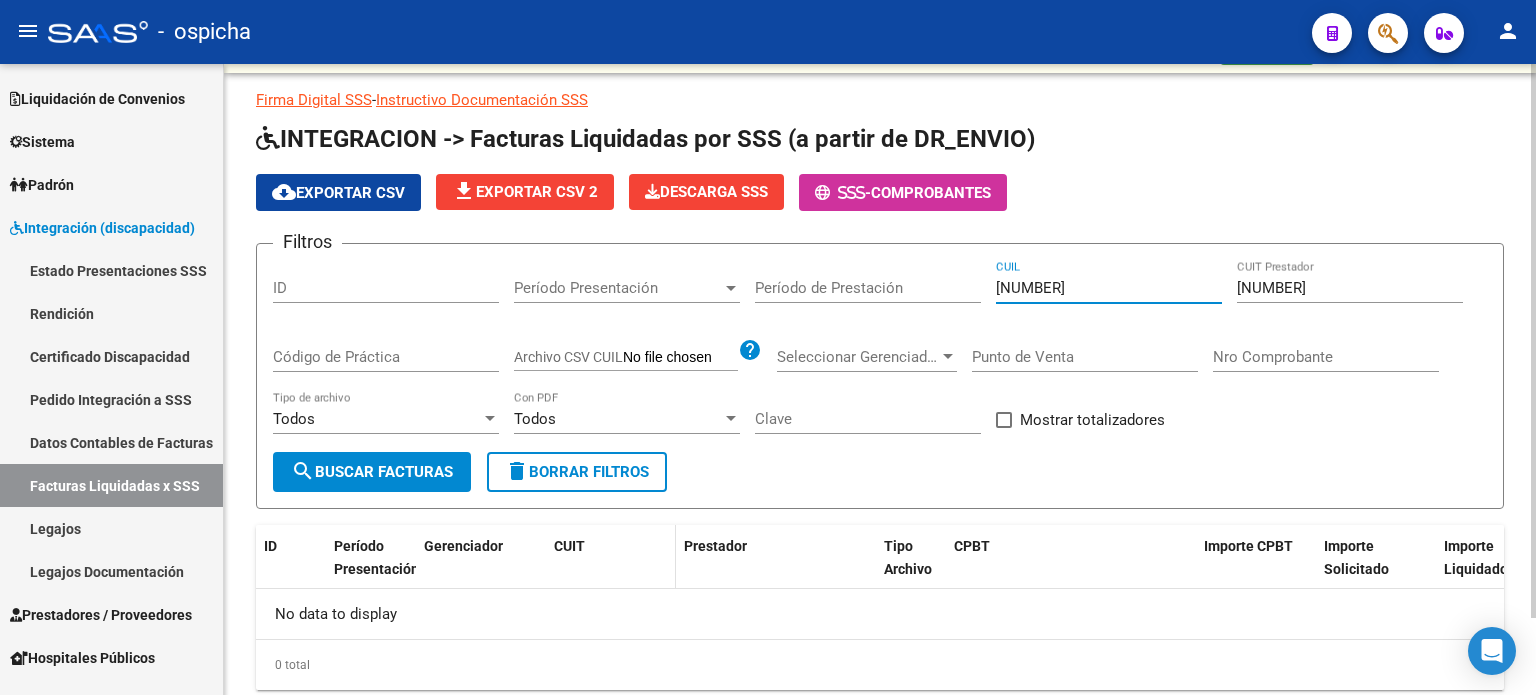 scroll, scrollTop: 0, scrollLeft: 0, axis: both 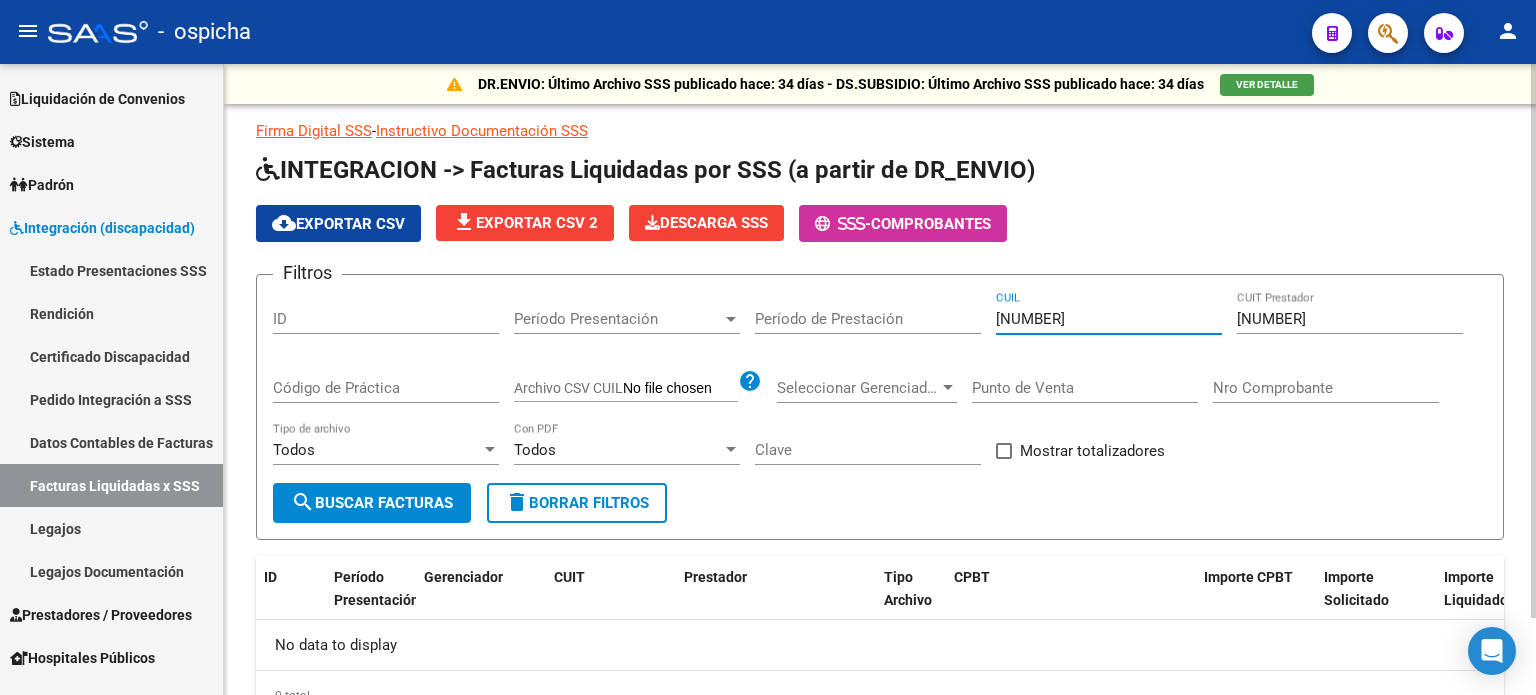 click on "58-110006" at bounding box center [1109, 319] 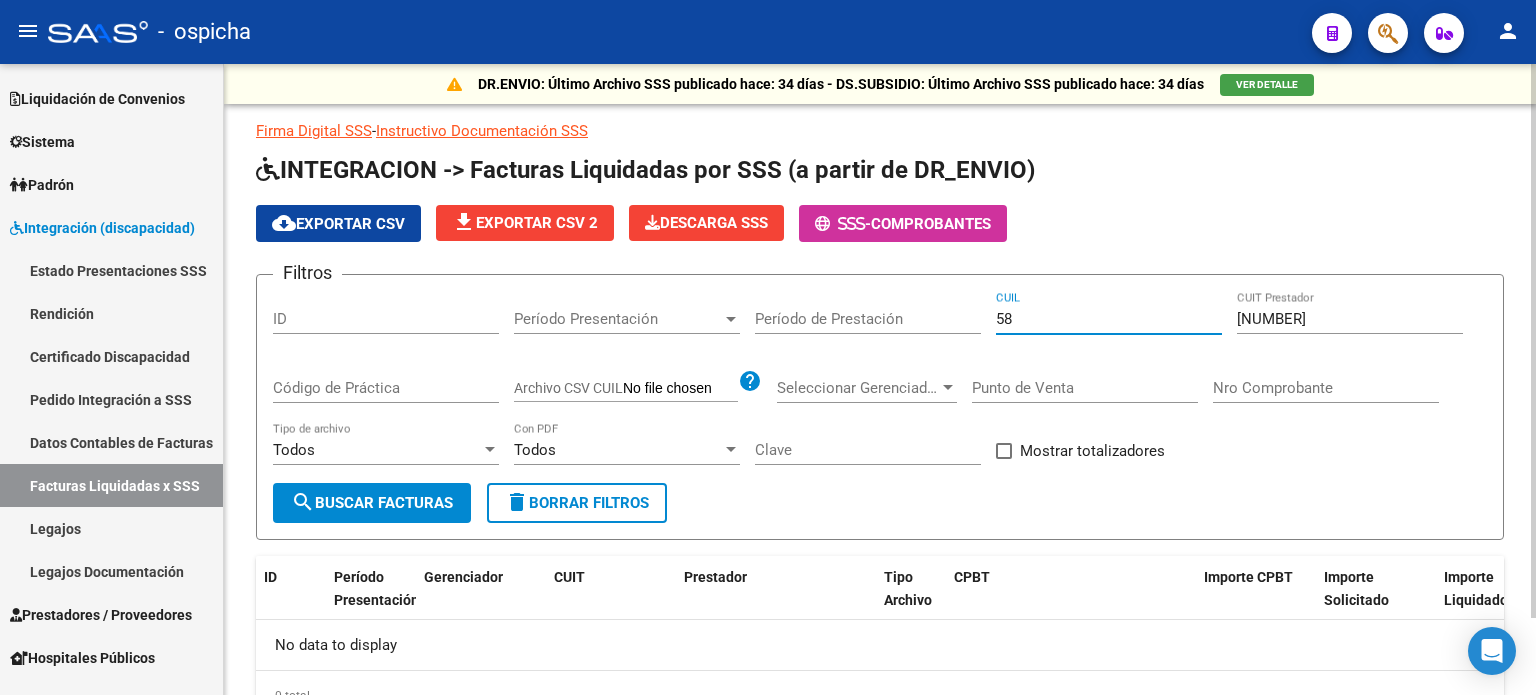 type on "5" 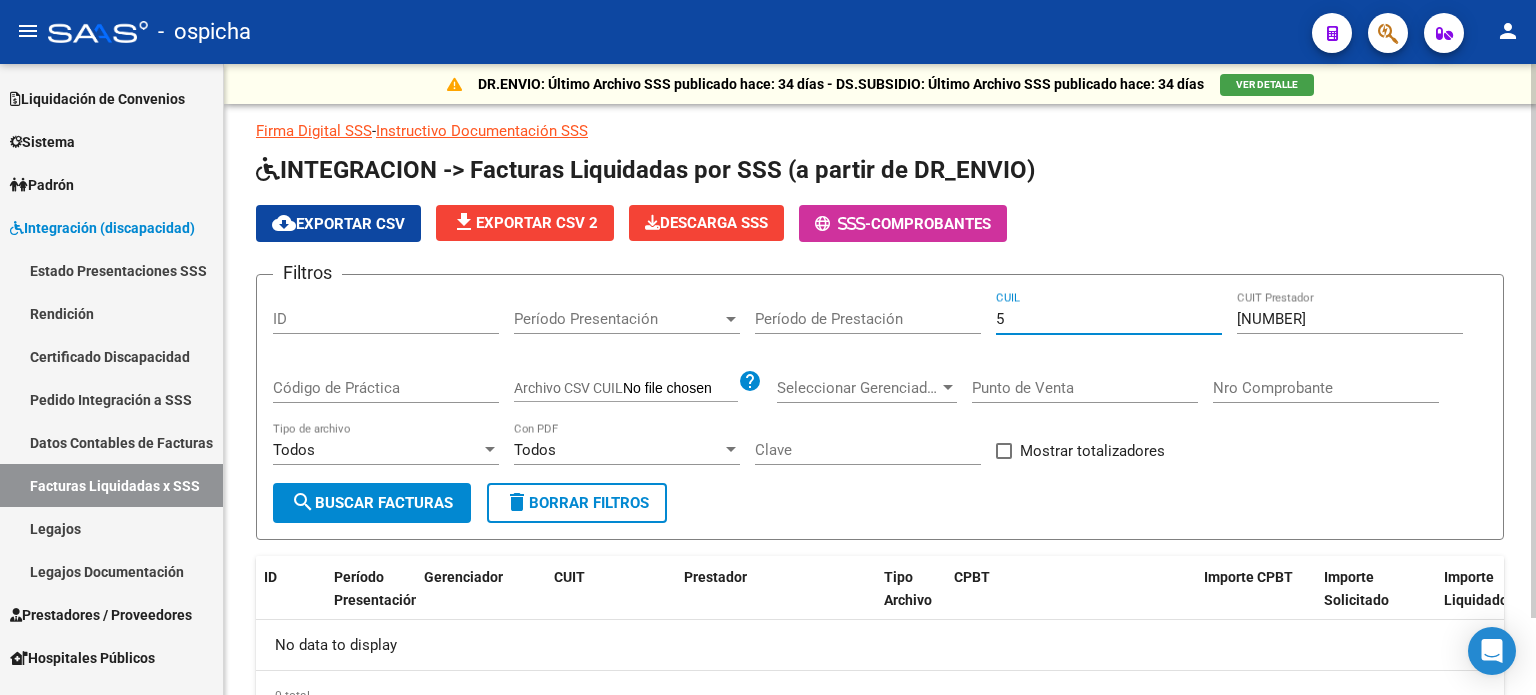 type 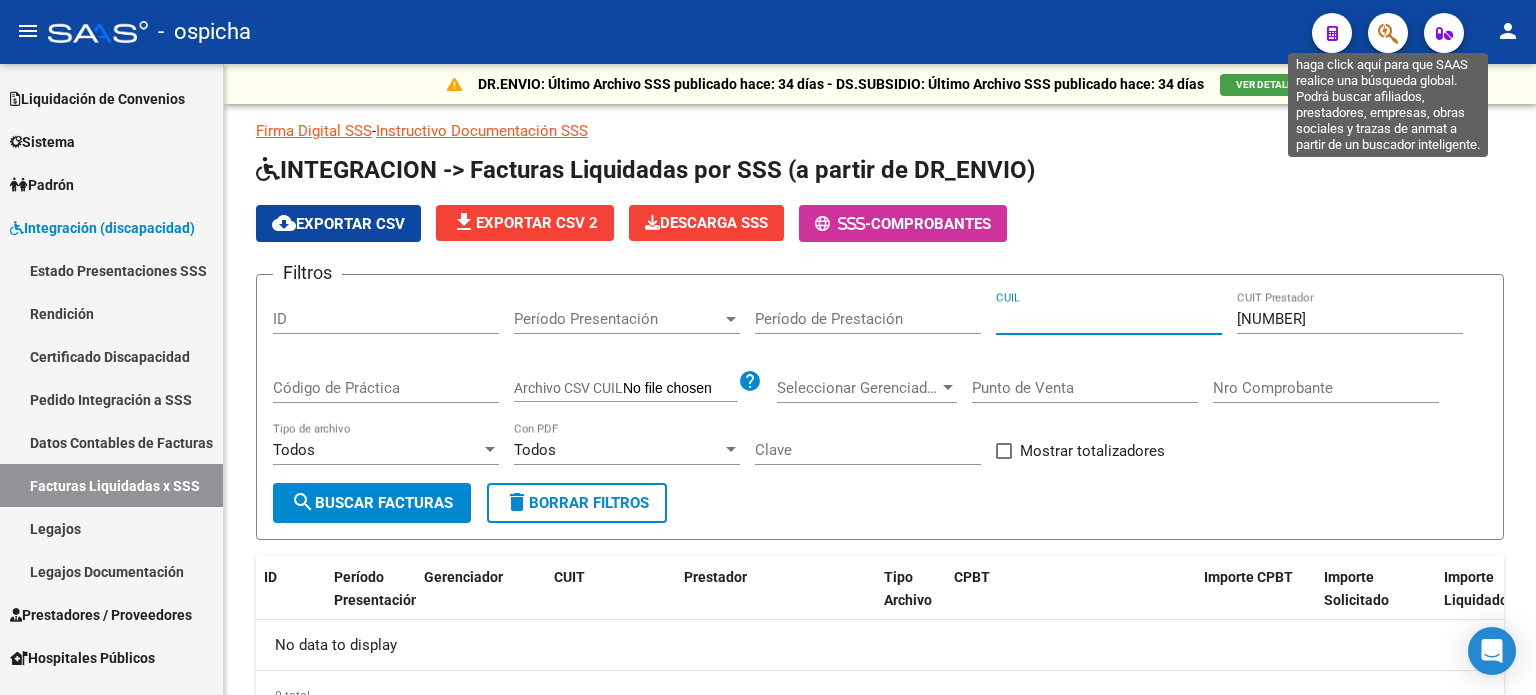 click 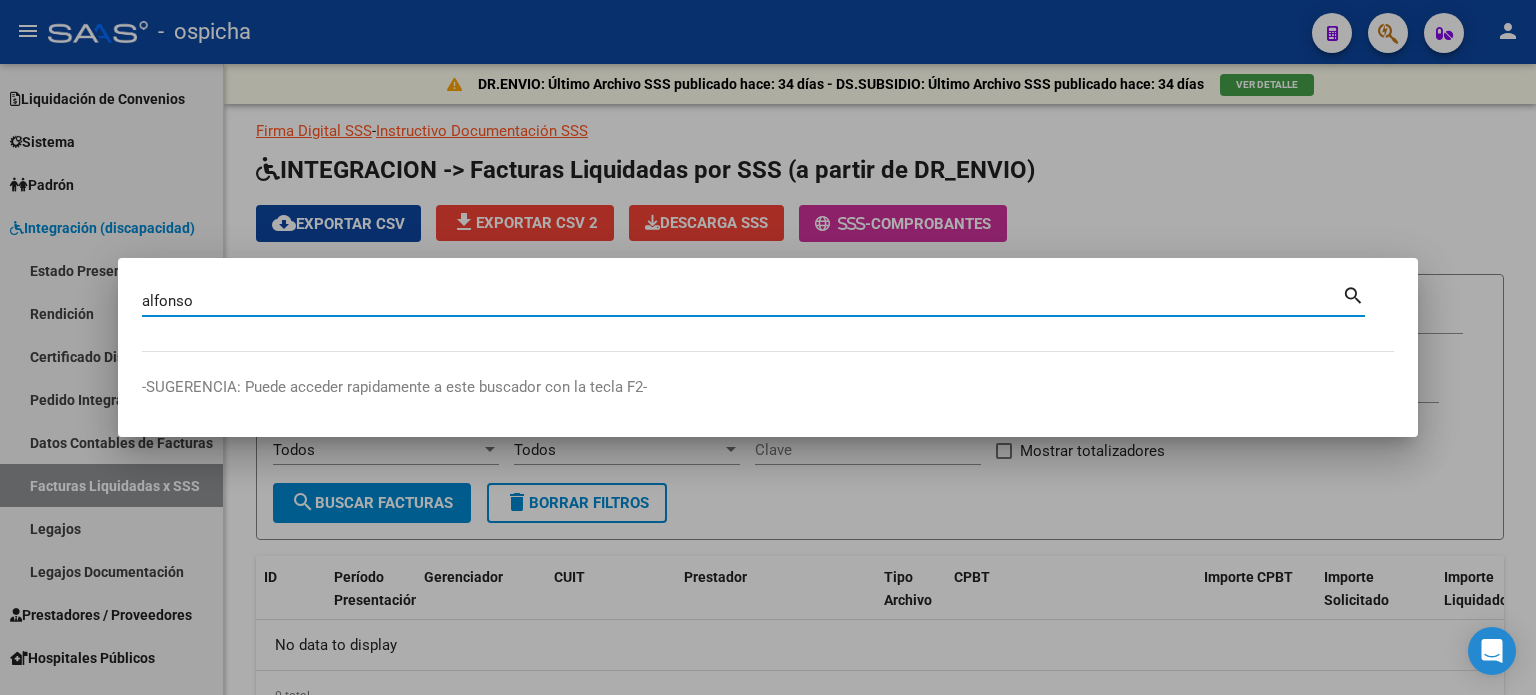type on "alfonso" 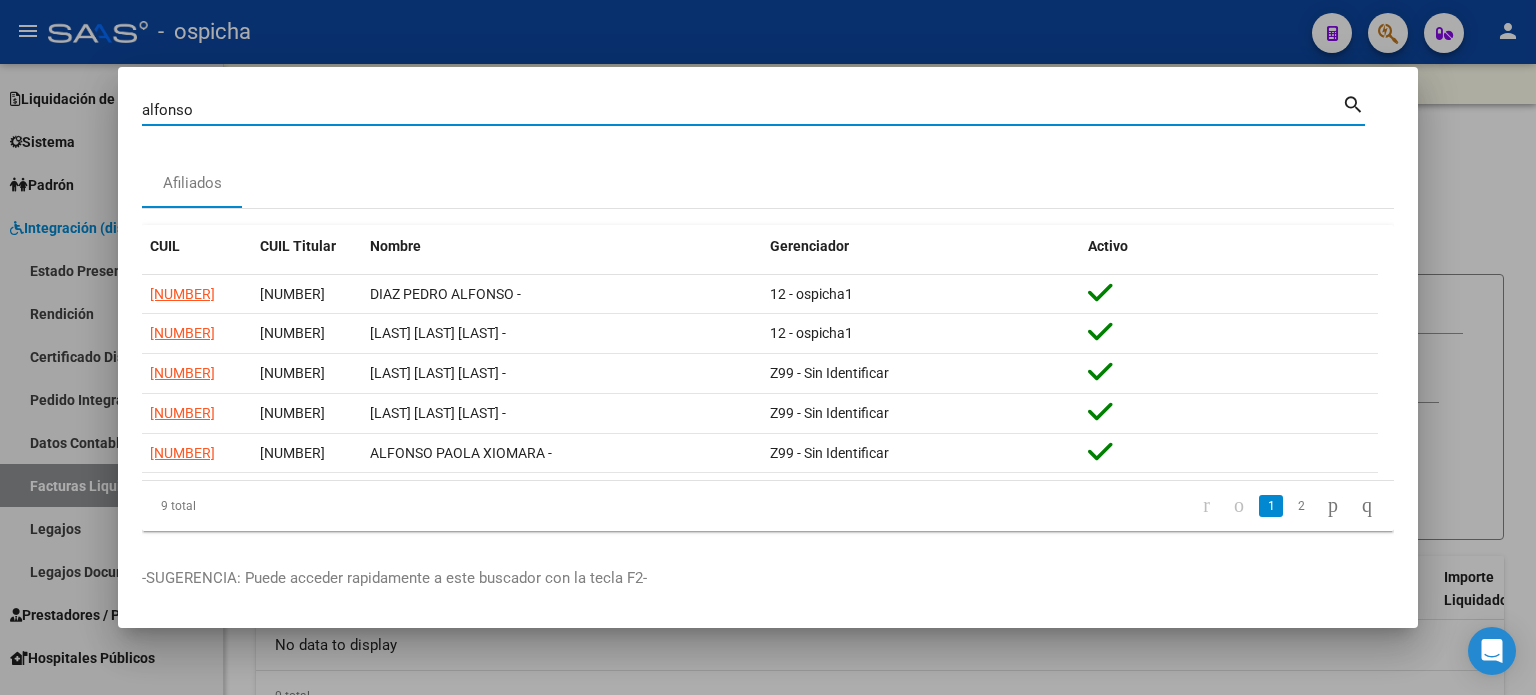 click on "search" at bounding box center (1353, 103) 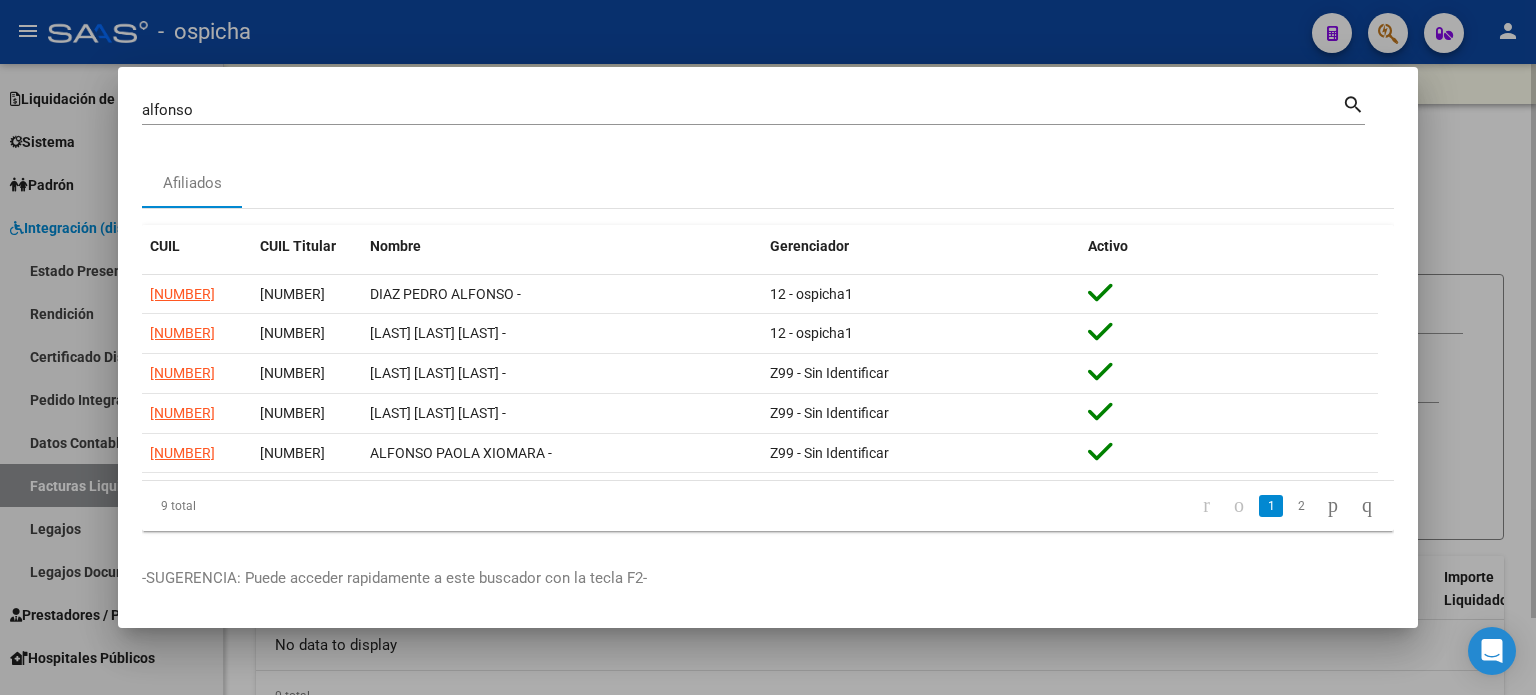 click at bounding box center (768, 347) 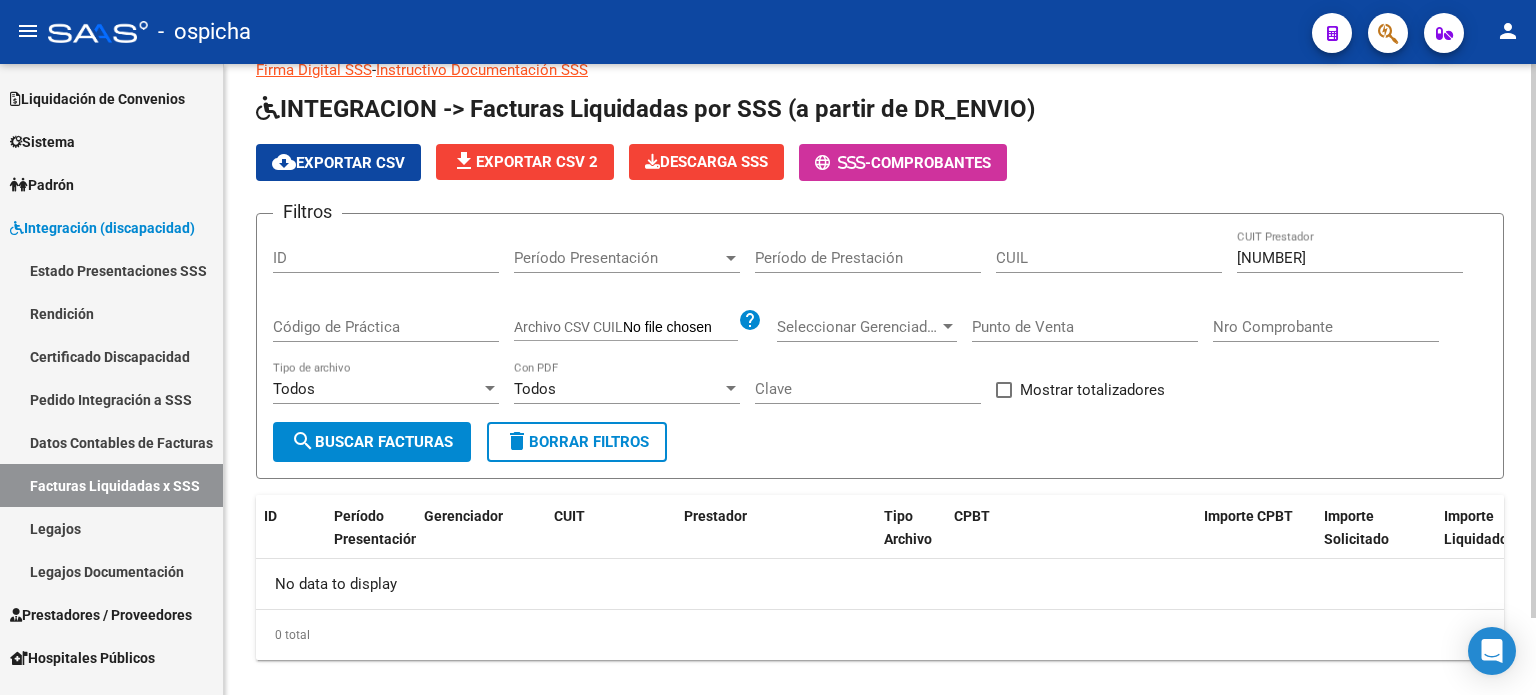 scroll, scrollTop: 88, scrollLeft: 0, axis: vertical 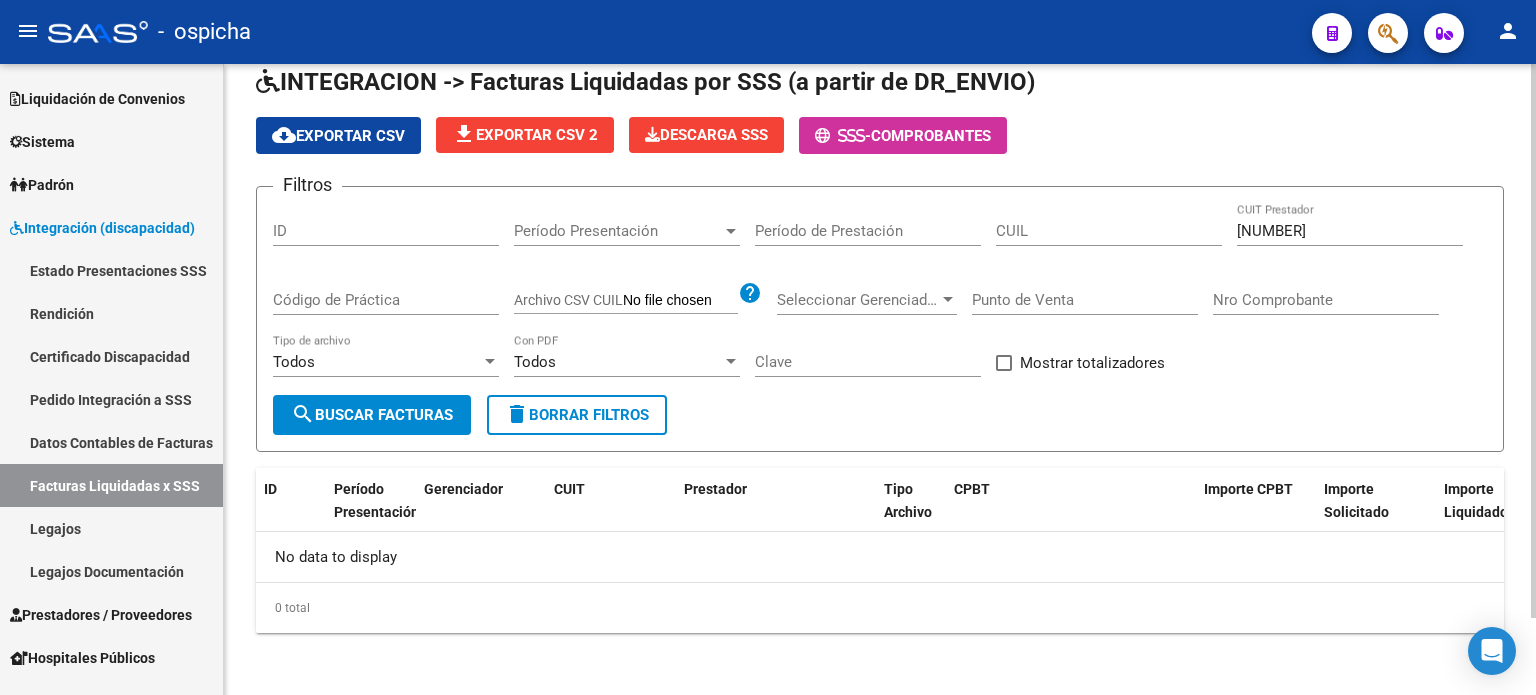 click on "delete  Borrar Filtros" 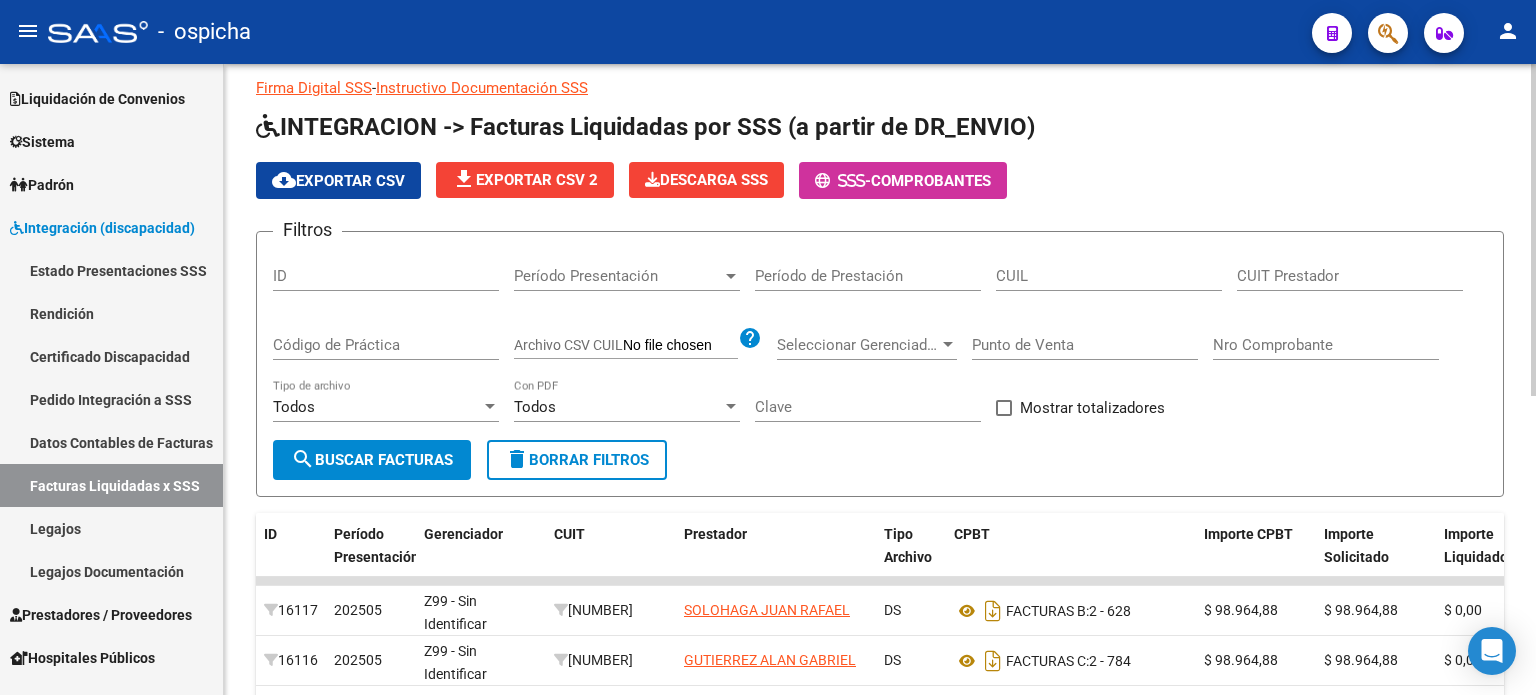 scroll, scrollTop: 88, scrollLeft: 0, axis: vertical 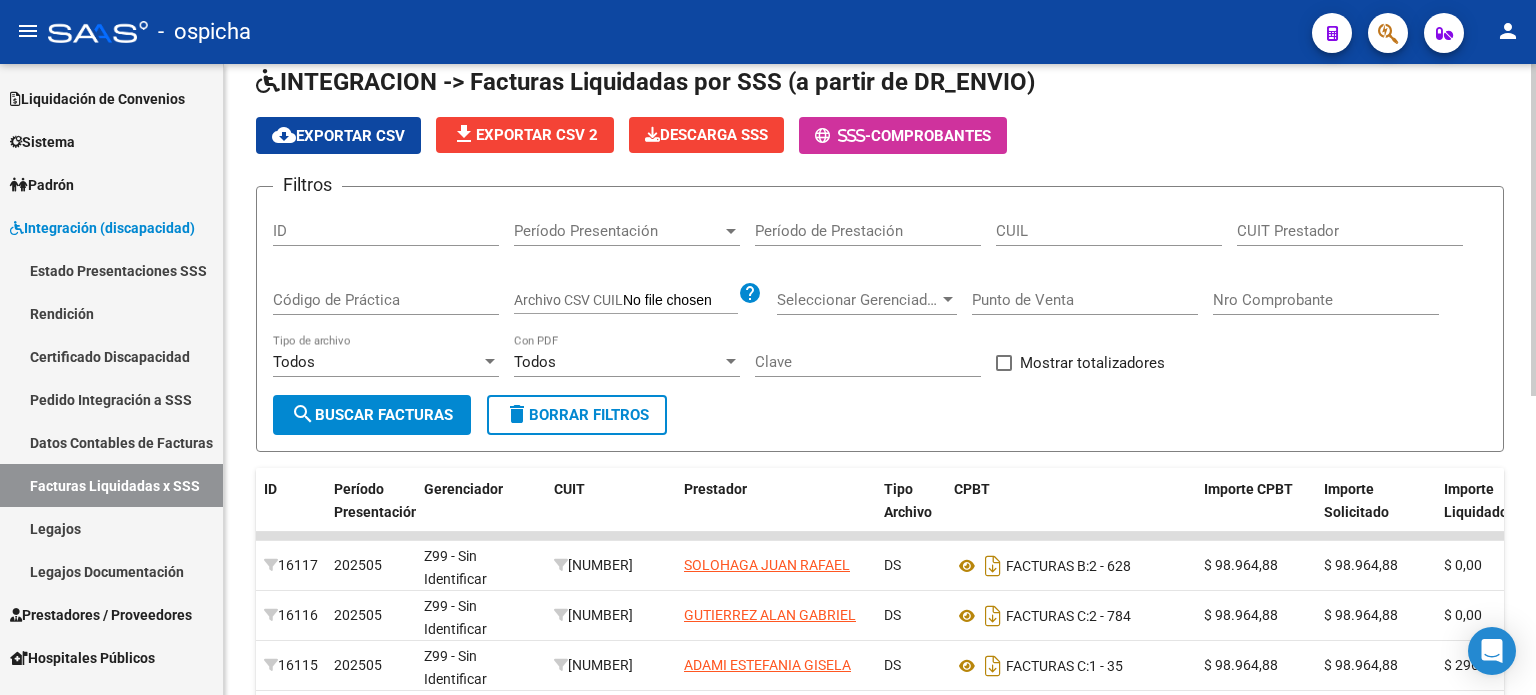 click on "Nro Comprobante" 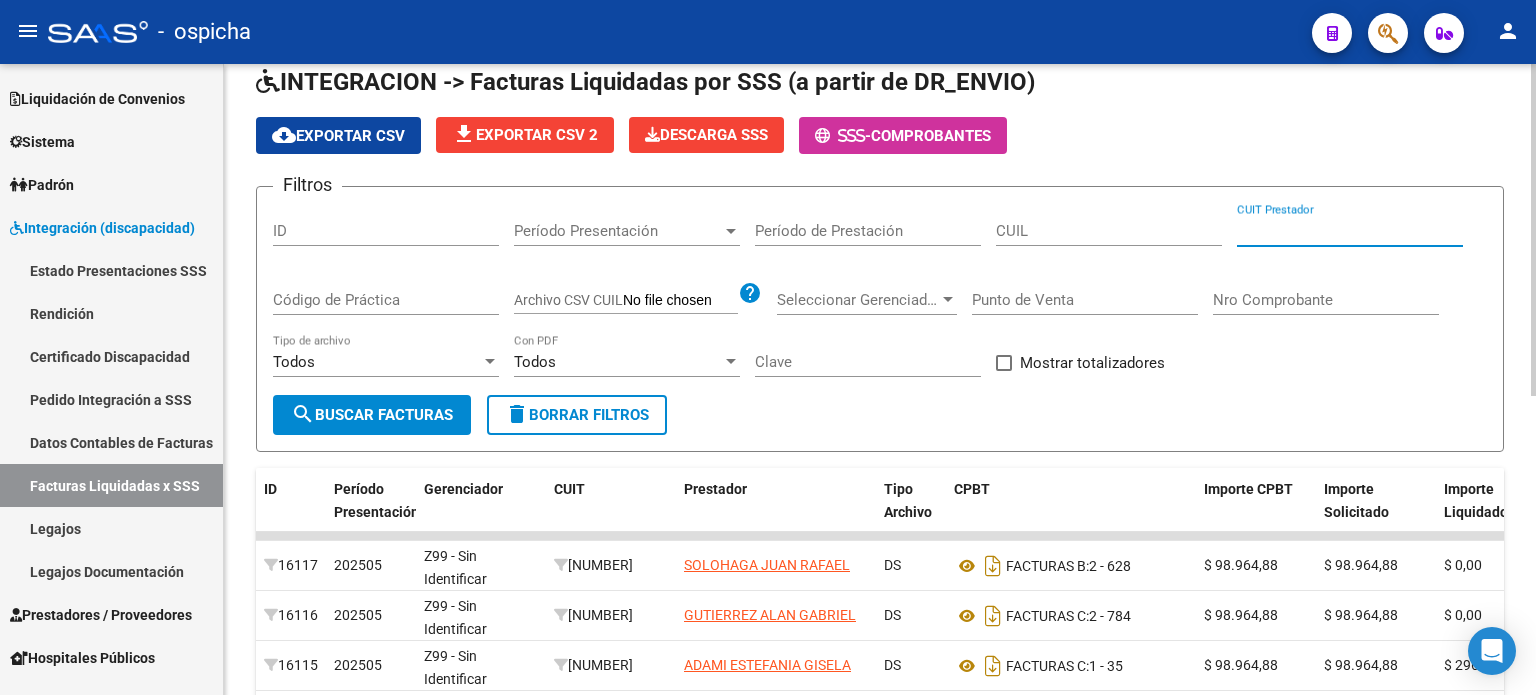 click on "CUIT Prestador" at bounding box center (1350, 231) 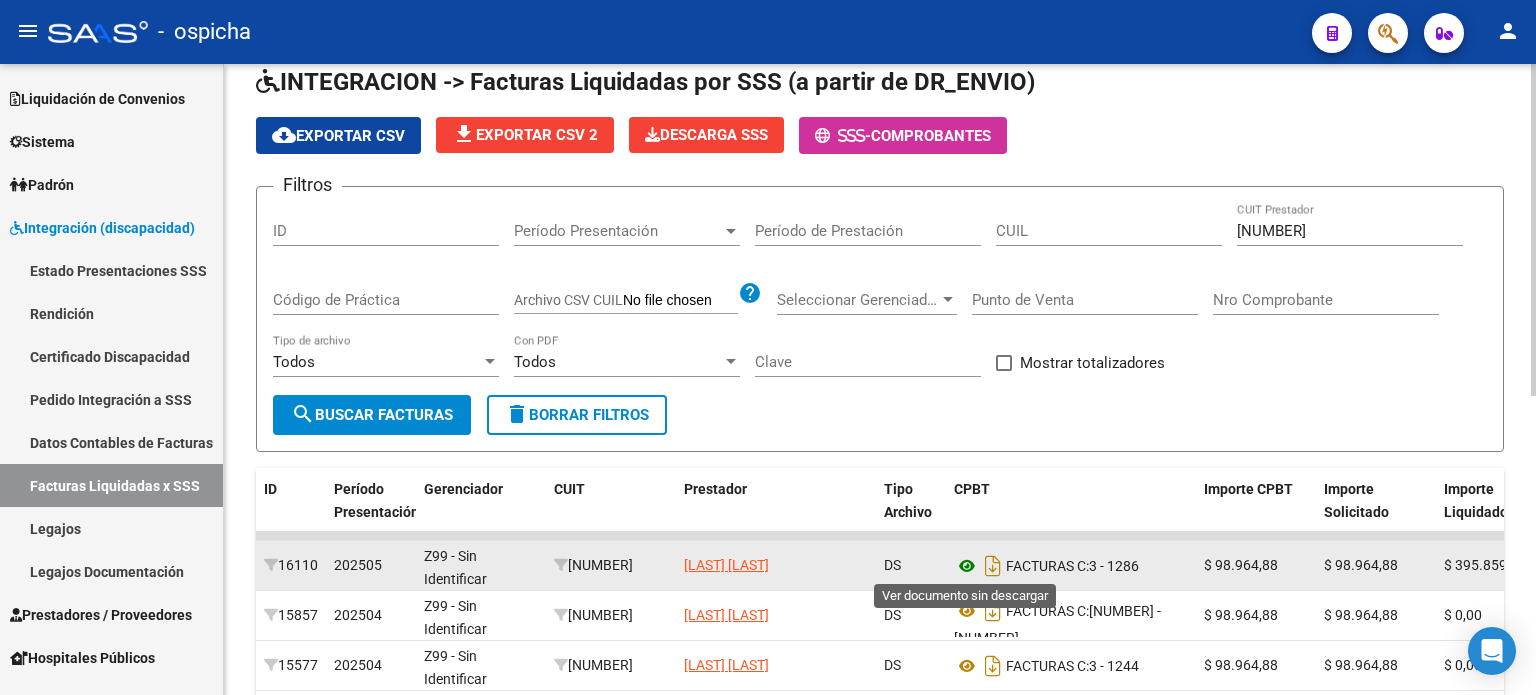click 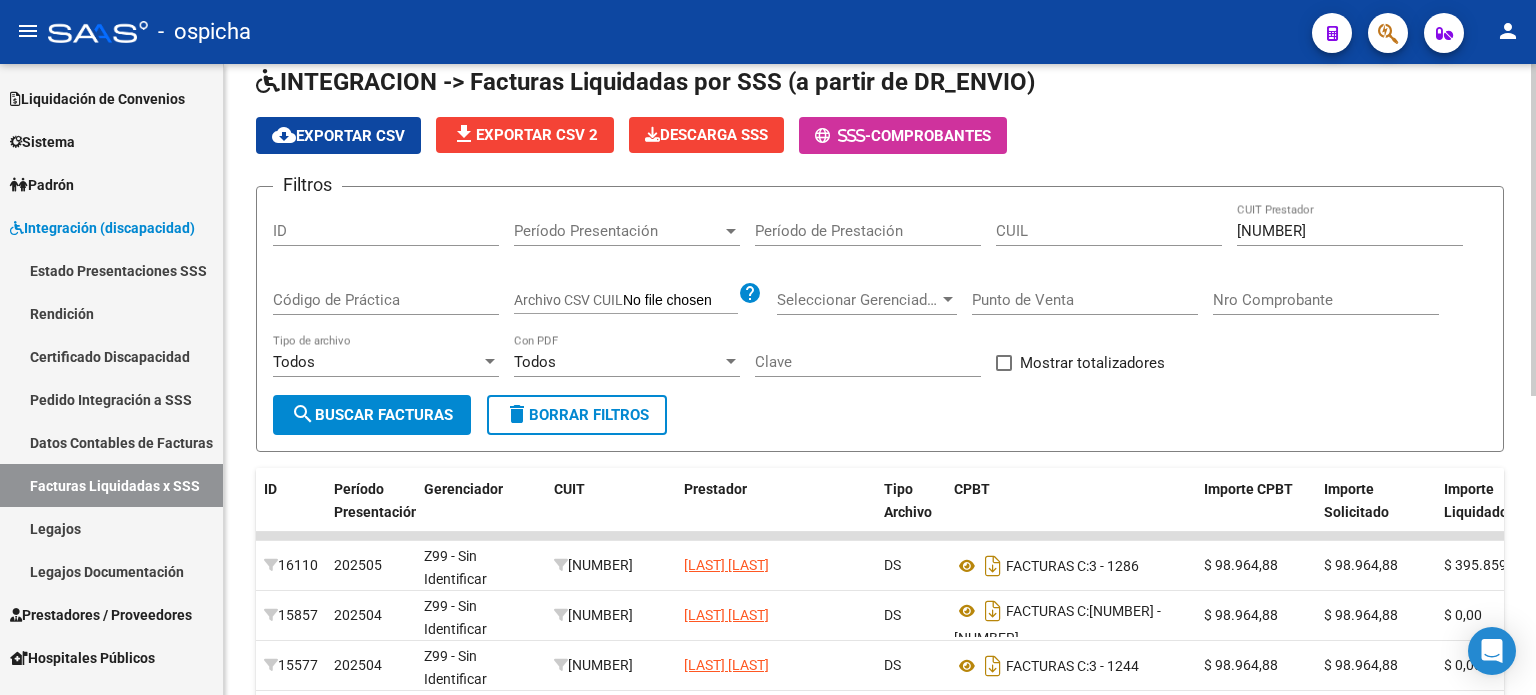 click on "27-28679498-5 CUIT Prestador" 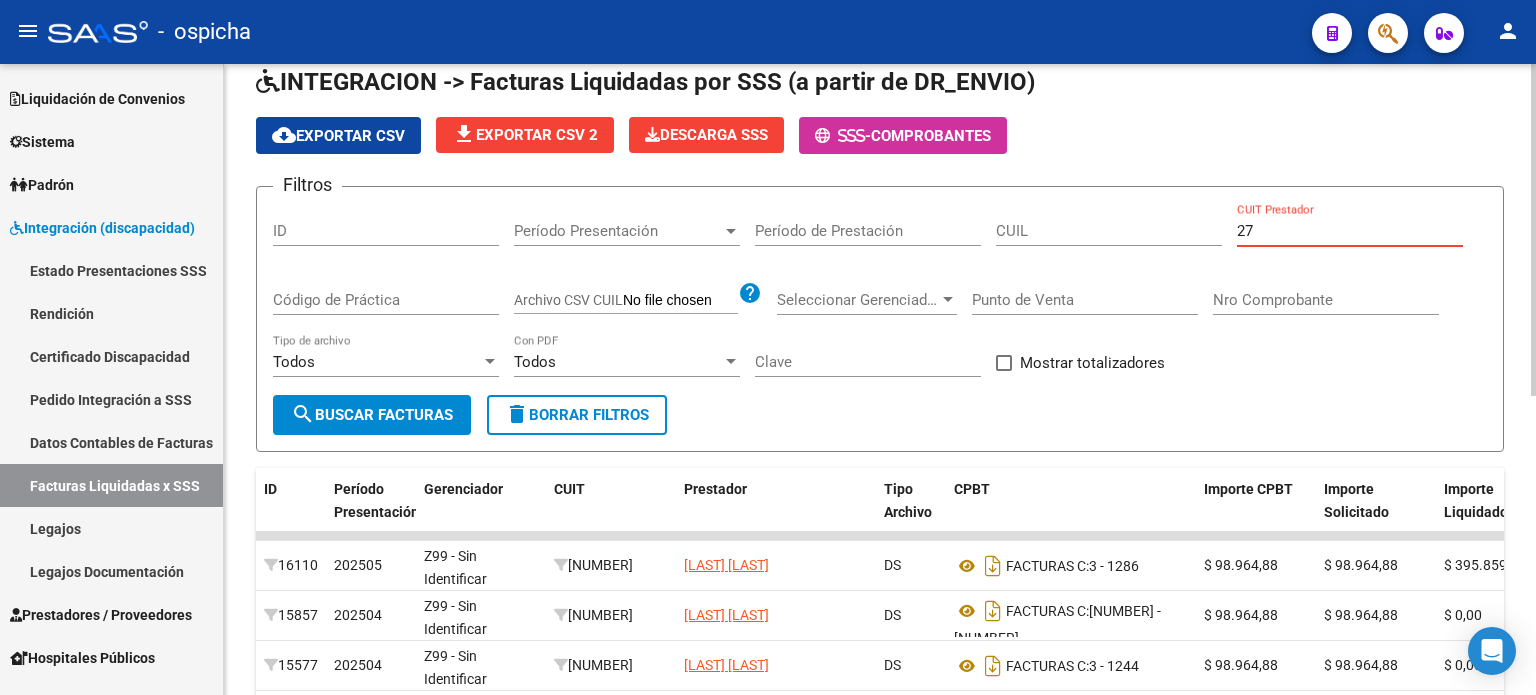 type on "2" 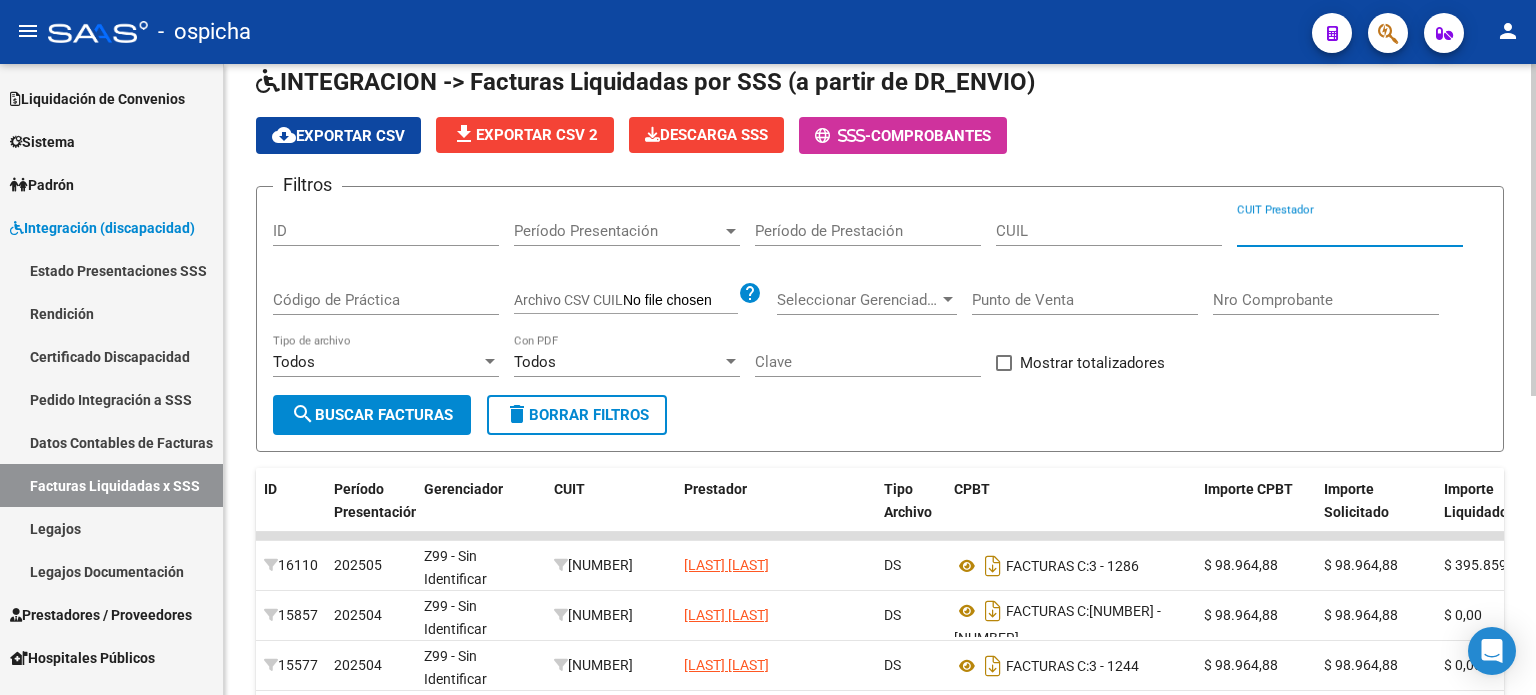 type 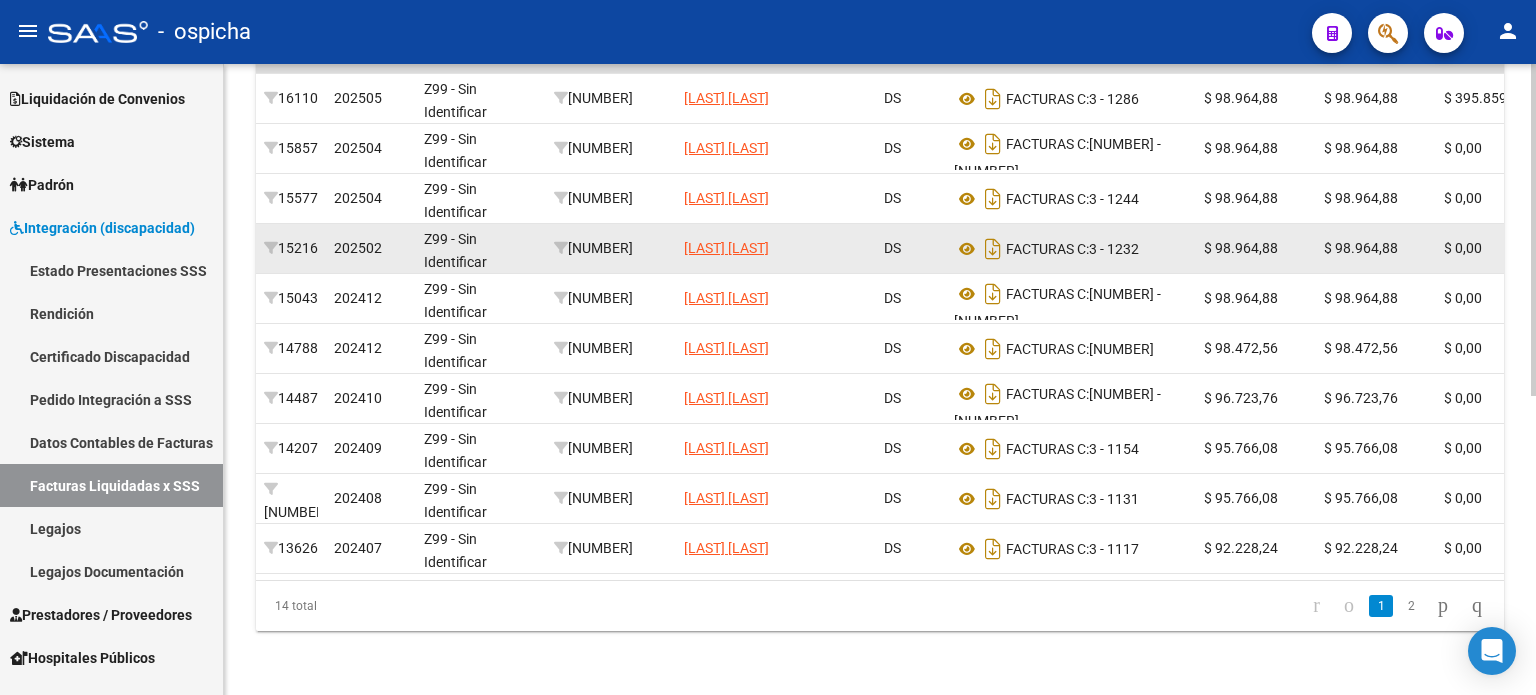 scroll, scrollTop: 68, scrollLeft: 0, axis: vertical 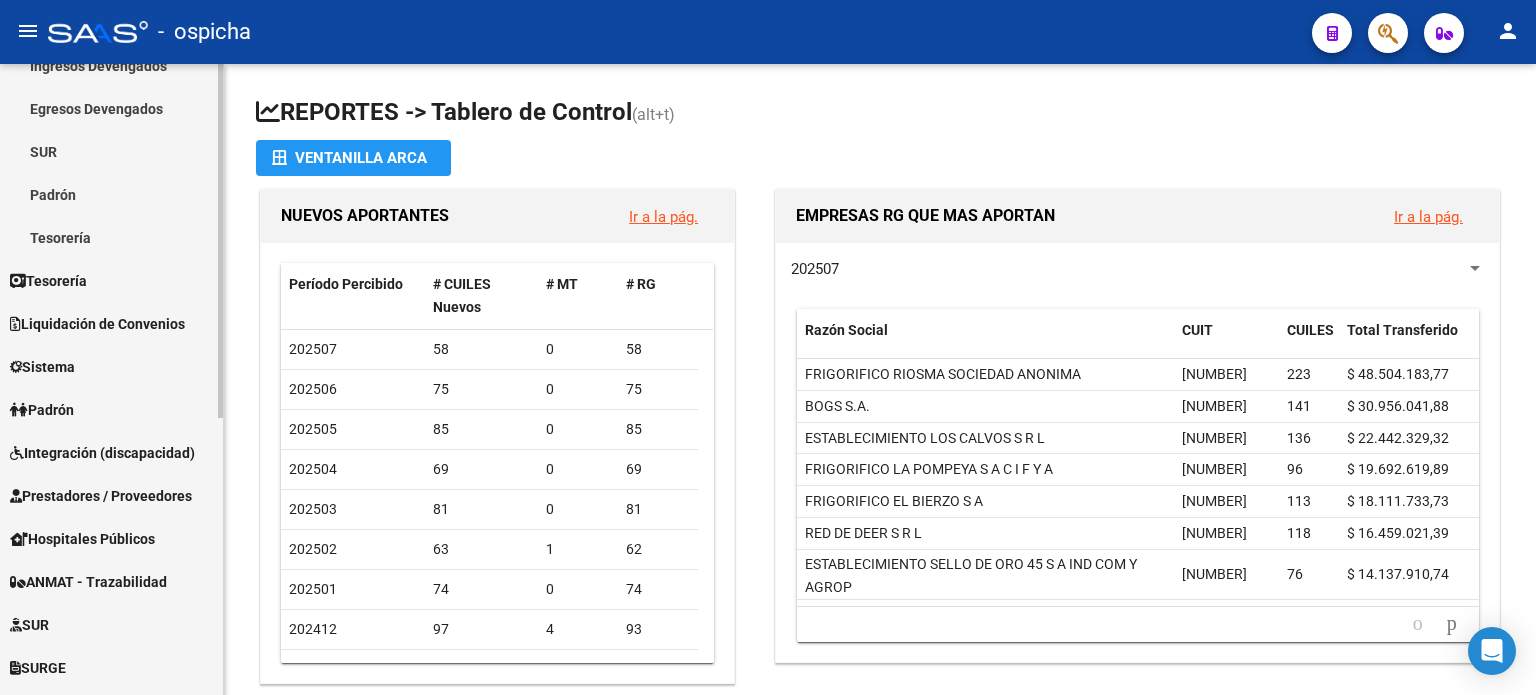 click on "Integración (discapacidad)" at bounding box center (102, 453) 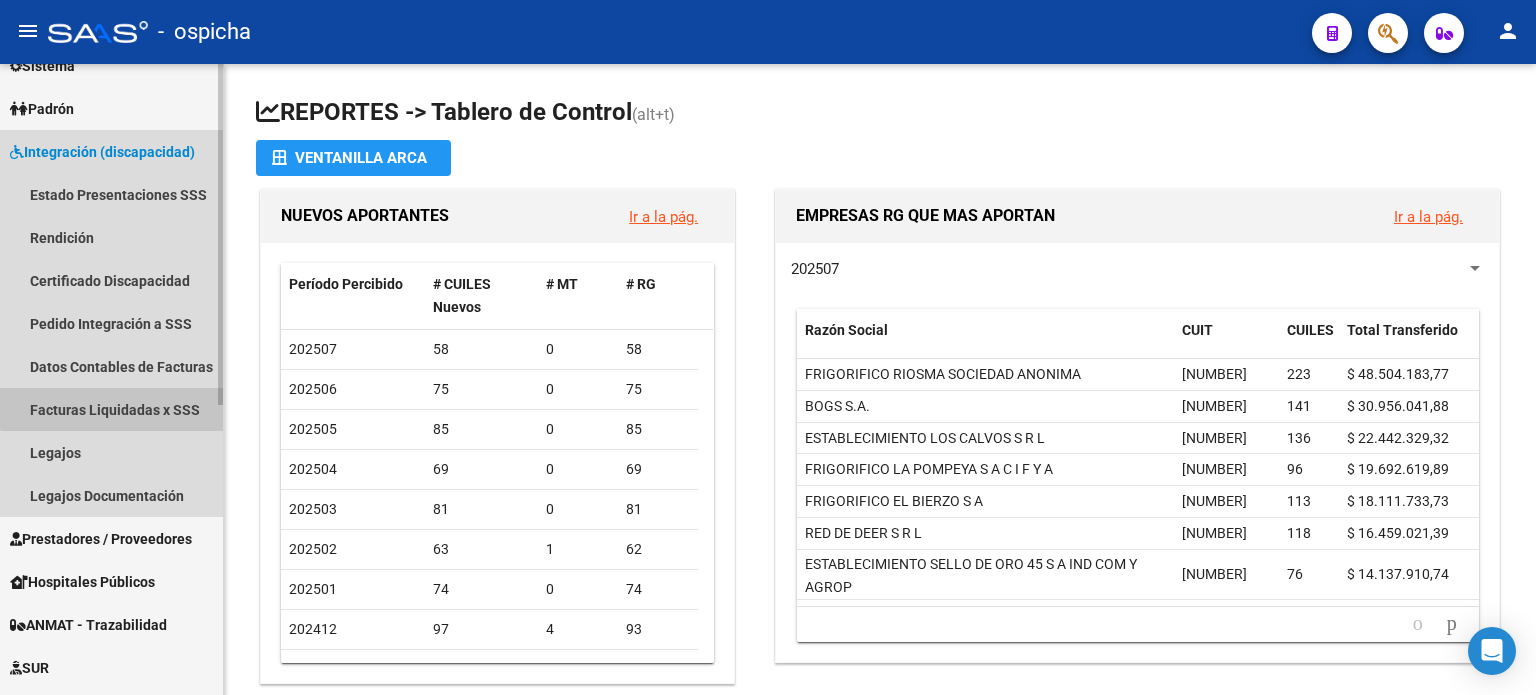 click on "Facturas Liquidadas x SSS" at bounding box center (111, 409) 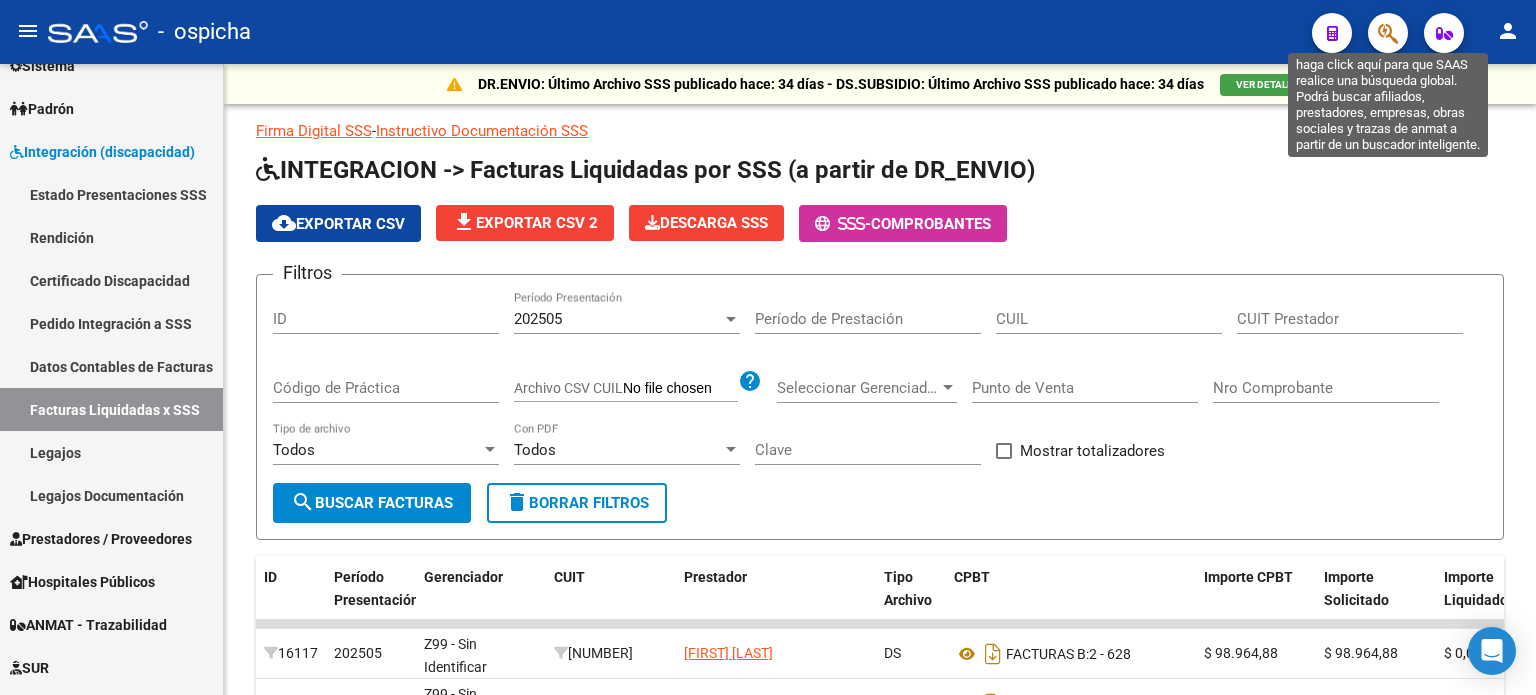 click 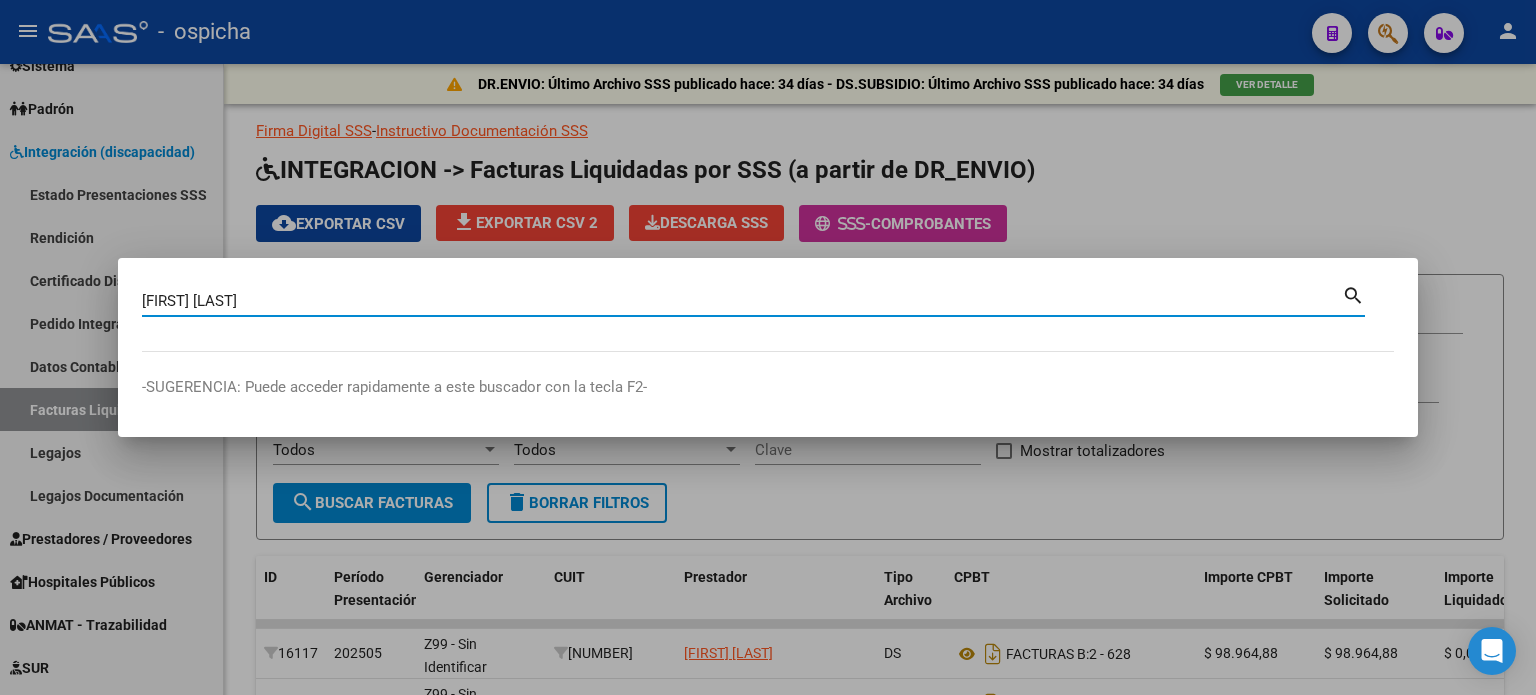 type on "[FIRST] [LAST]" 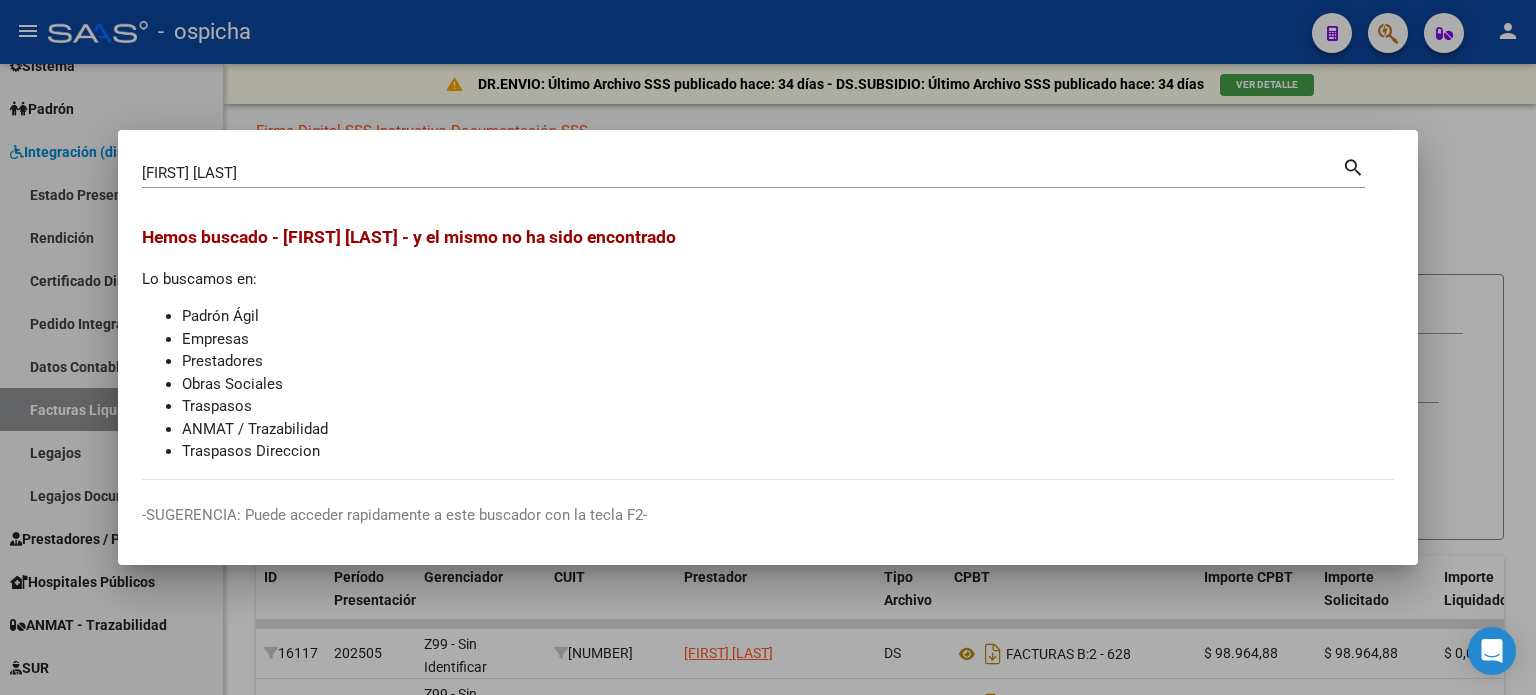 click on "search" at bounding box center [1353, 166] 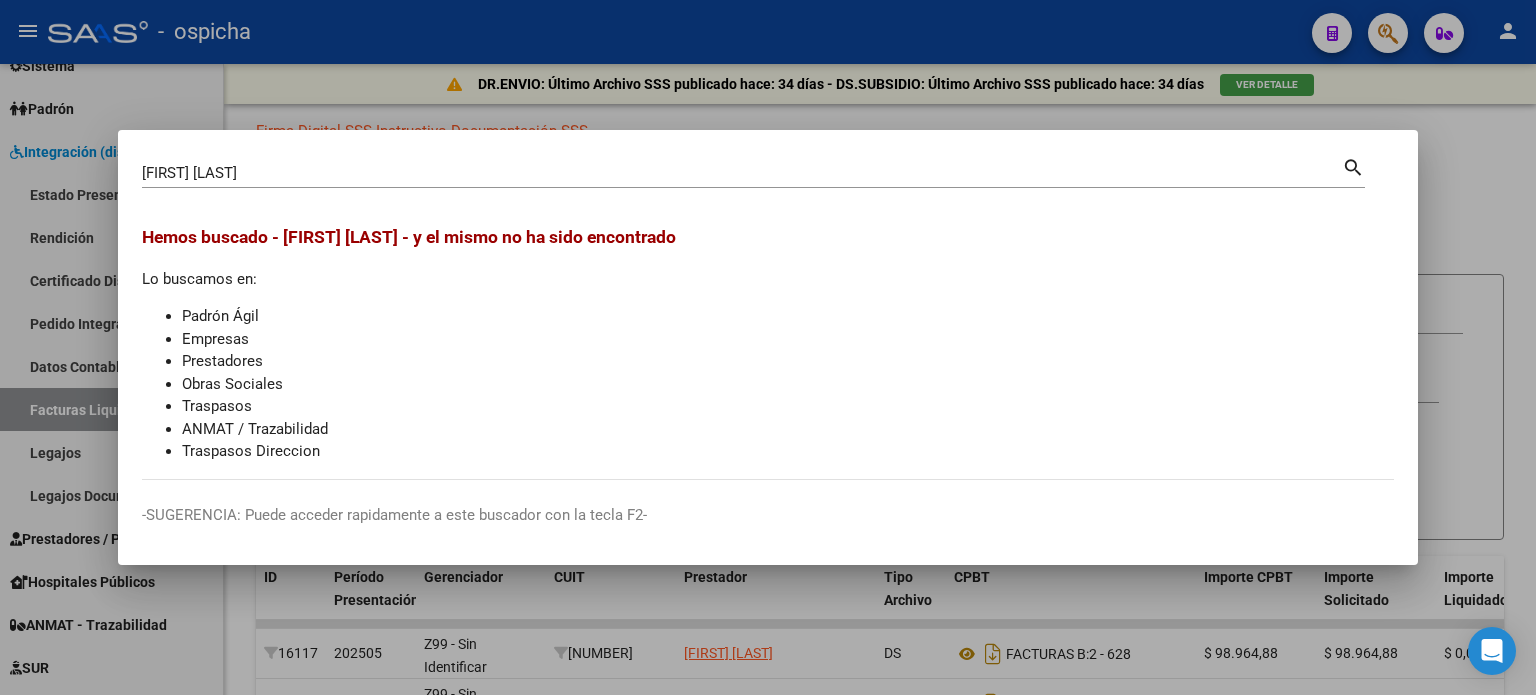 click at bounding box center (768, 347) 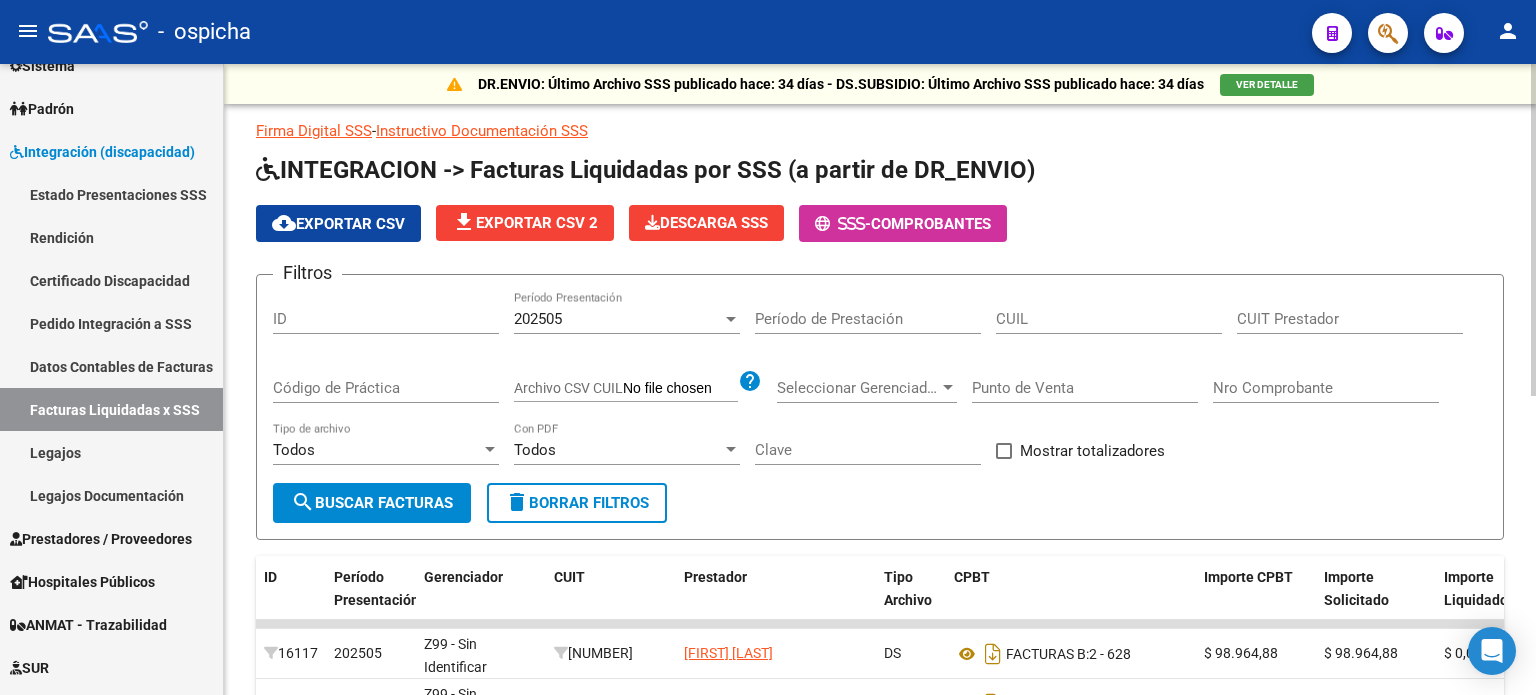click on "CUIT Prestador" at bounding box center (1350, 319) 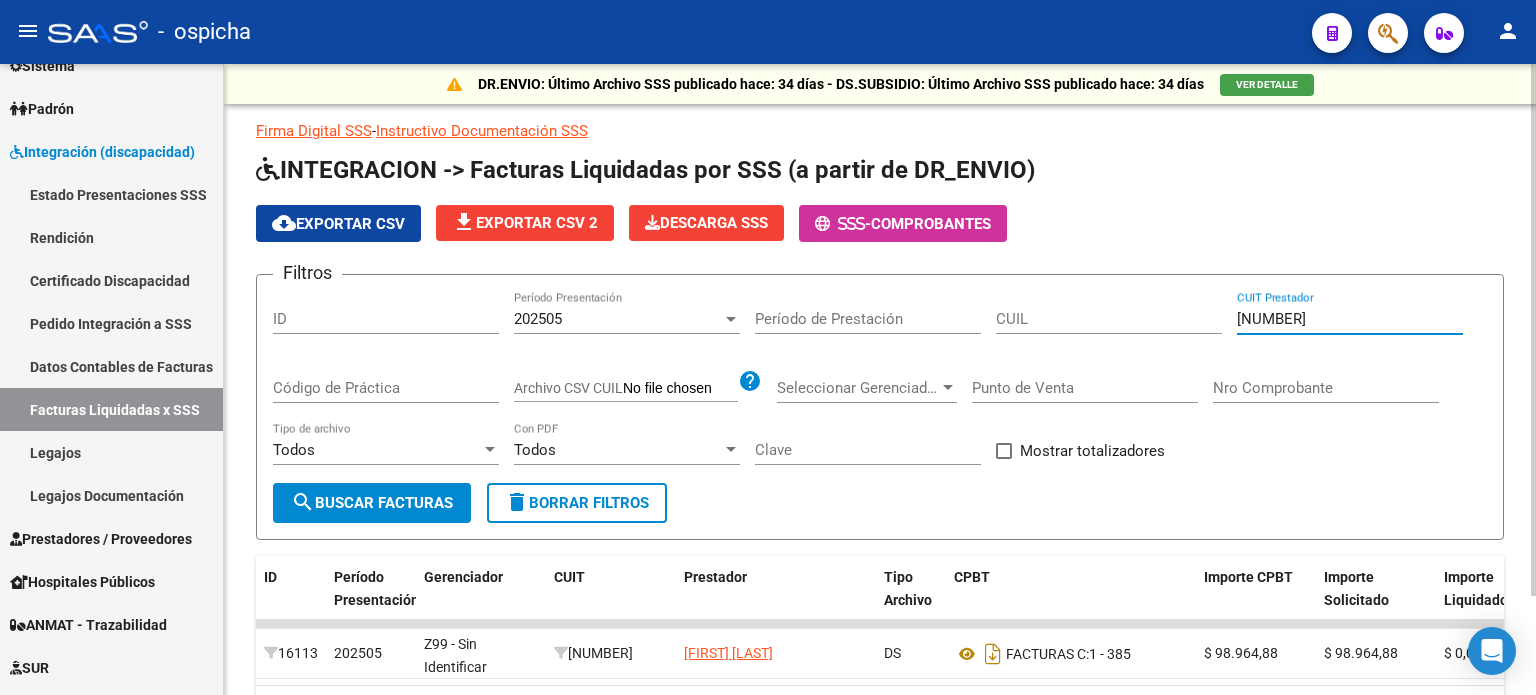 scroll, scrollTop: 117, scrollLeft: 0, axis: vertical 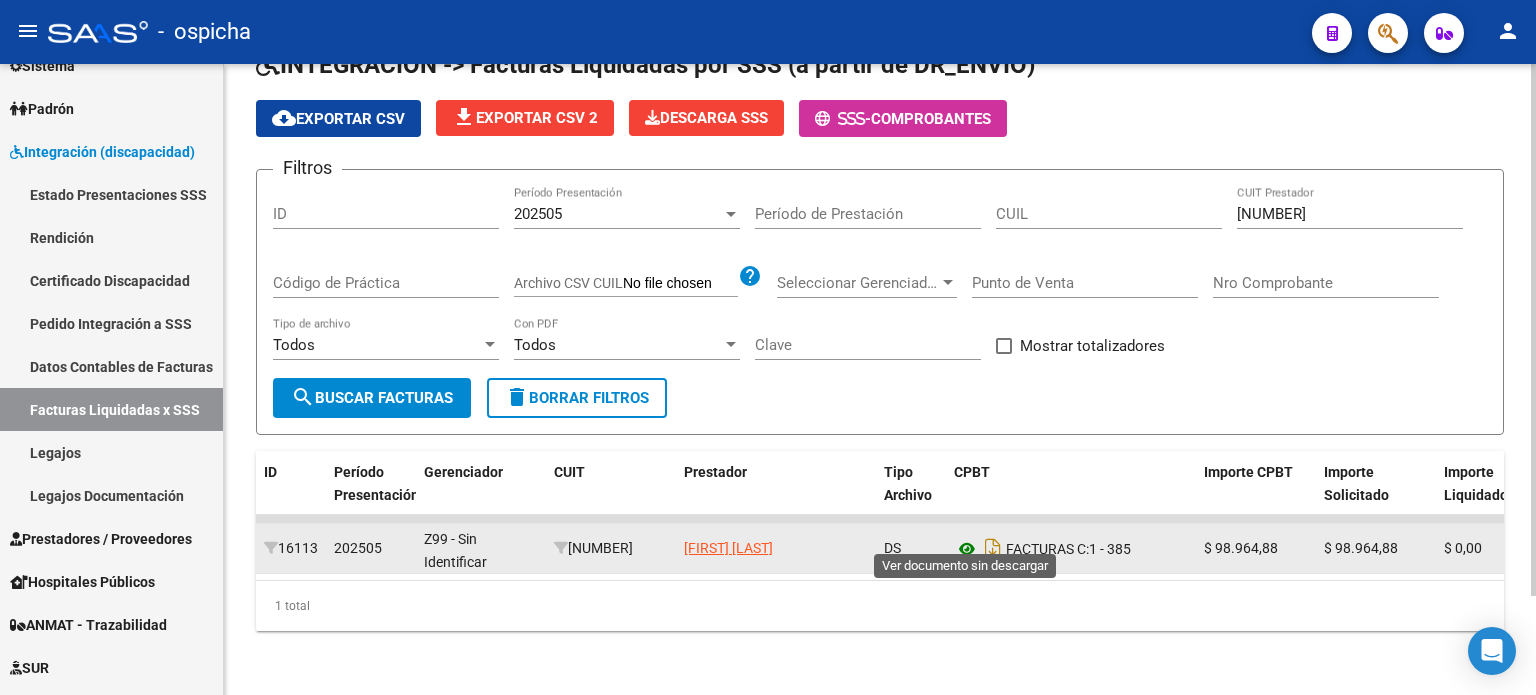 click 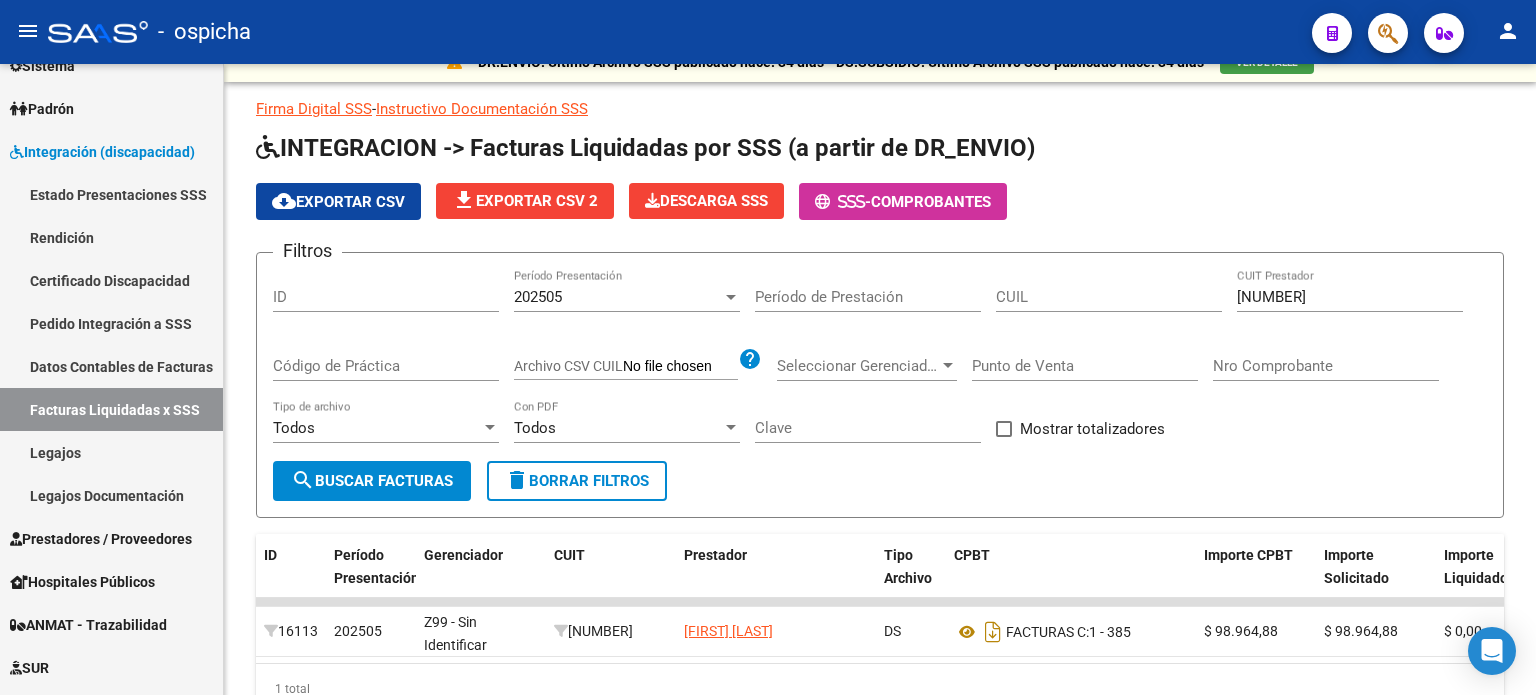 scroll, scrollTop: 0, scrollLeft: 0, axis: both 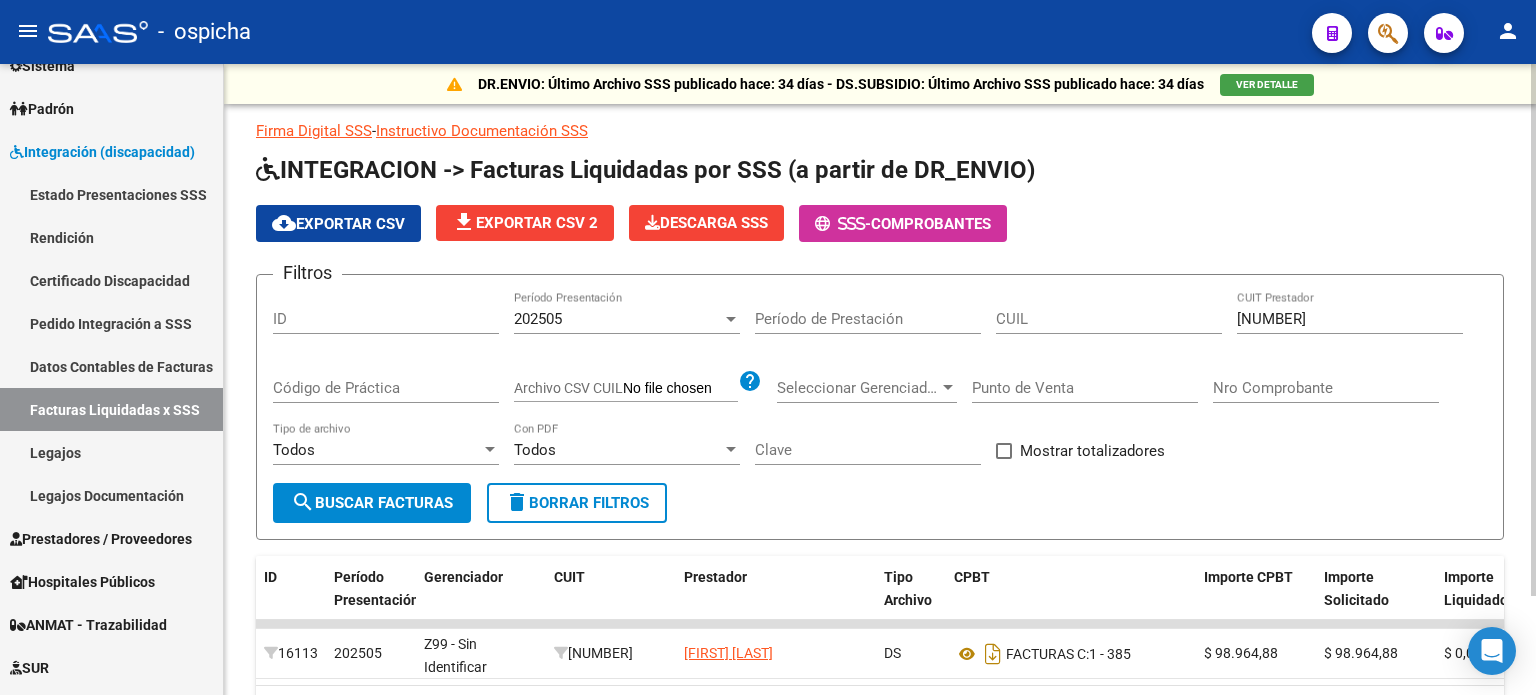 click on "[NUMBER]" at bounding box center (1350, 319) 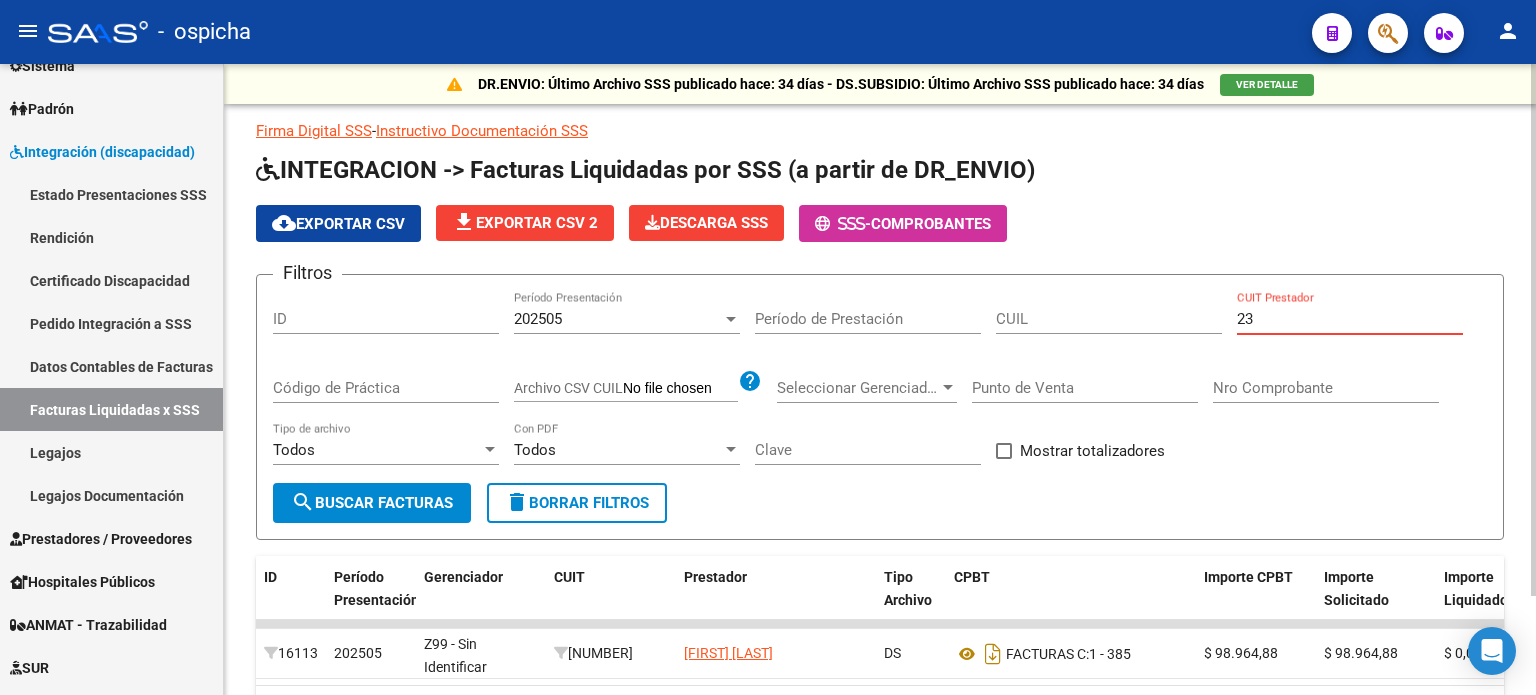 type on "2" 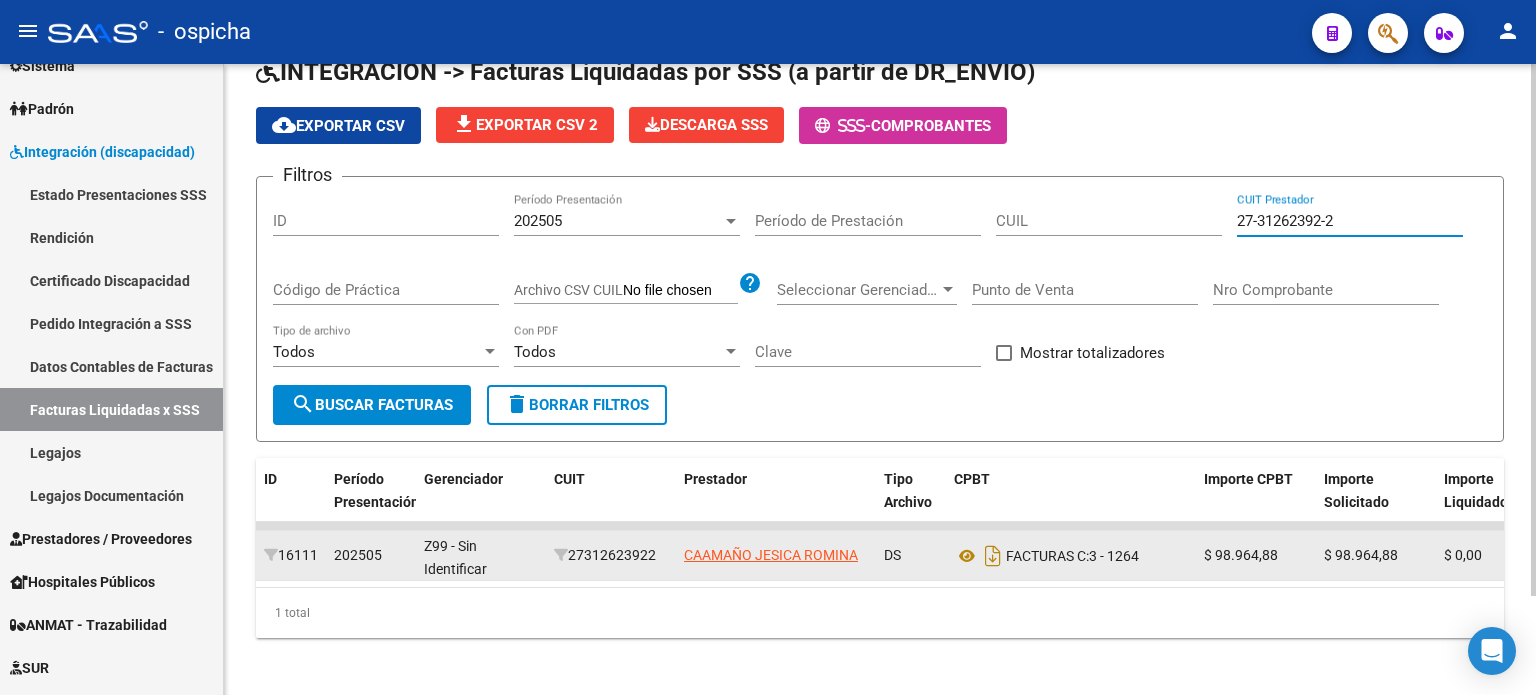 scroll, scrollTop: 117, scrollLeft: 0, axis: vertical 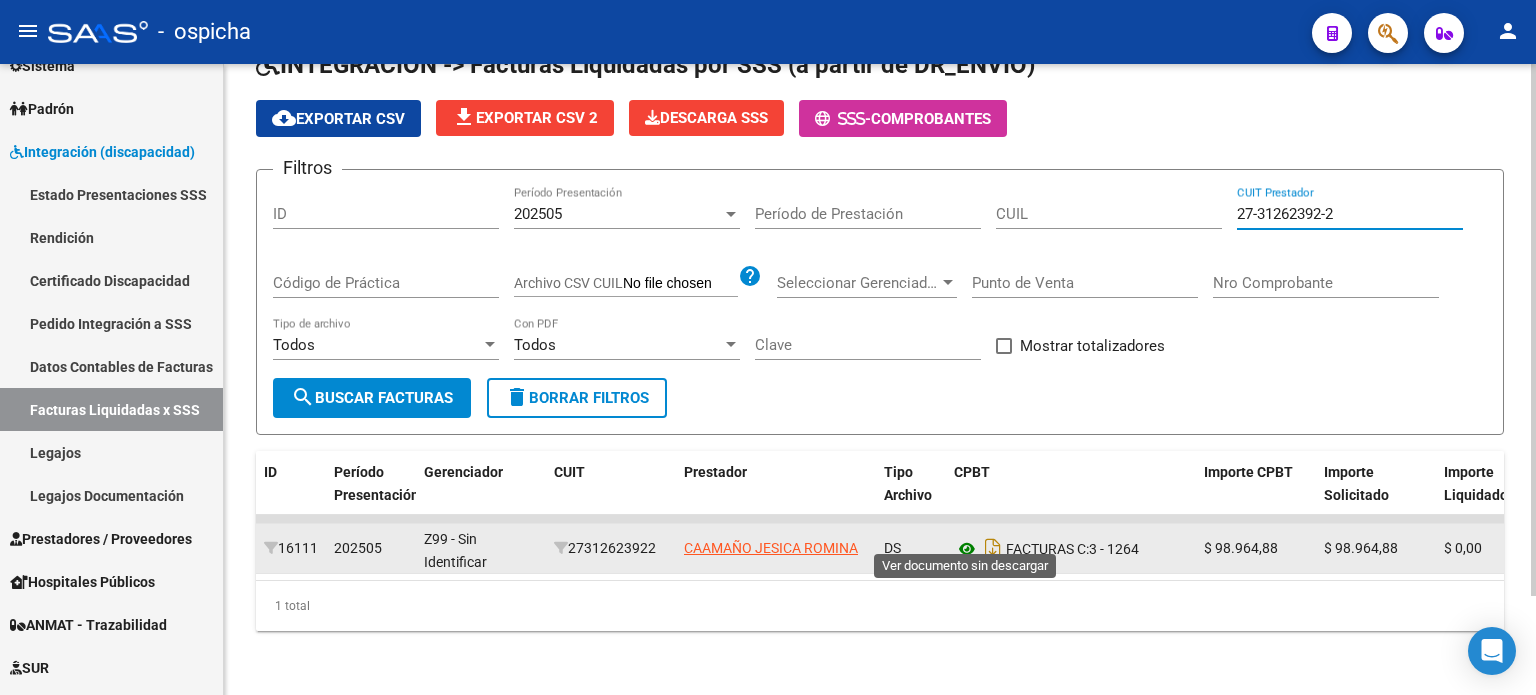 click 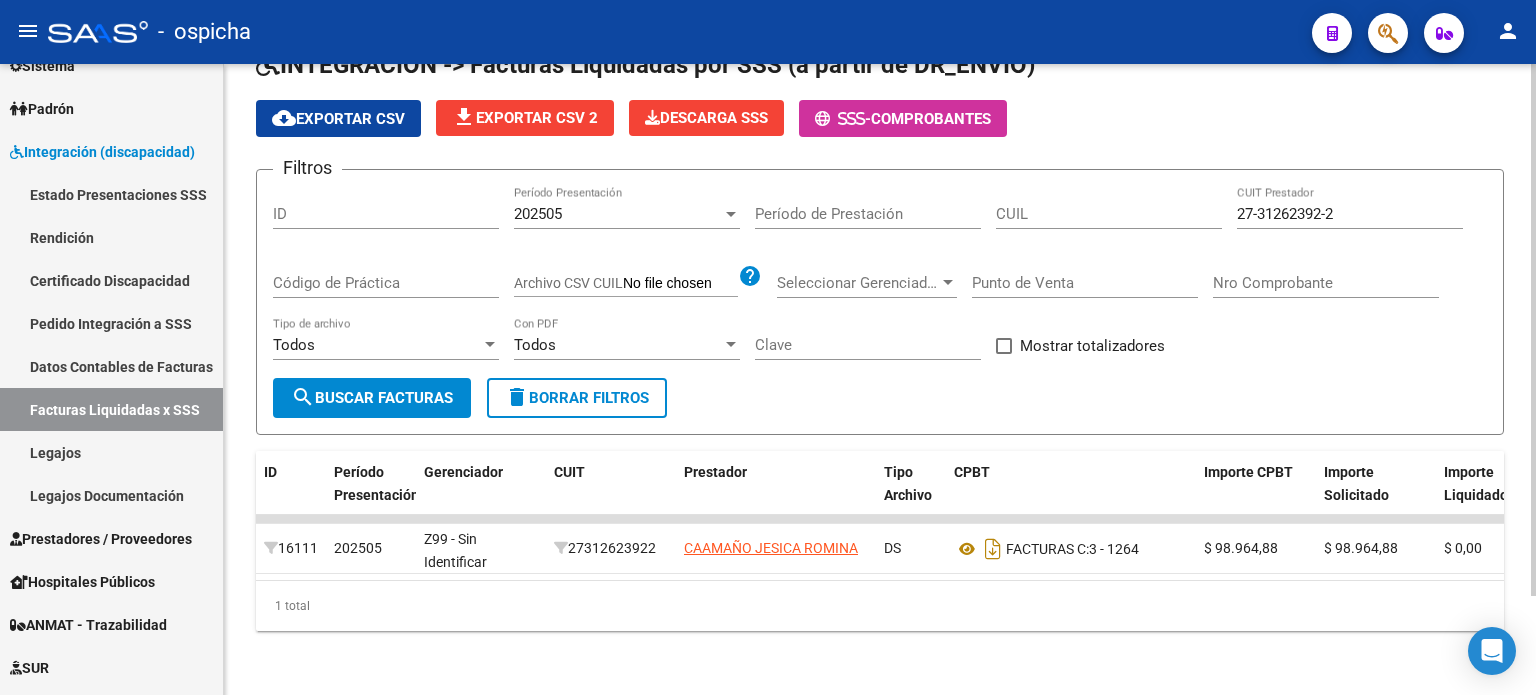 click on "27-31262392-2" at bounding box center (1350, 214) 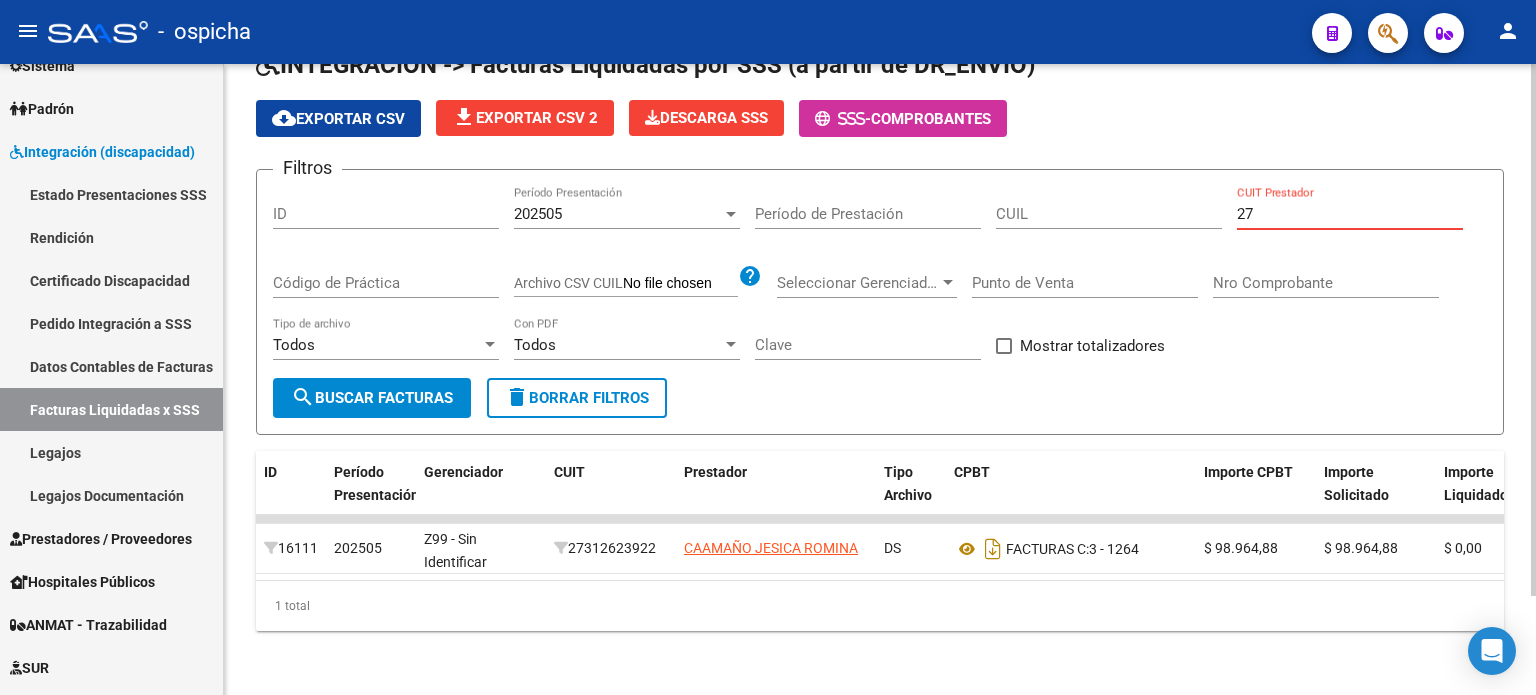 type on "2" 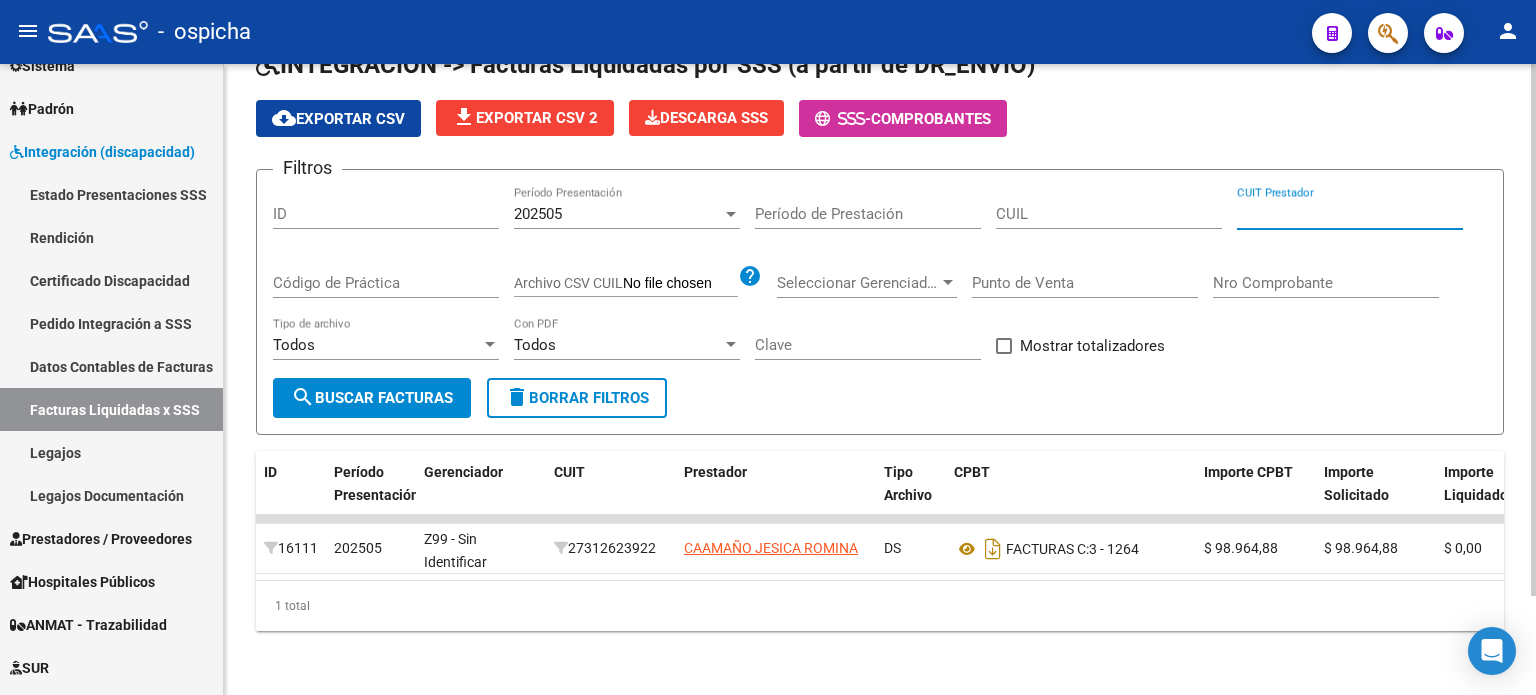 click on "delete  Borrar Filtros" 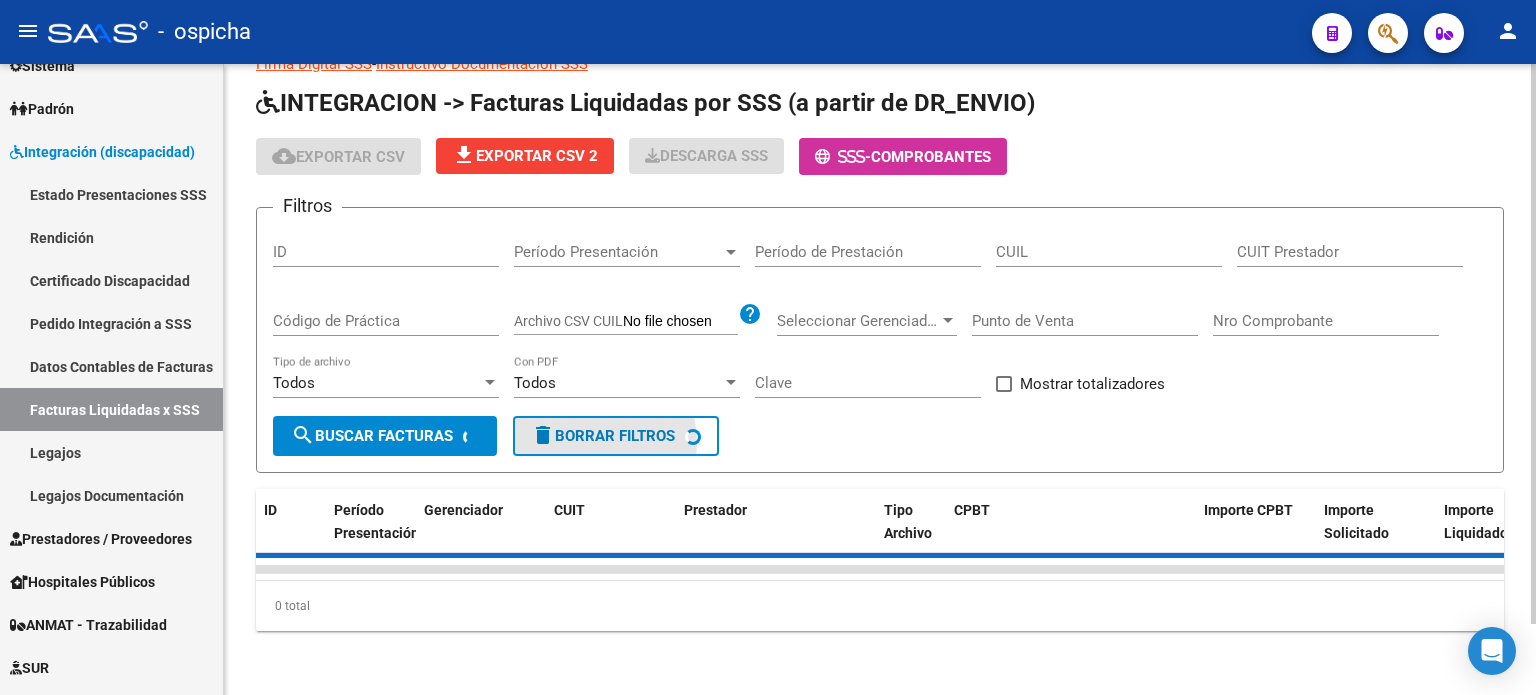 scroll, scrollTop: 80, scrollLeft: 0, axis: vertical 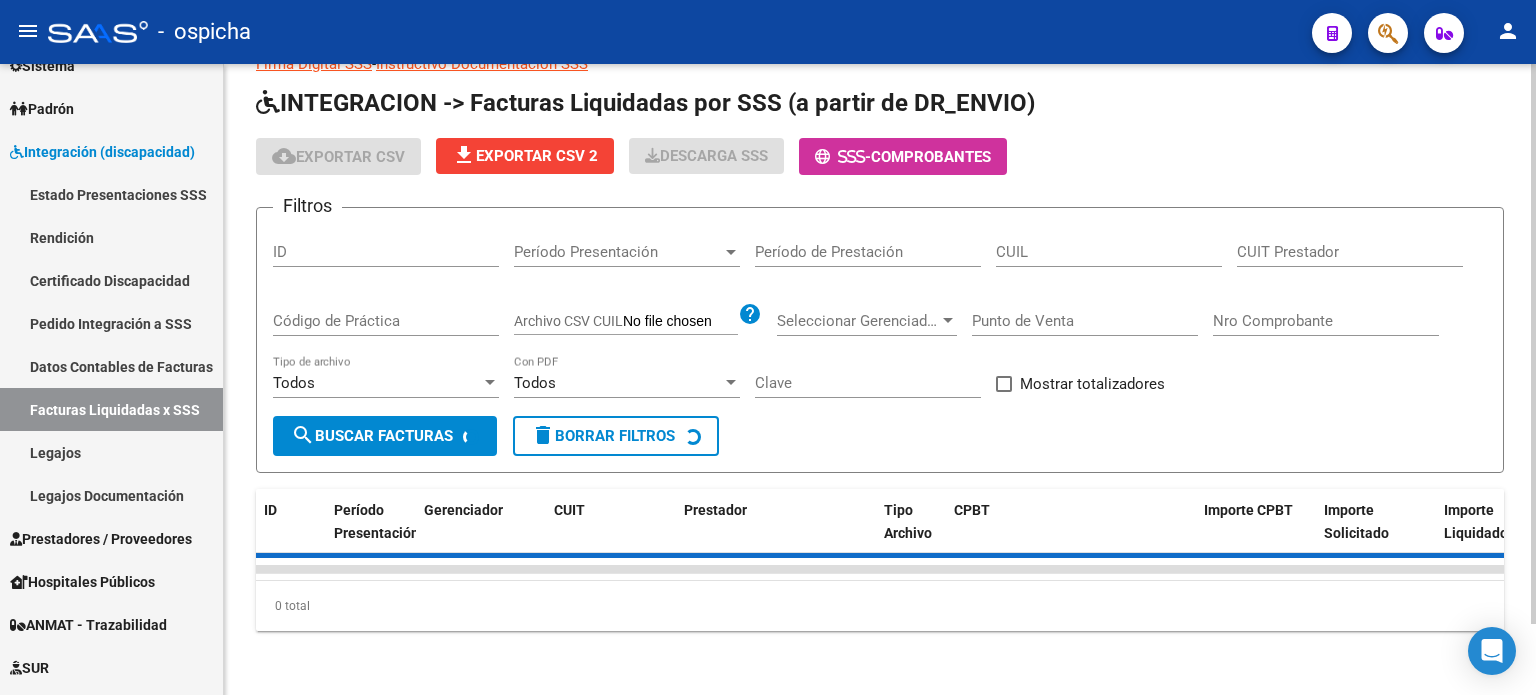 click on "CUIT Prestador" at bounding box center [1350, 252] 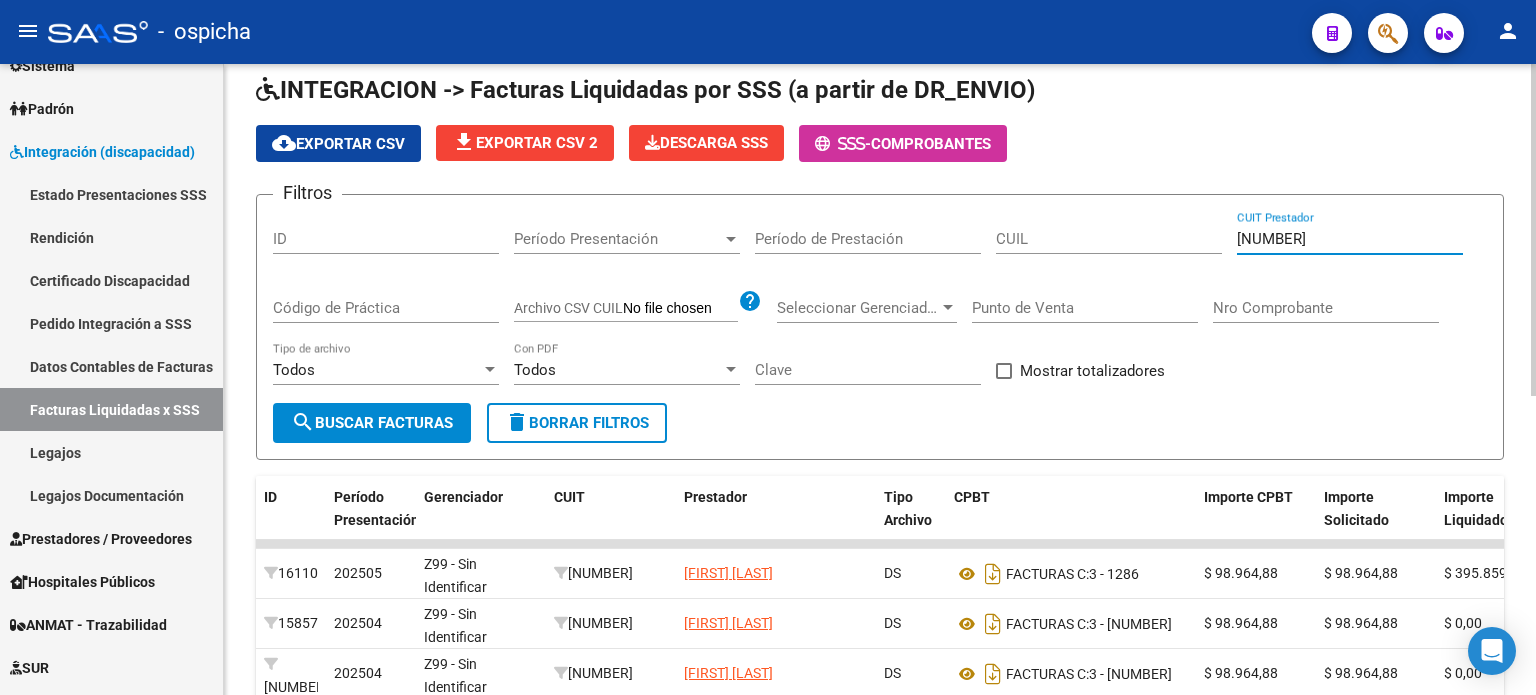 type on "[NUMBER]" 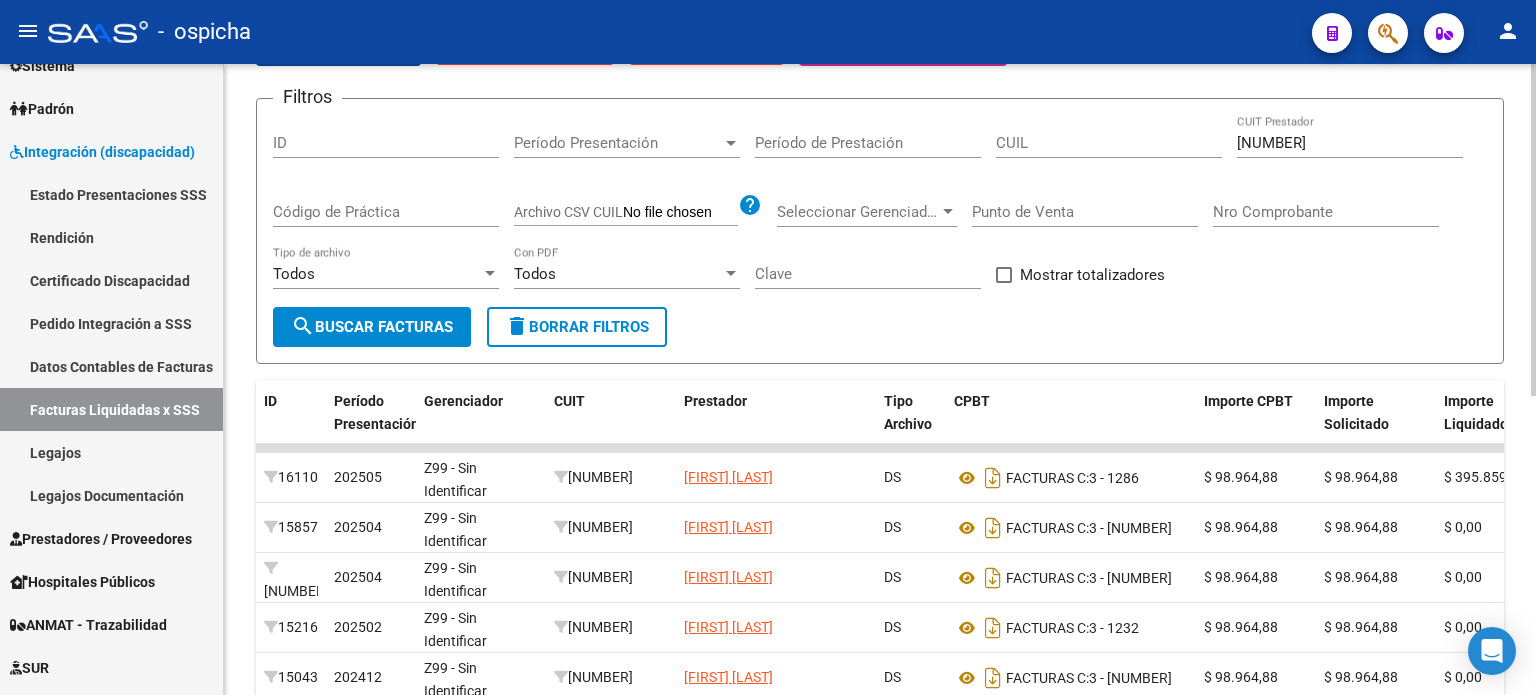 scroll, scrollTop: 180, scrollLeft: 0, axis: vertical 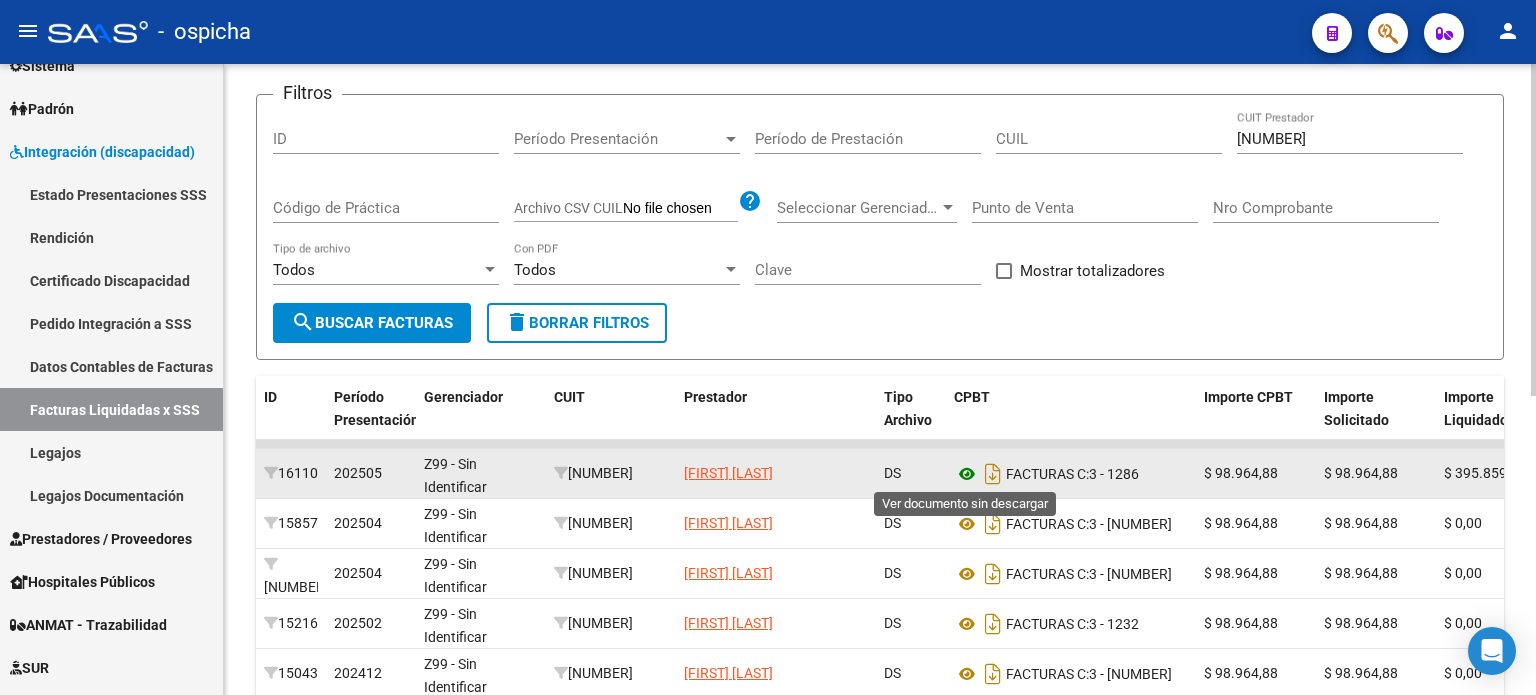 click 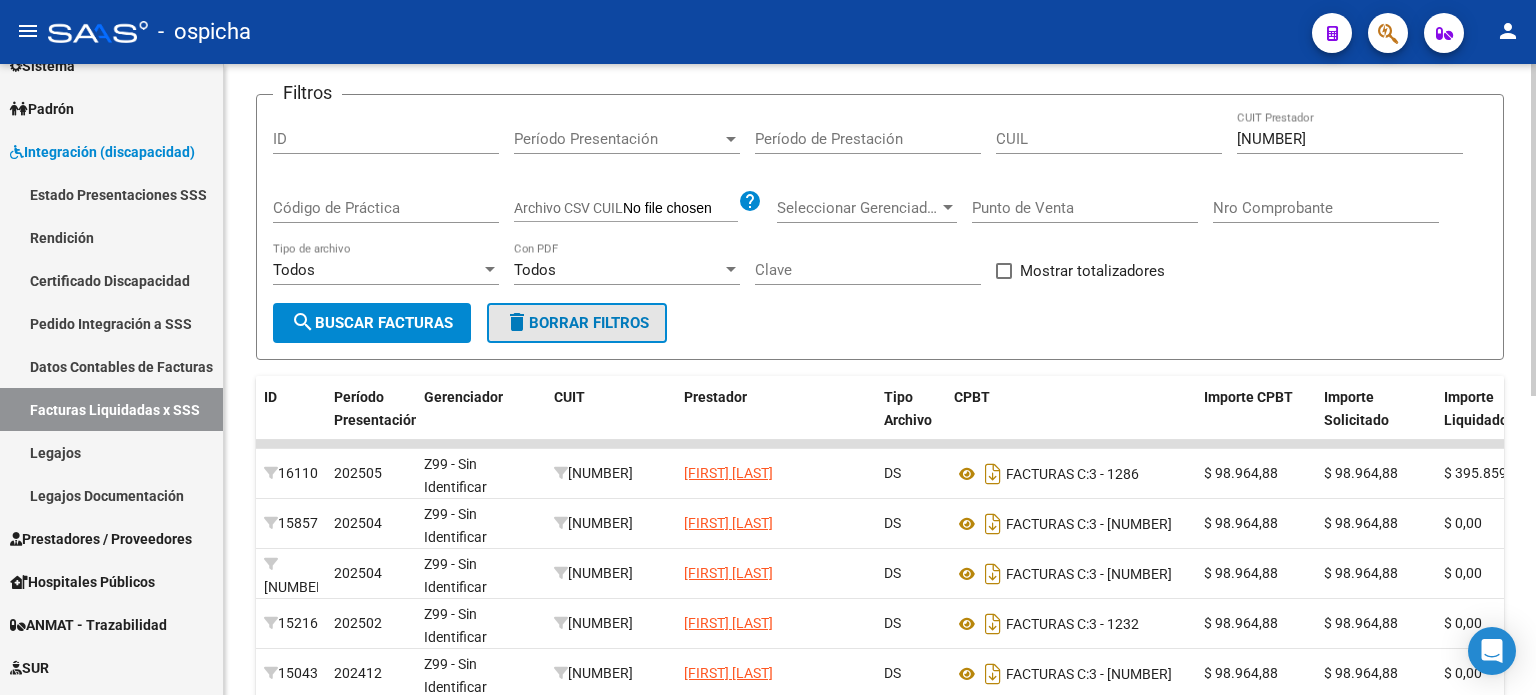 click on "delete  Borrar Filtros" 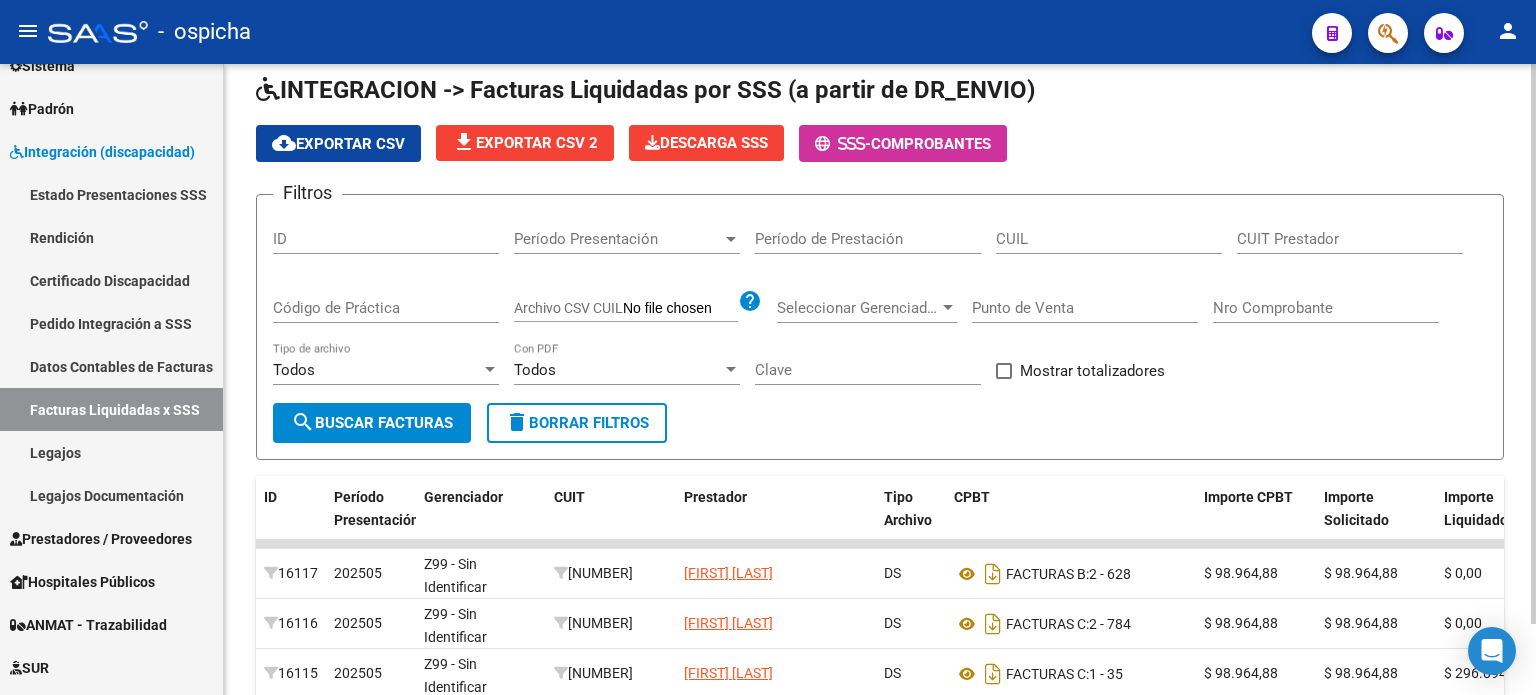 scroll, scrollTop: 180, scrollLeft: 0, axis: vertical 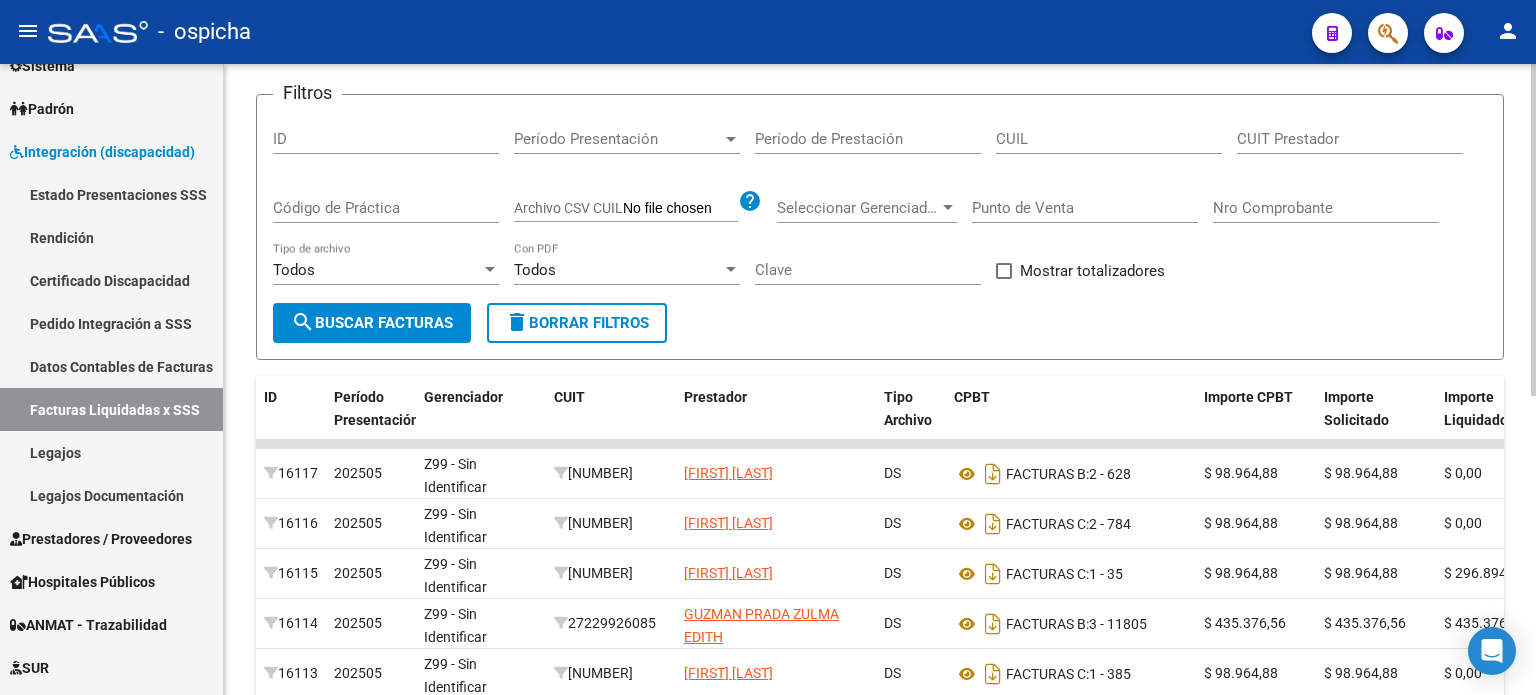 click on "CUIT Prestador" at bounding box center [1350, 139] 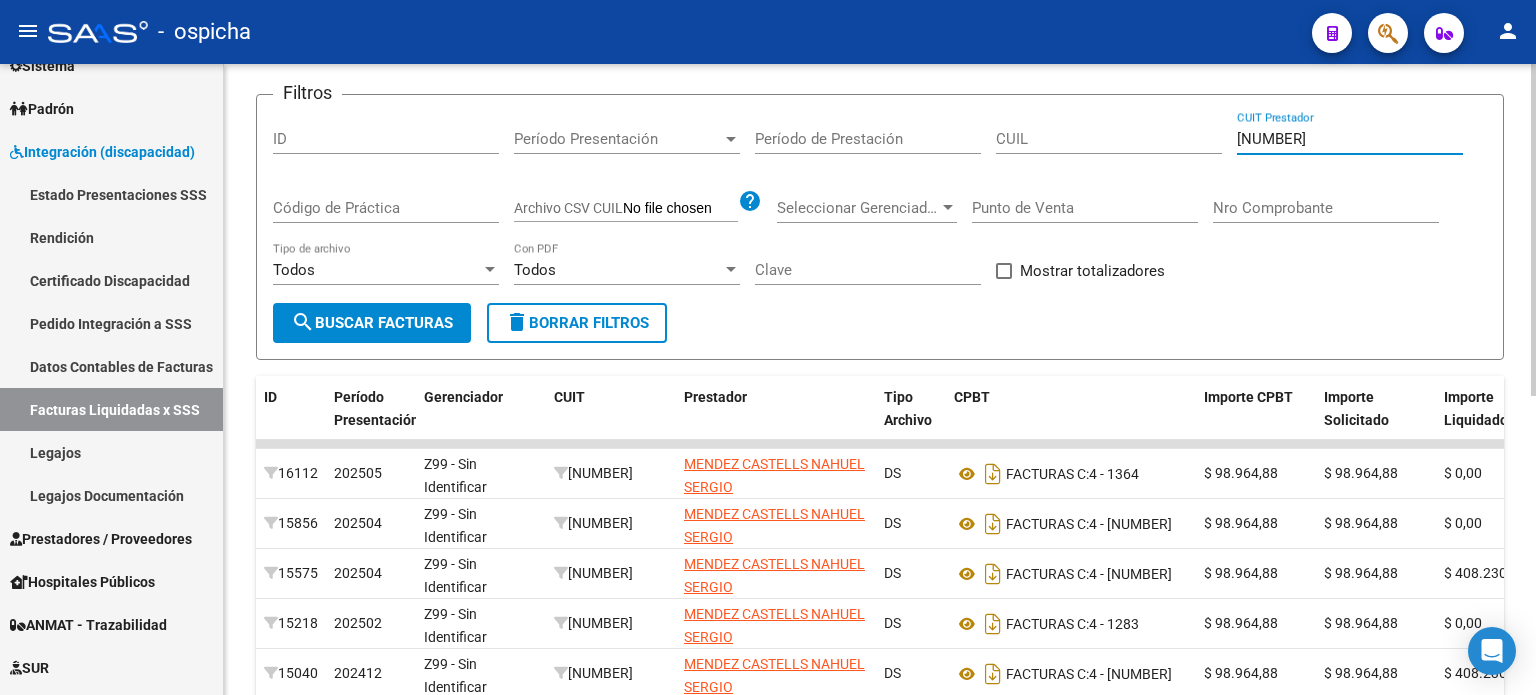 type on "[NUMBER]" 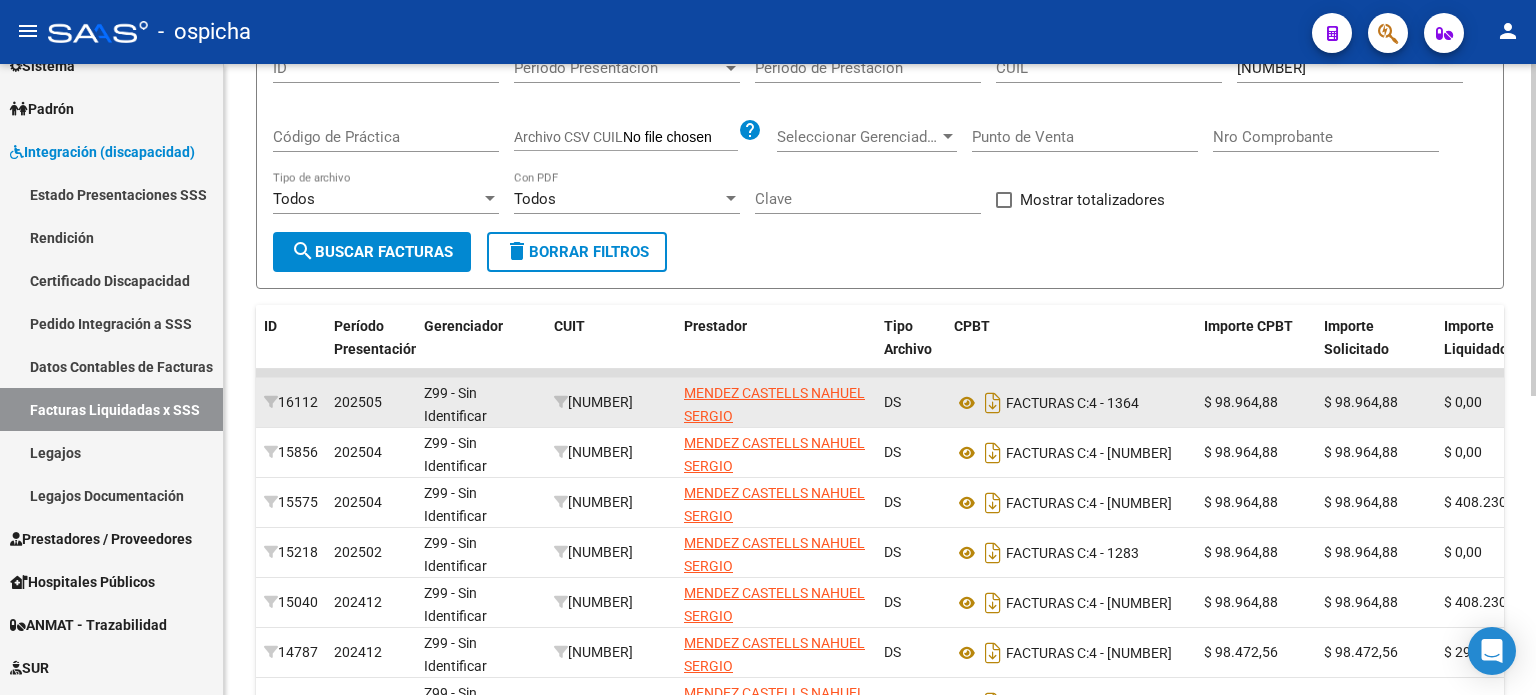 scroll, scrollTop: 300, scrollLeft: 0, axis: vertical 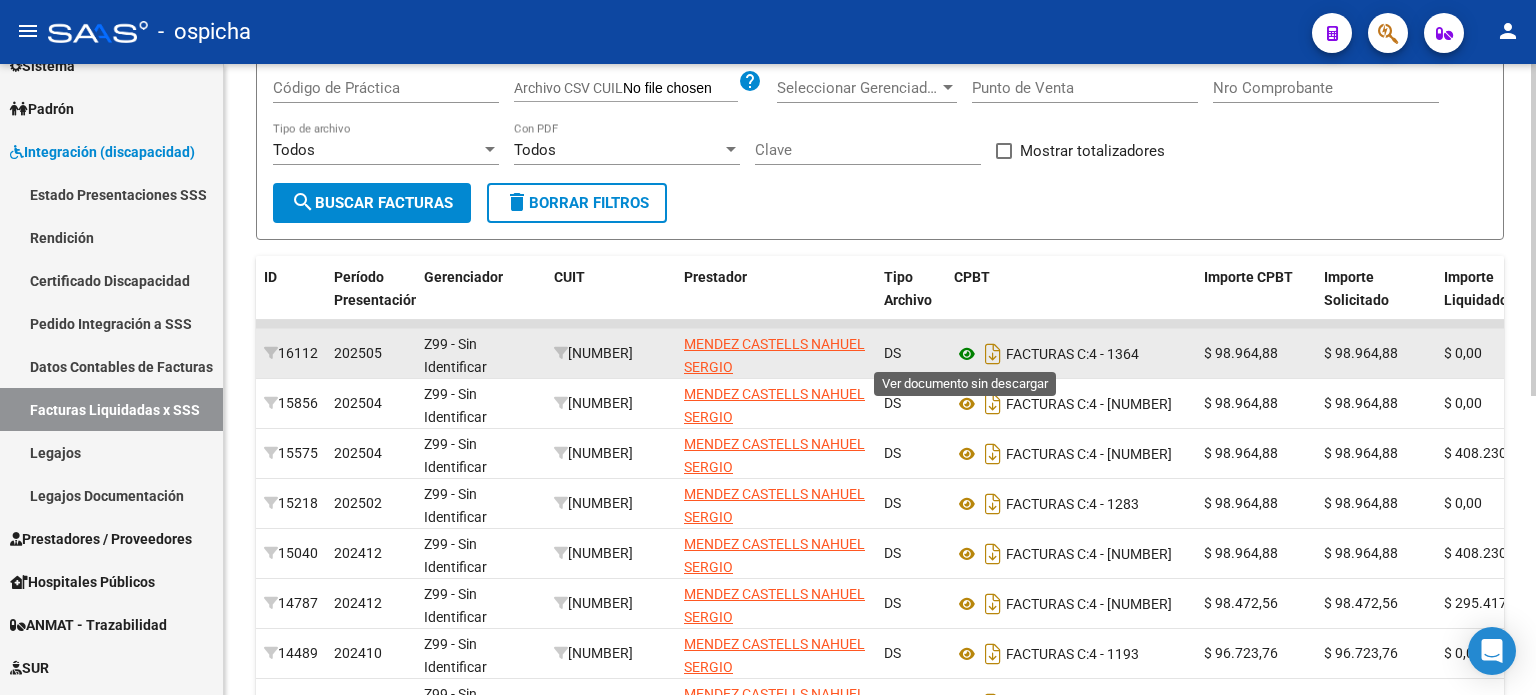 click 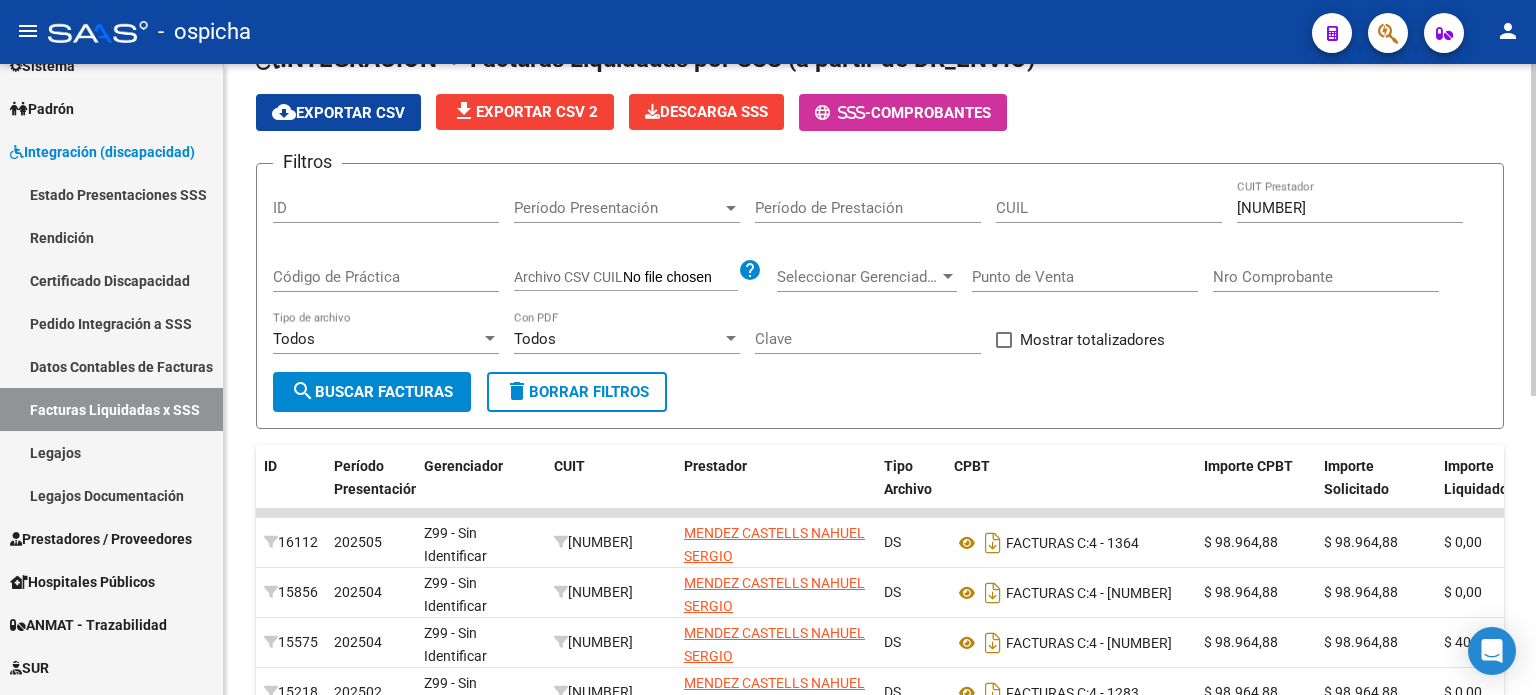 scroll, scrollTop: 0, scrollLeft: 0, axis: both 